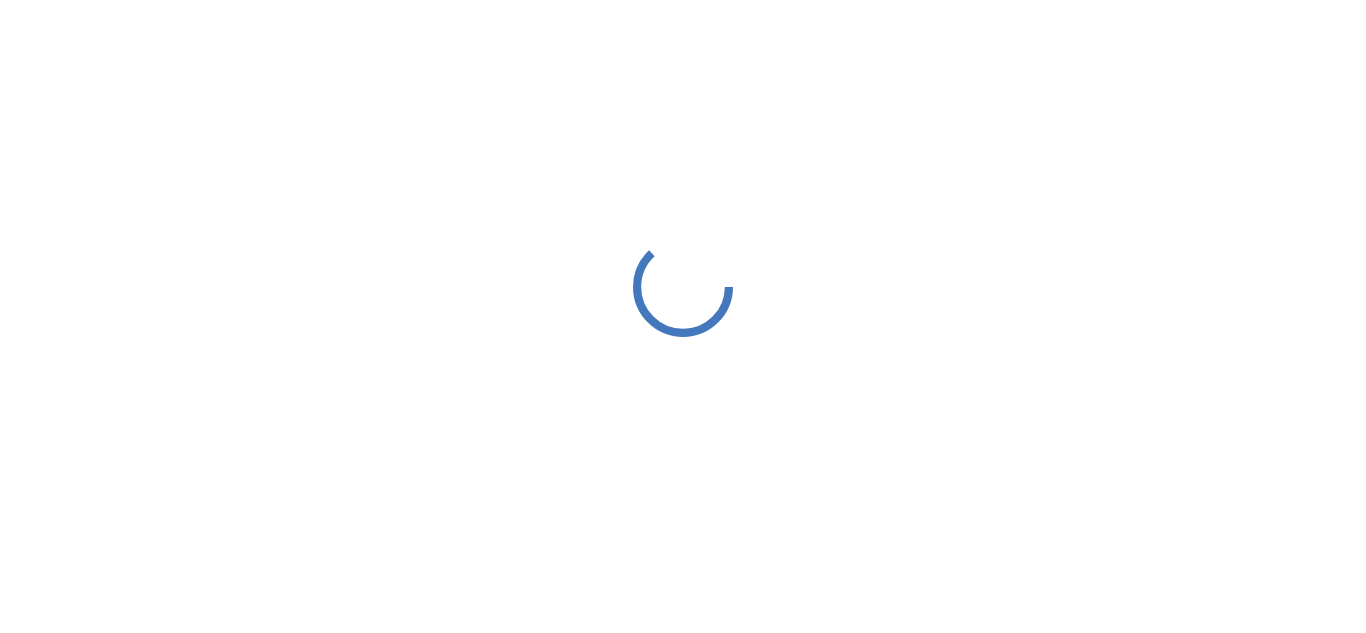 scroll, scrollTop: 0, scrollLeft: 0, axis: both 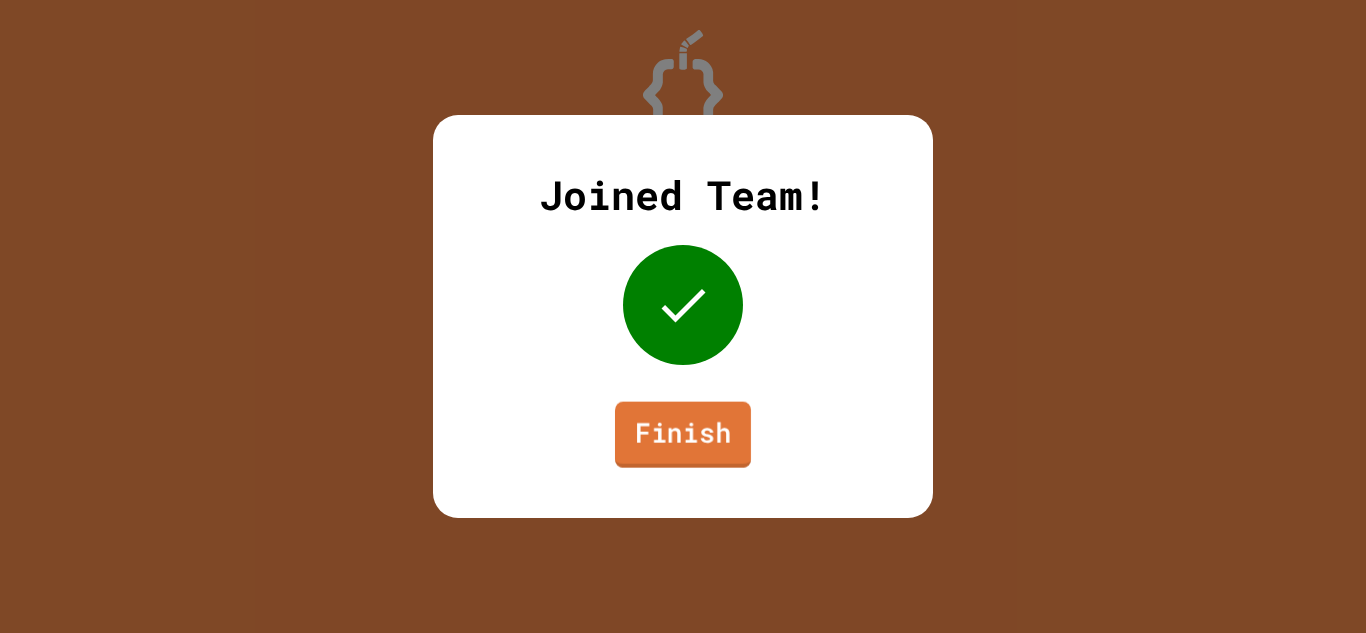 click on "Finish" at bounding box center (683, 435) 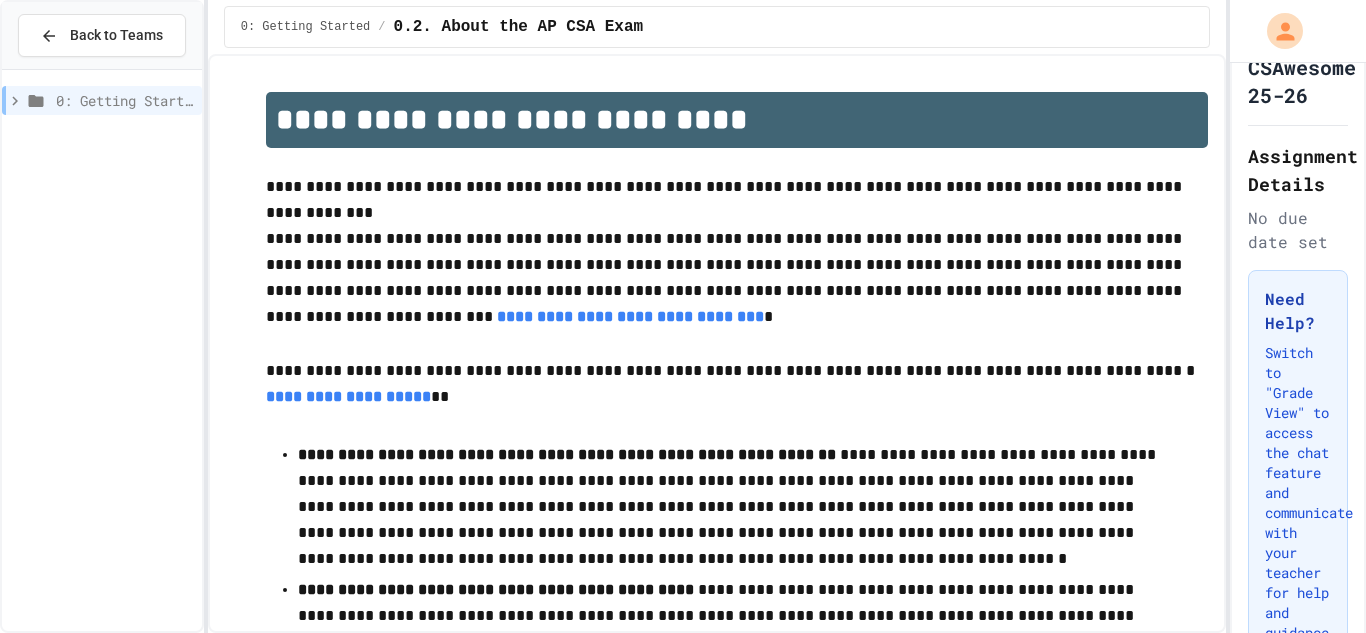 scroll, scrollTop: 0, scrollLeft: 0, axis: both 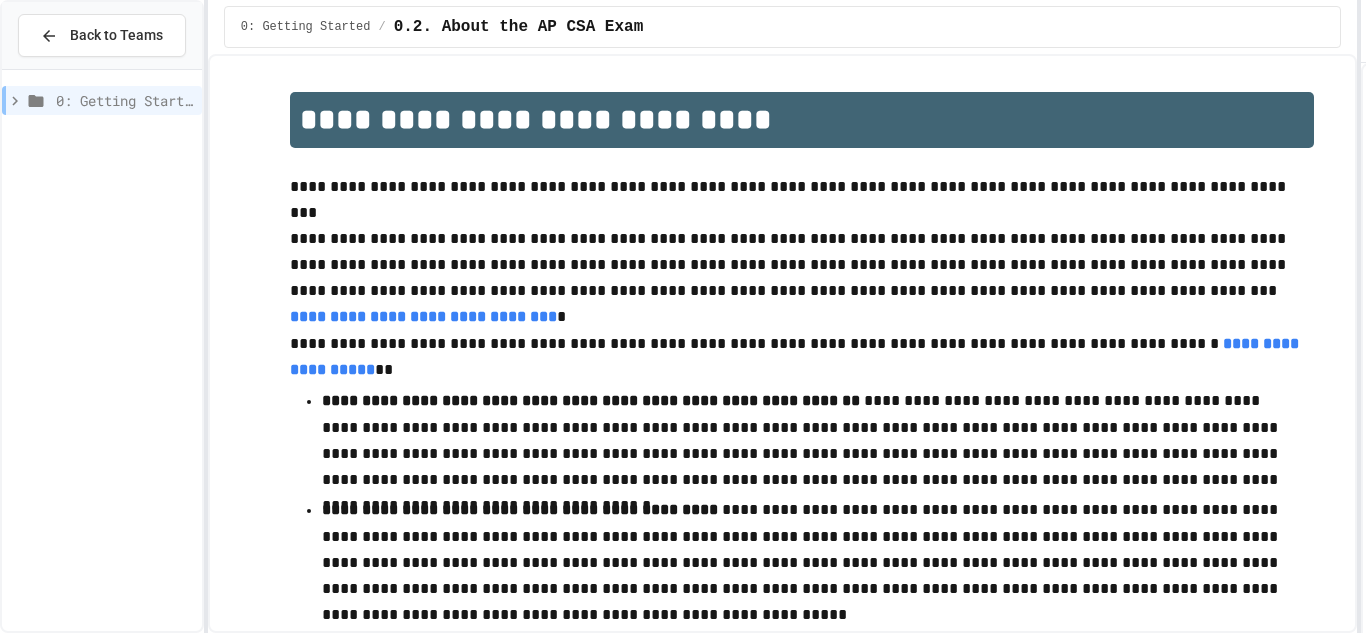 click on "**********" at bounding box center [683, 316] 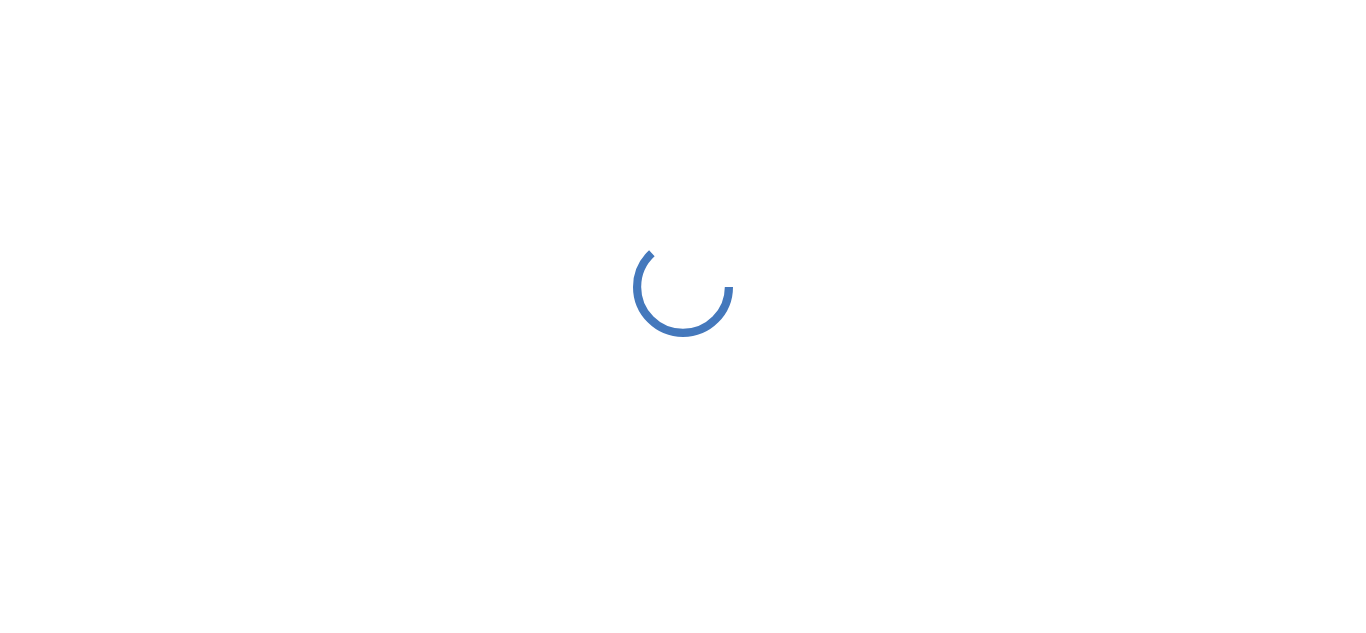 scroll, scrollTop: 0, scrollLeft: 0, axis: both 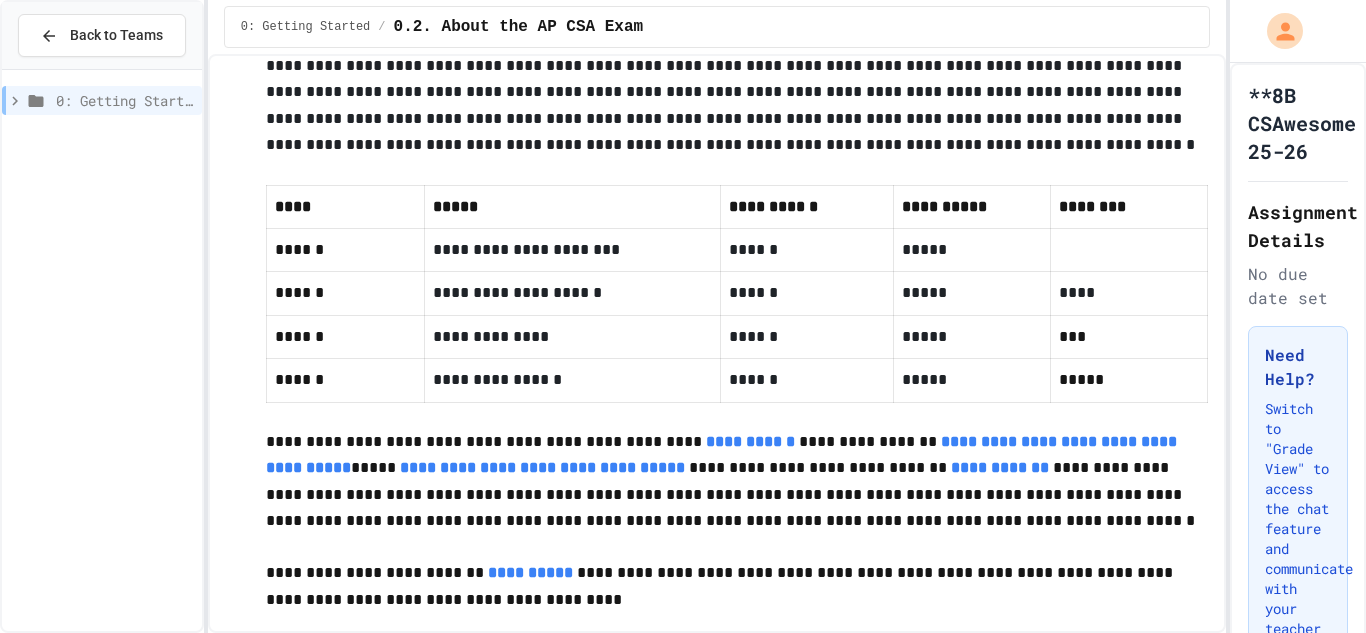 click on "**********" at bounding box center [572, 336] 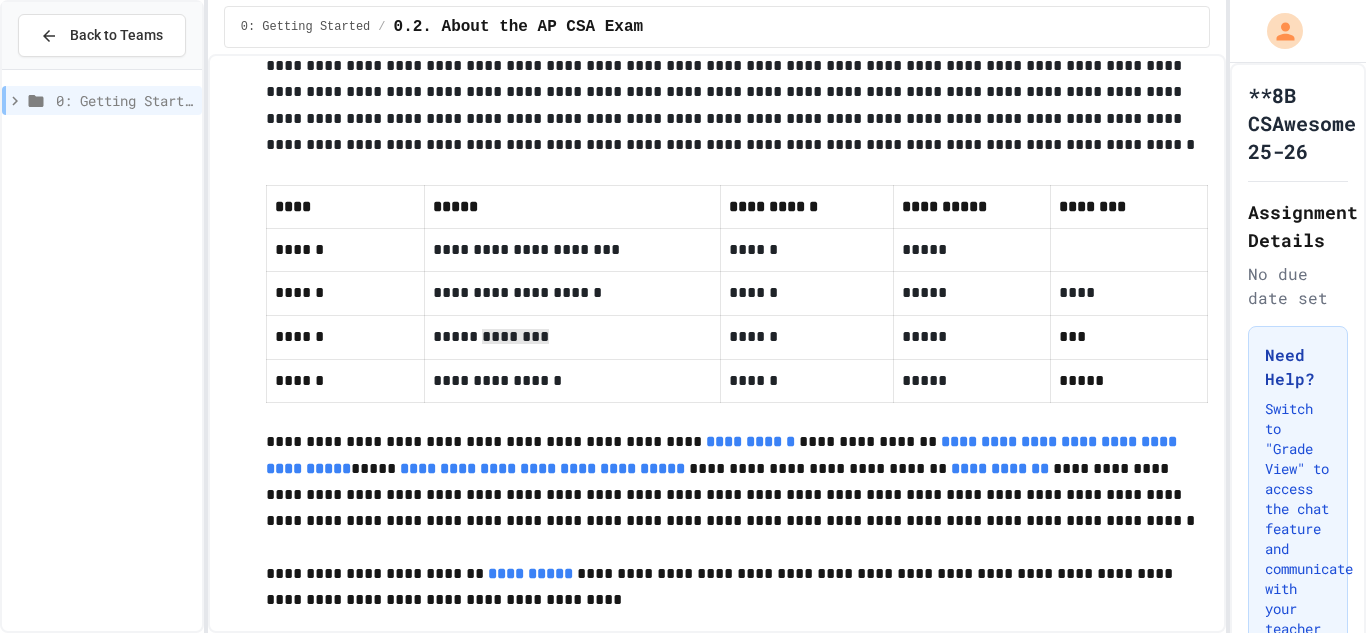 click on "***** ********" at bounding box center [572, 337] 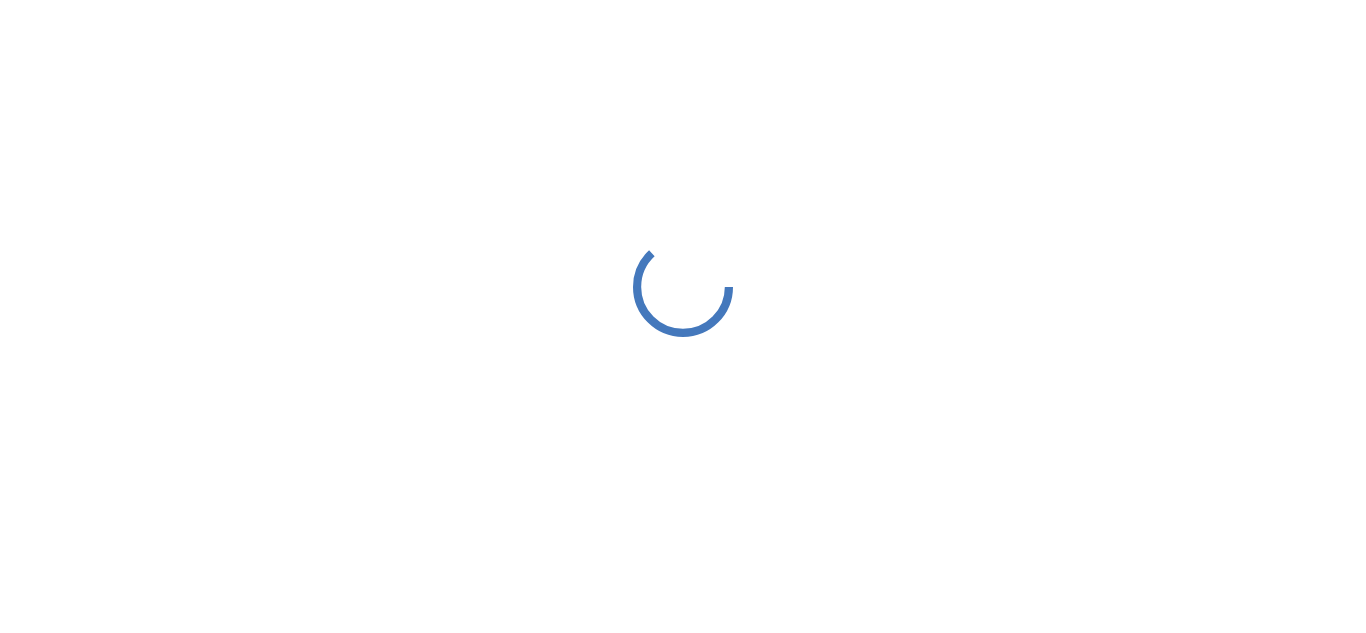 scroll, scrollTop: 0, scrollLeft: 0, axis: both 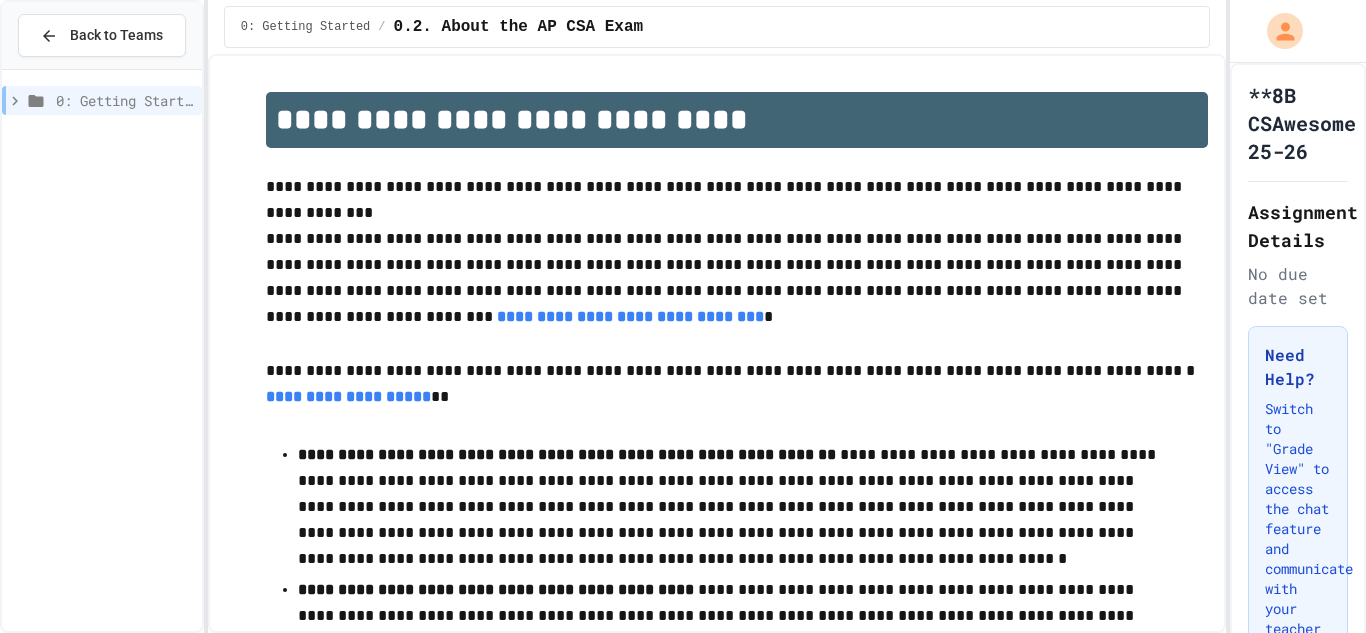 click on "0: Getting Started" at bounding box center (102, 100) 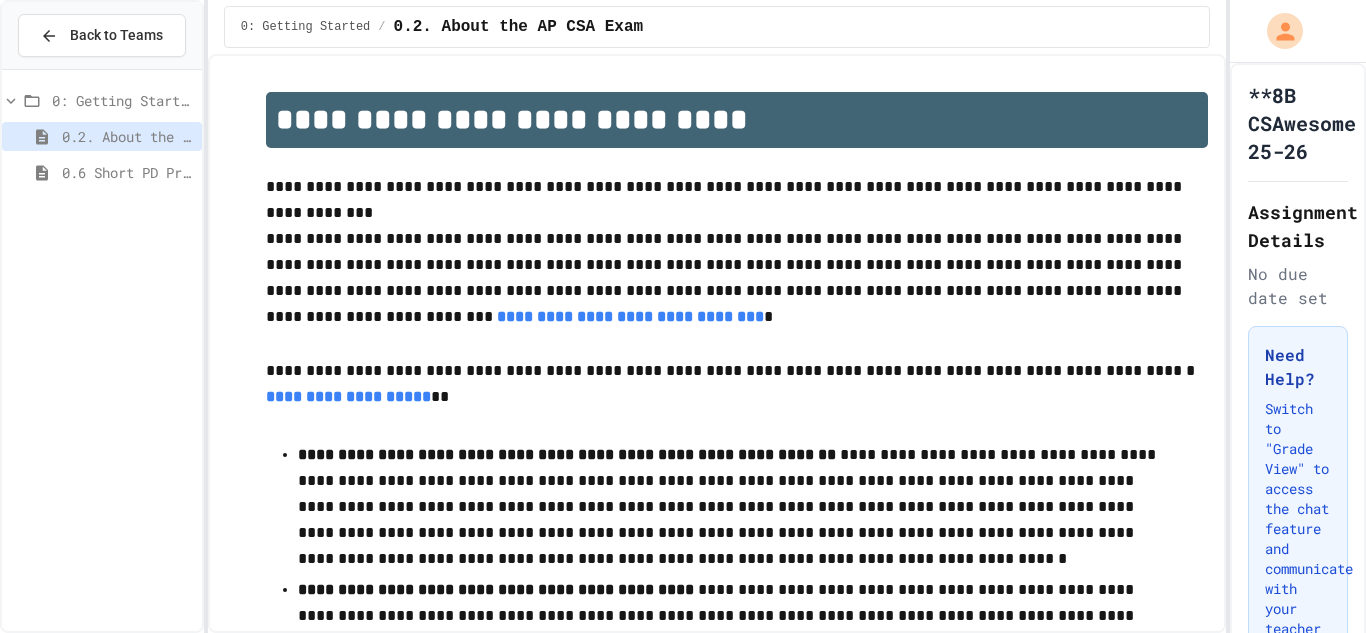 click on "0.6 Short PD Pretest" at bounding box center [128, 172] 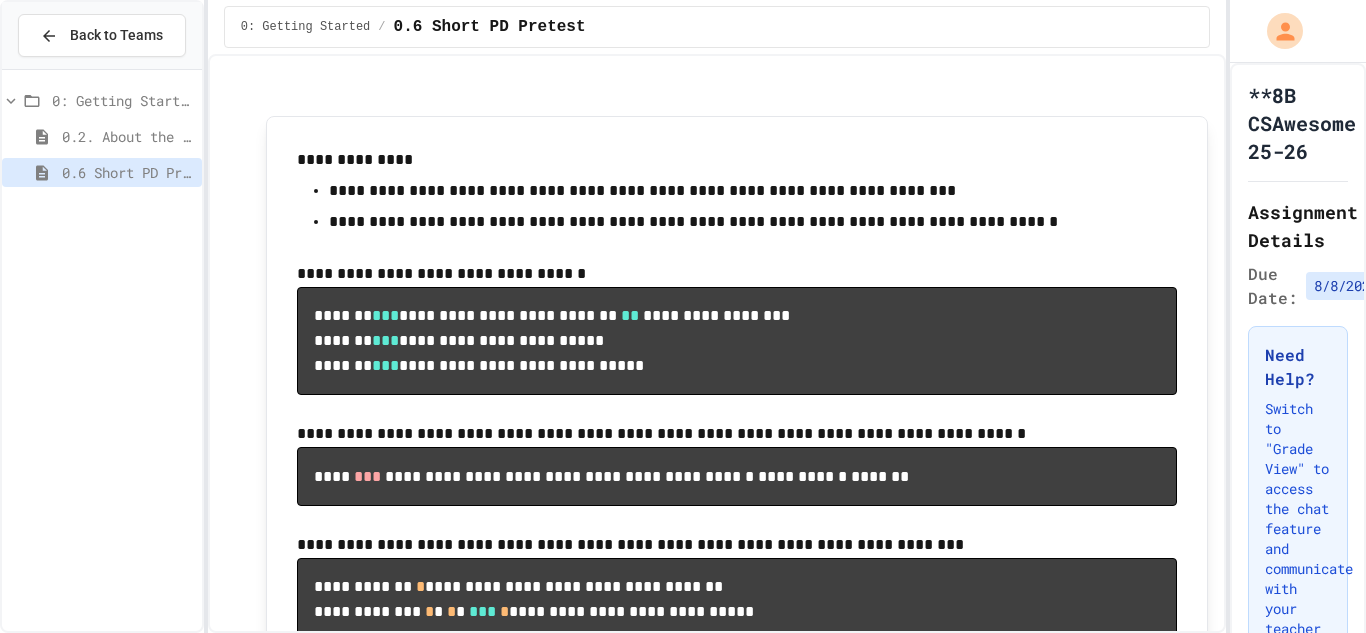 scroll, scrollTop: 563, scrollLeft: 0, axis: vertical 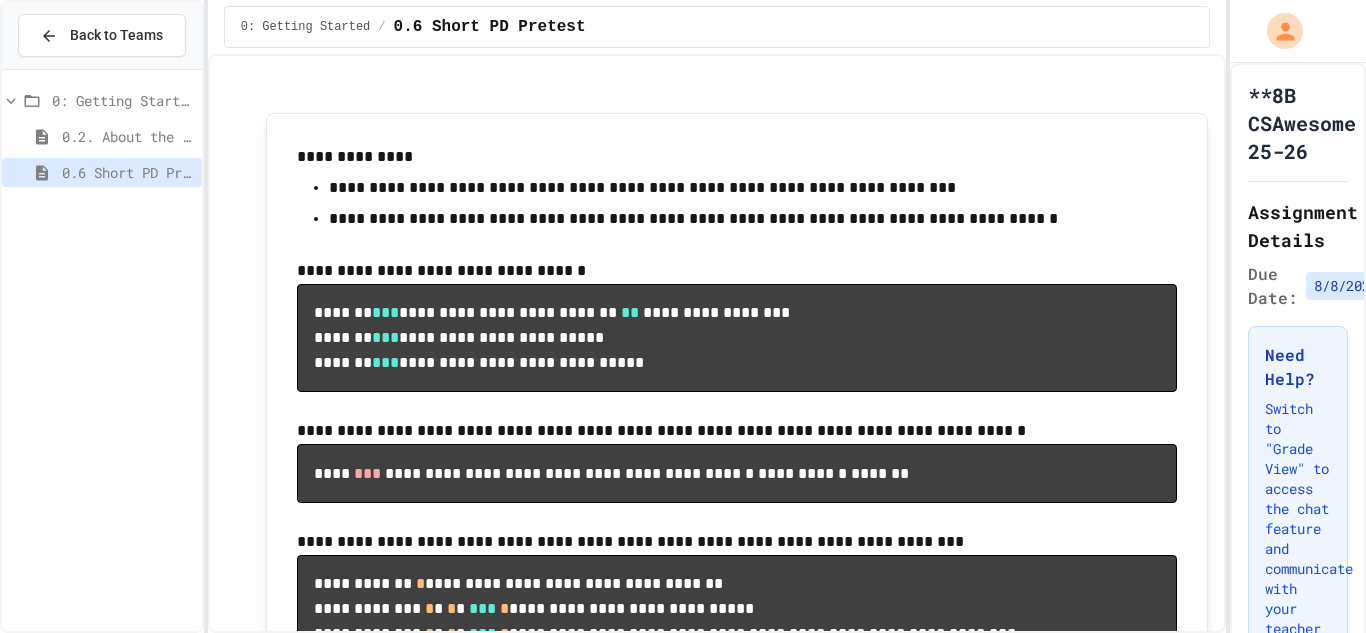 click on "**********" at bounding box center (552, 337) 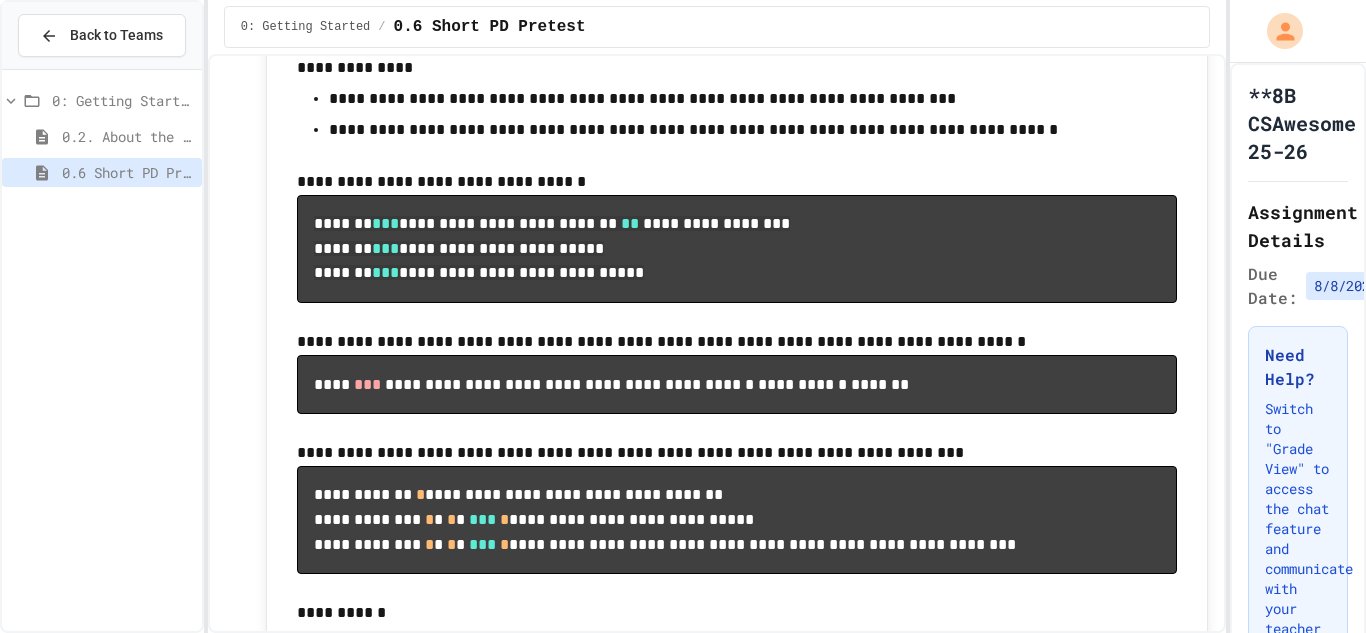 scroll, scrollTop: 655, scrollLeft: 0, axis: vertical 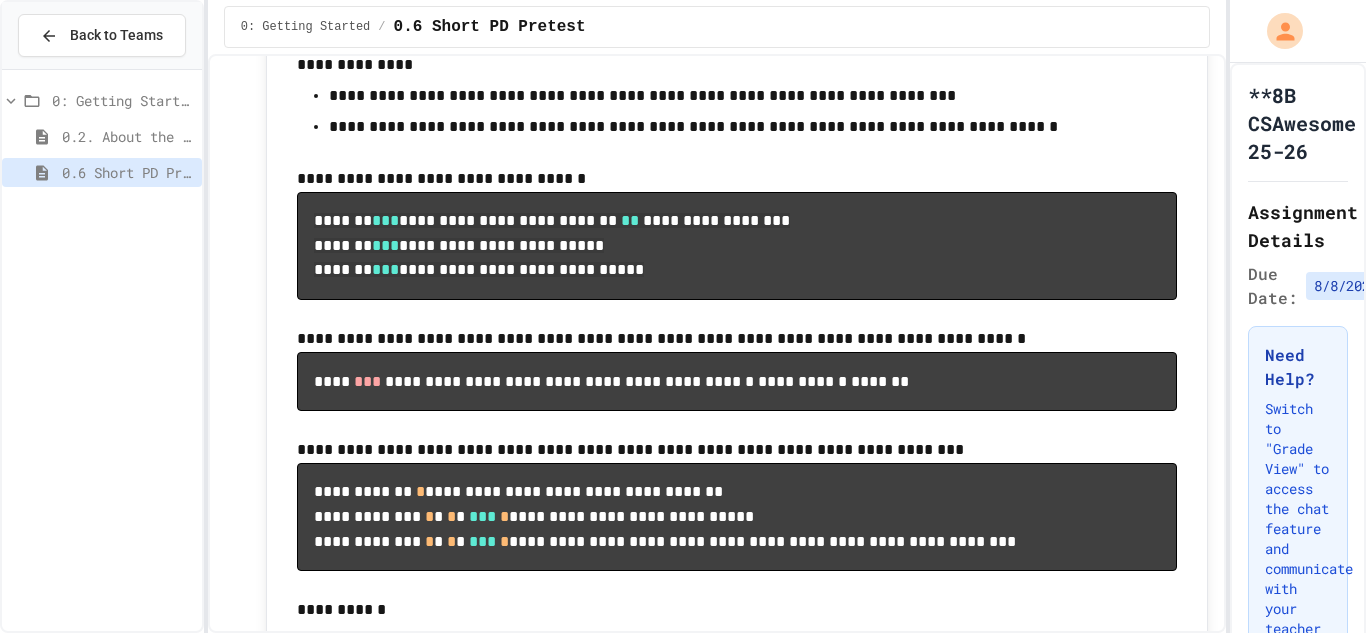 click on "**********" at bounding box center [737, 339] 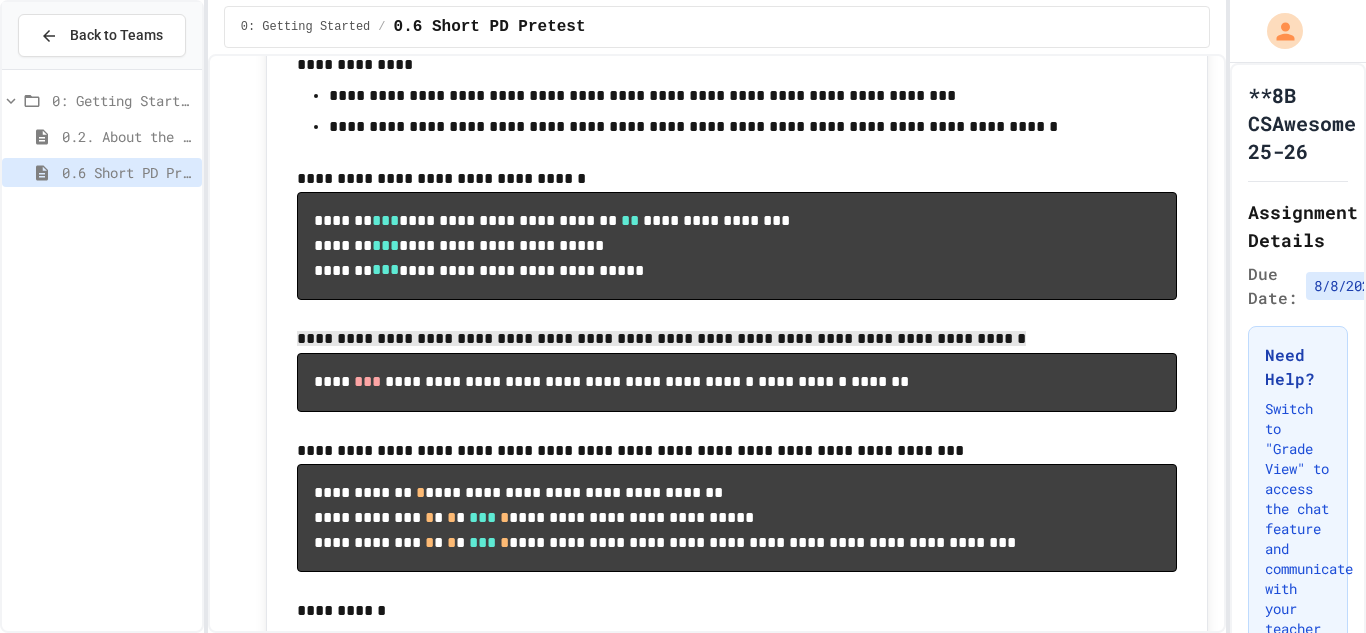 click on "**********" at bounding box center (661, 338) 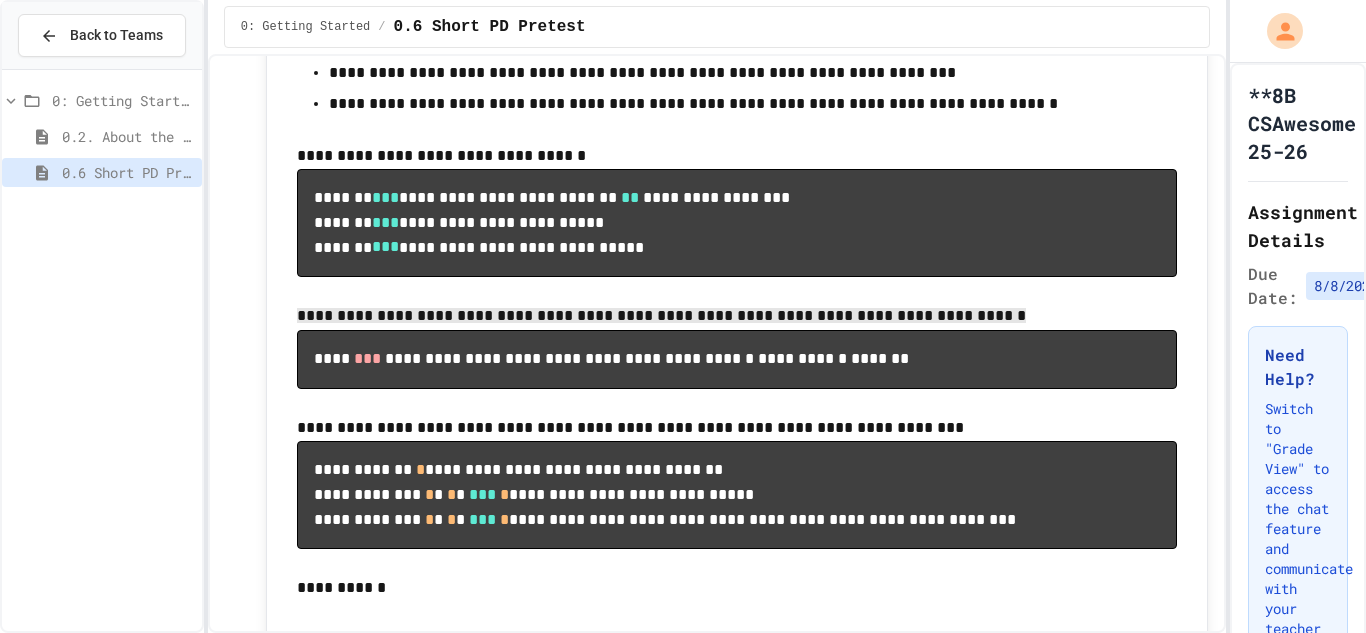 scroll, scrollTop: 681, scrollLeft: 0, axis: vertical 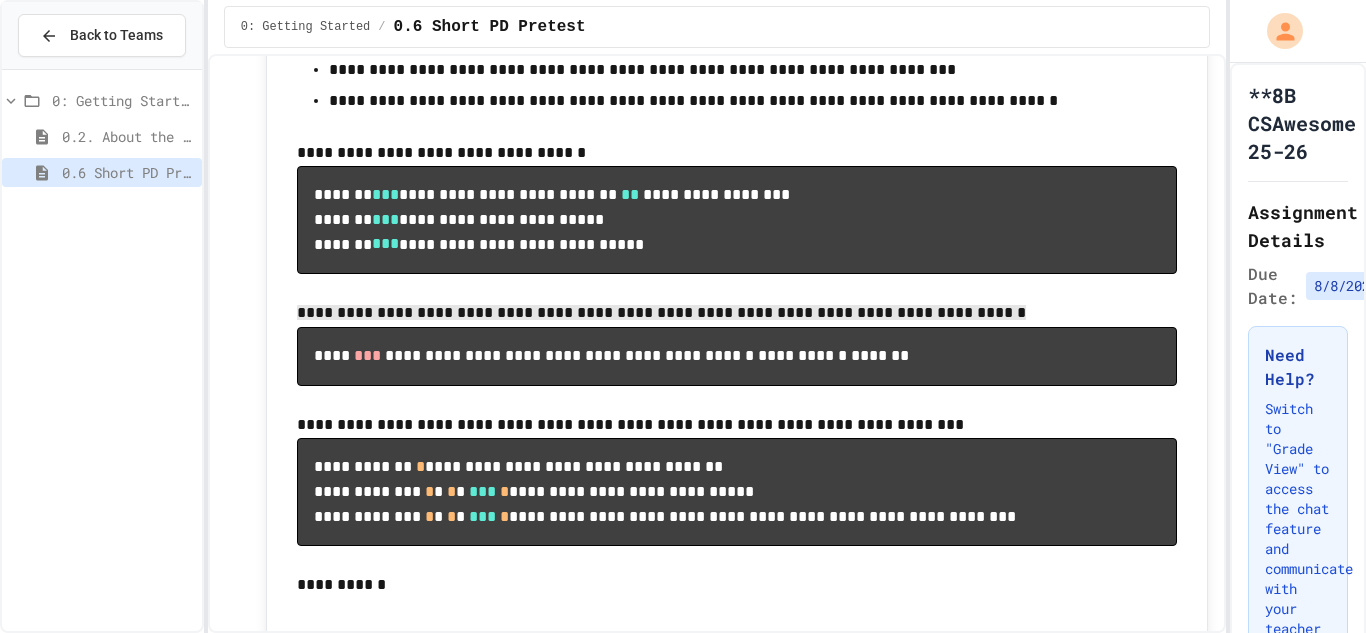 click on "**********" at bounding box center [737, 356] 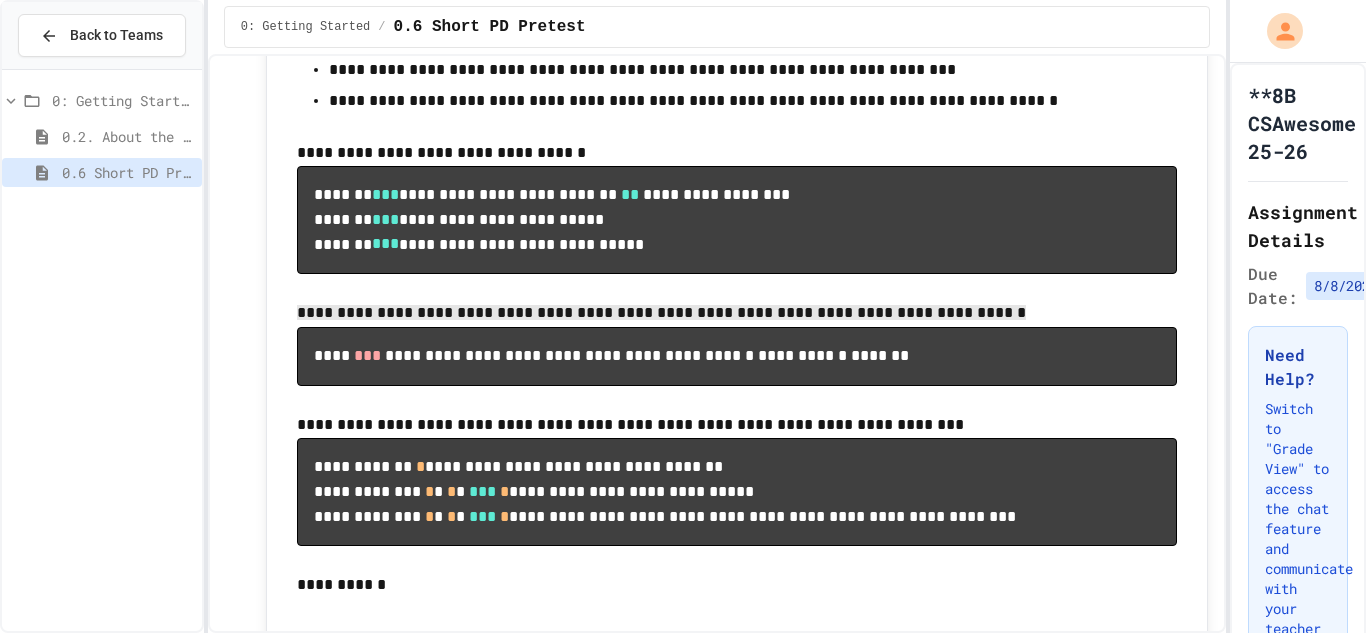 click on "**********" at bounding box center [737, 492] 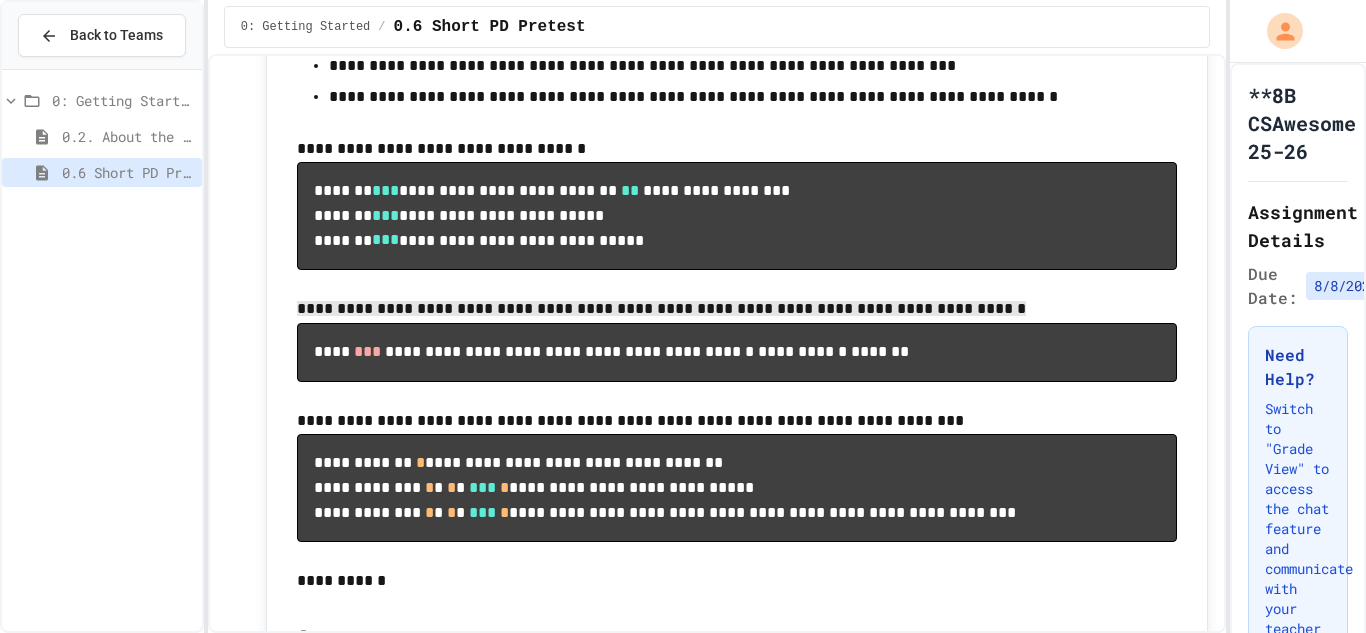 click on "**********" at bounding box center (737, 352) 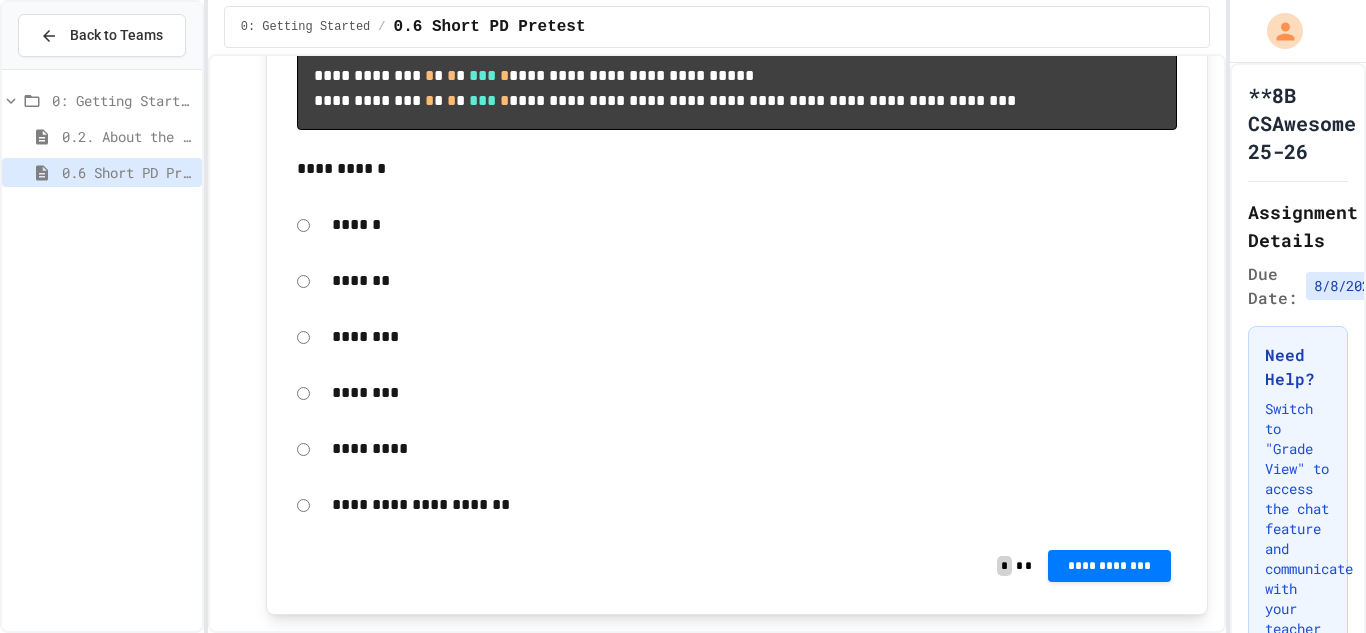scroll, scrollTop: 1273, scrollLeft: 0, axis: vertical 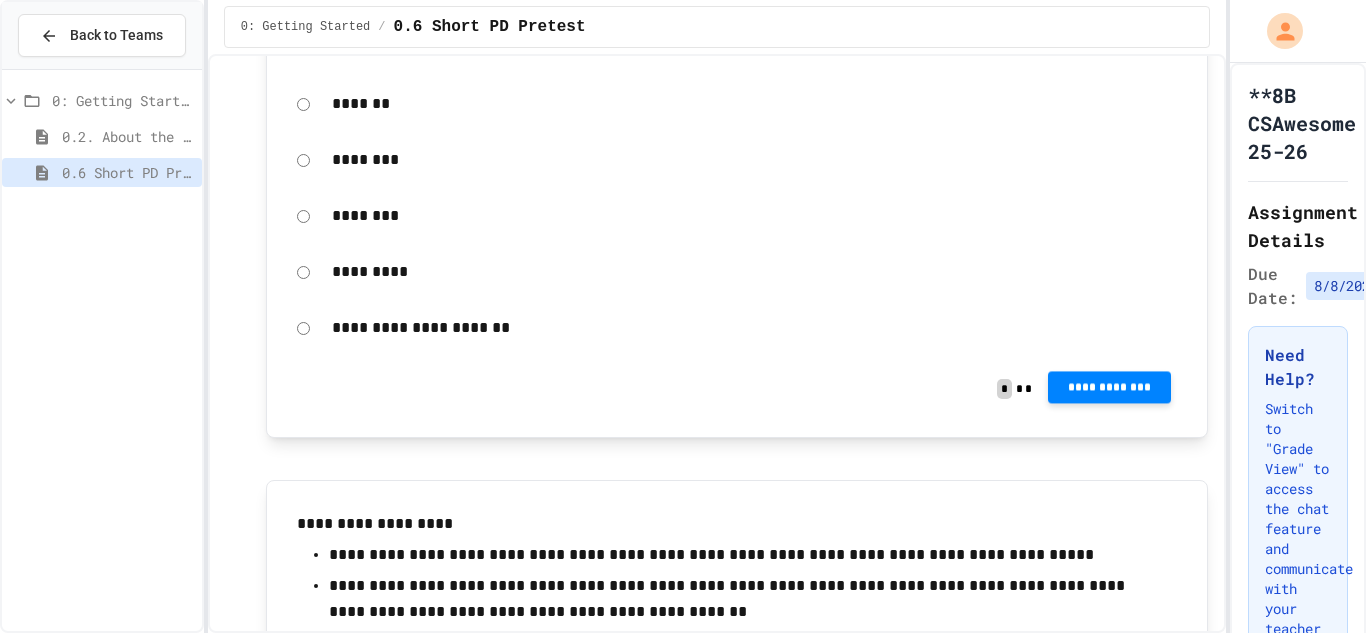 click on "**********" at bounding box center [1109, 388] 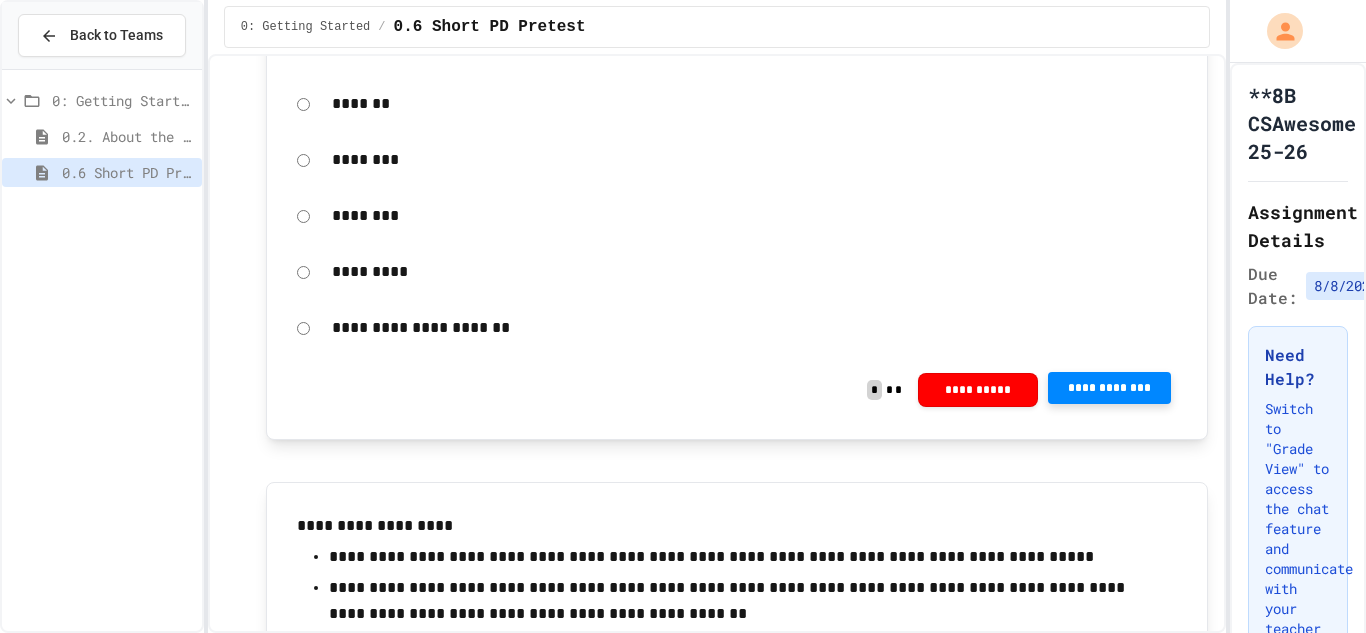 click at bounding box center (1261, 668) 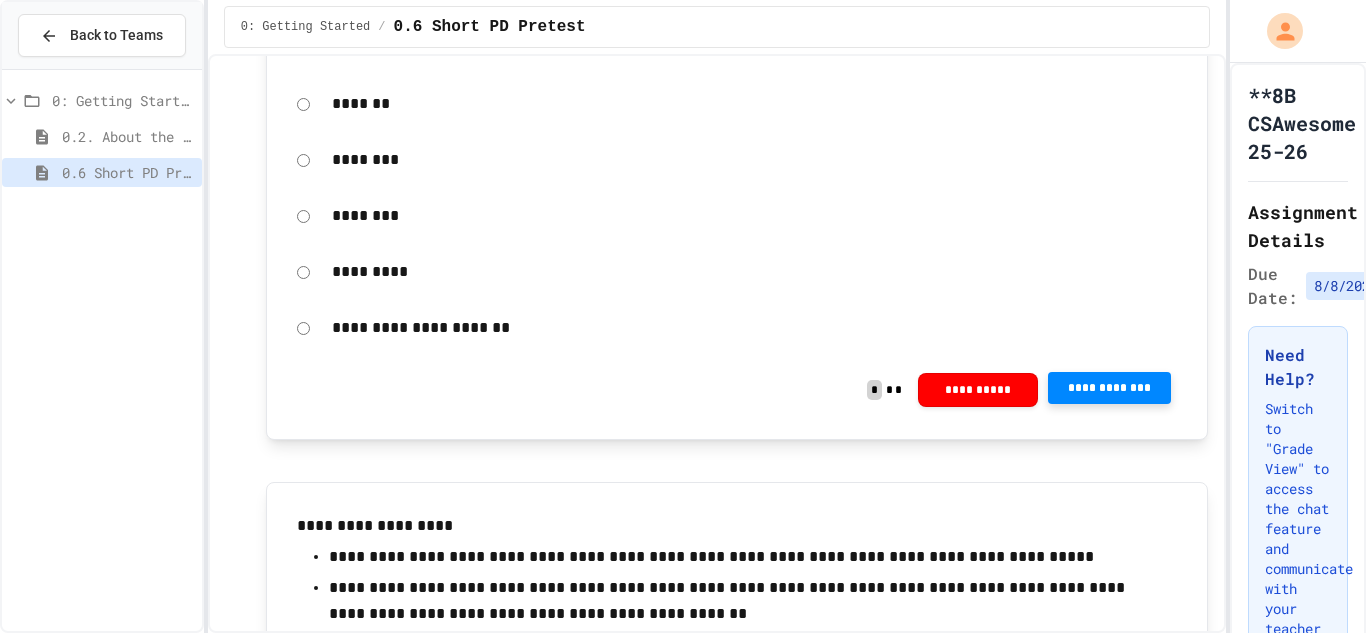 click on "**********" at bounding box center (1109, 388) 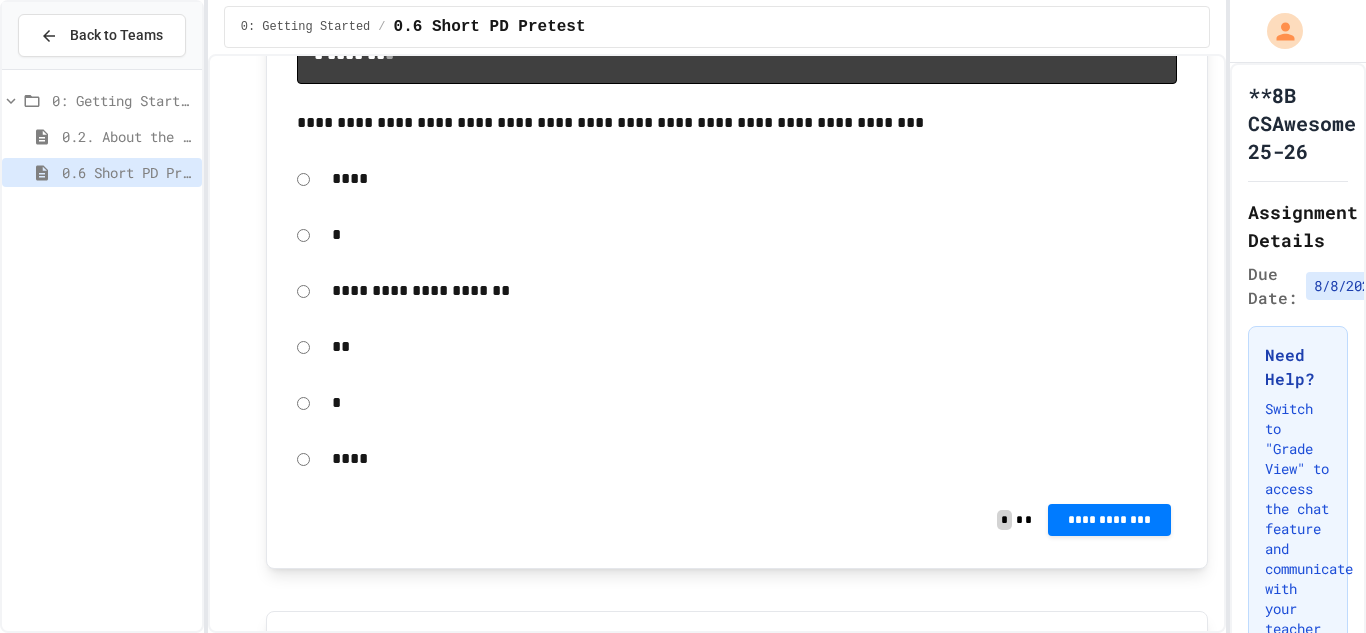 scroll, scrollTop: 2002, scrollLeft: 0, axis: vertical 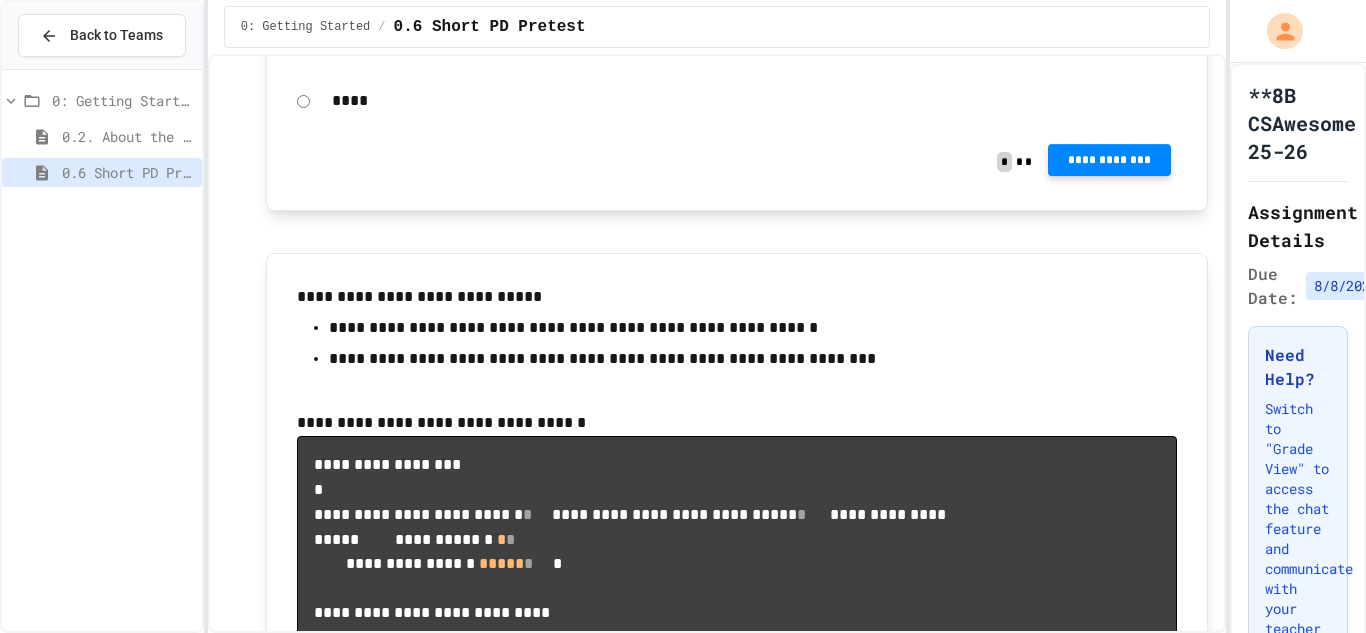 click on "**********" at bounding box center (1109, 160) 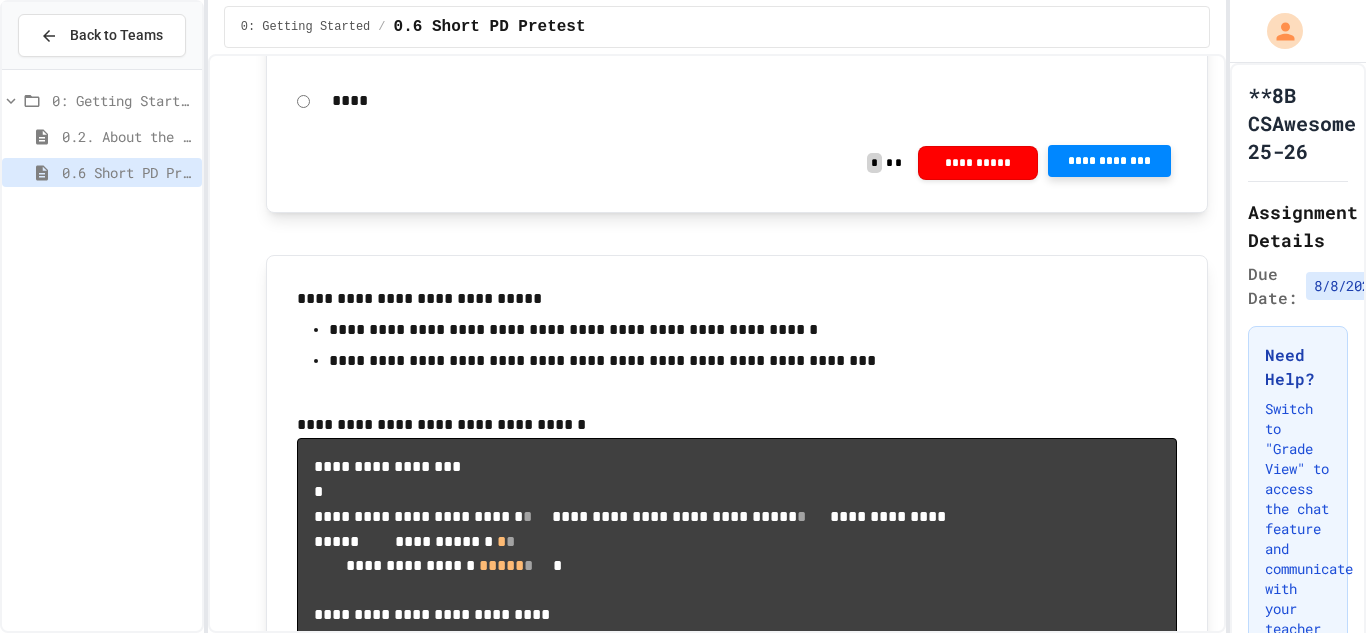 click 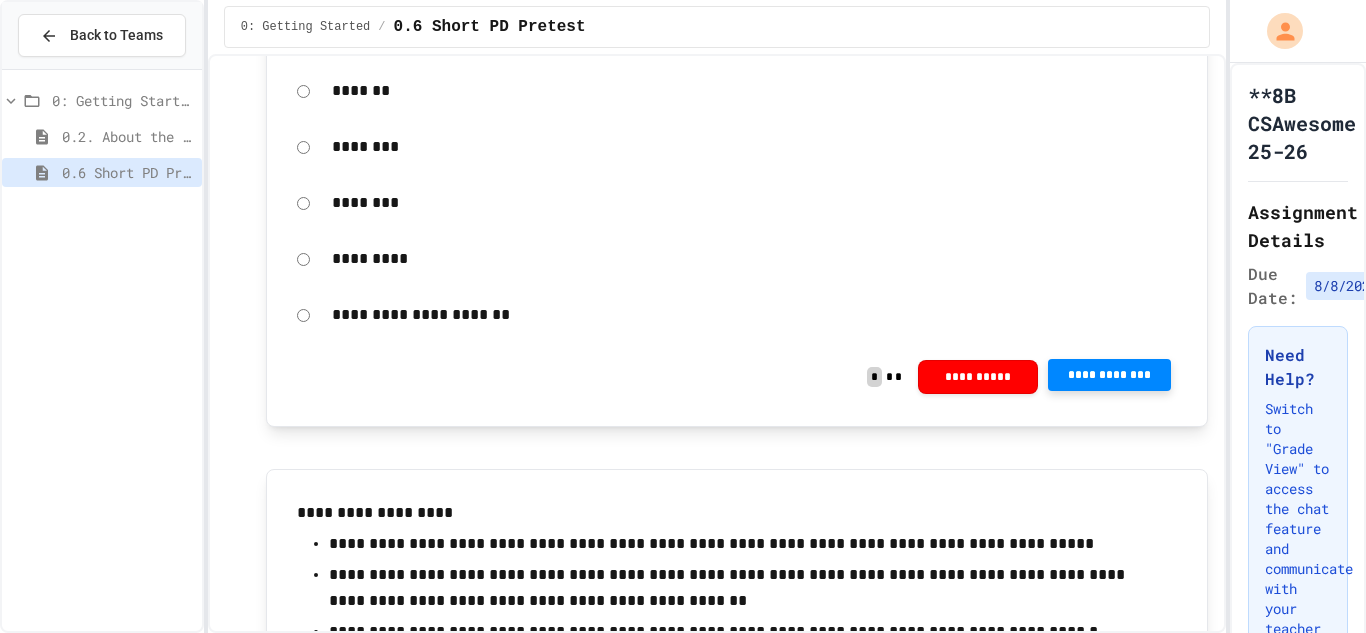 scroll, scrollTop: 1309, scrollLeft: 0, axis: vertical 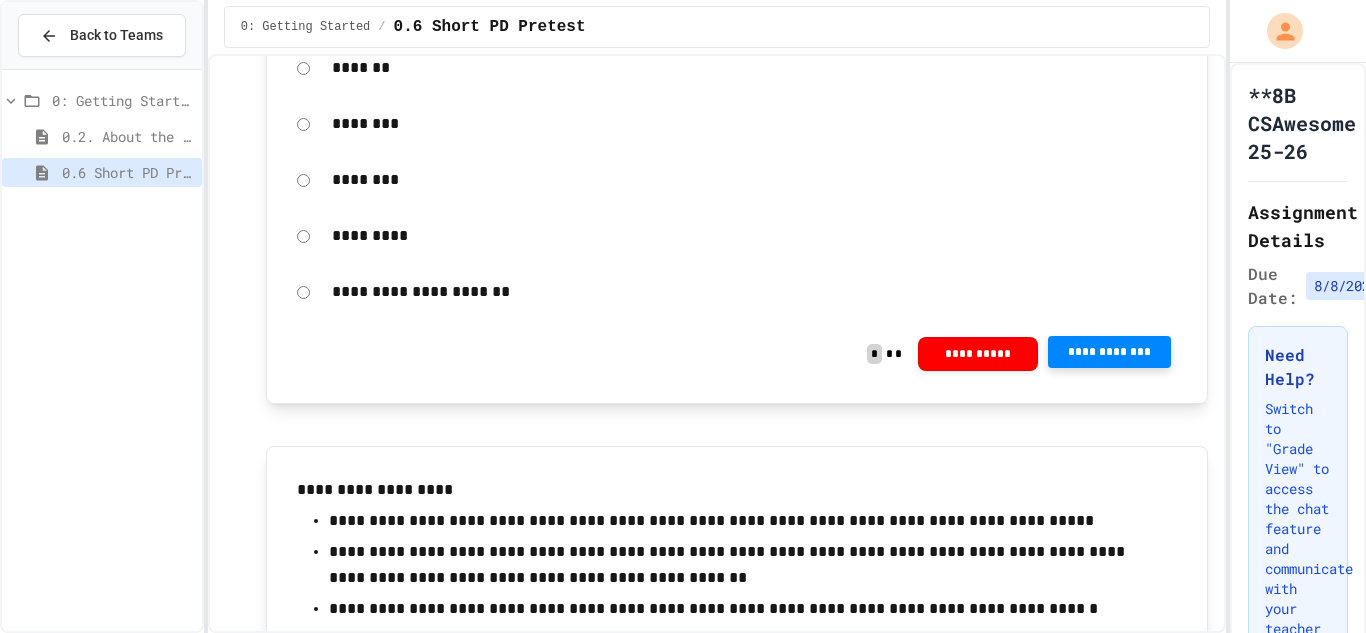 click on "**********" at bounding box center [1109, 352] 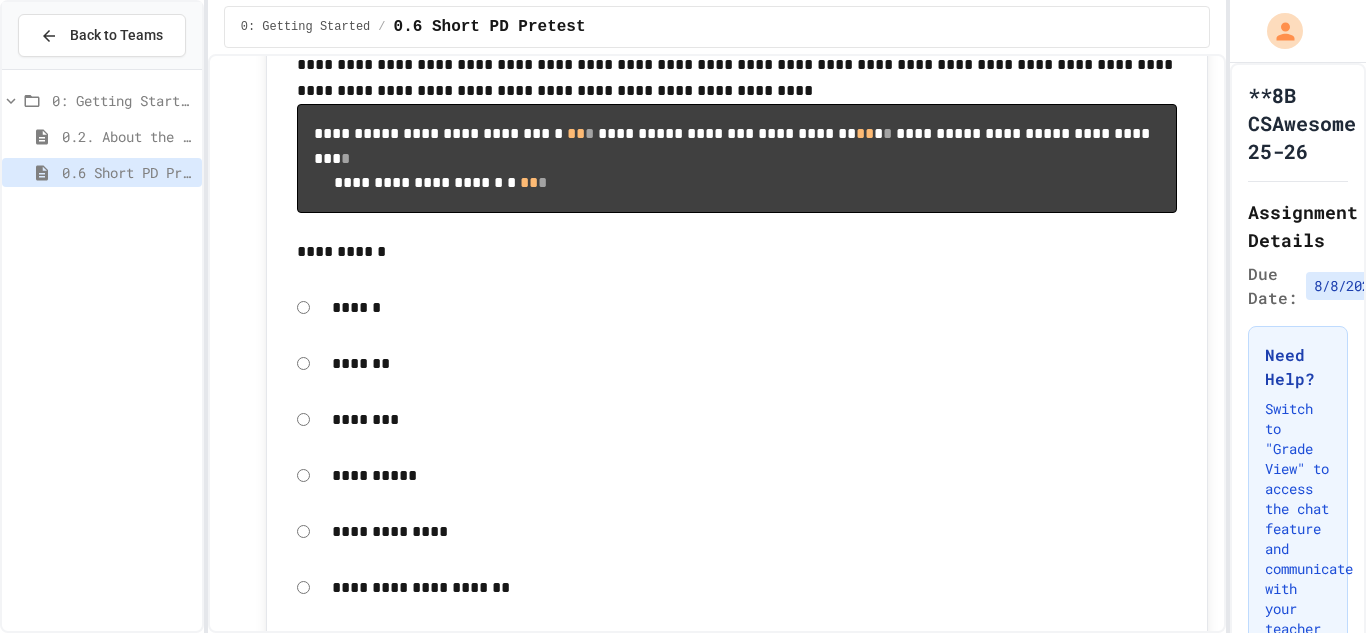 scroll, scrollTop: 3055, scrollLeft: 0, axis: vertical 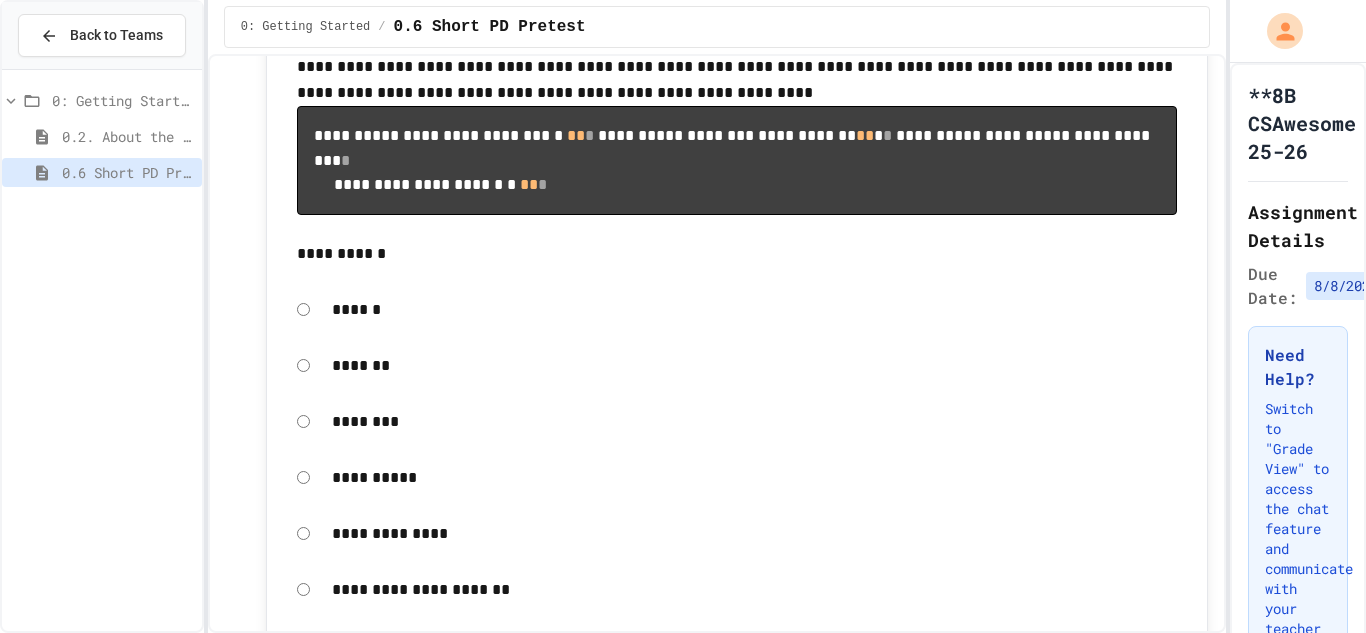 click on "**********" at bounding box center (737, 80) 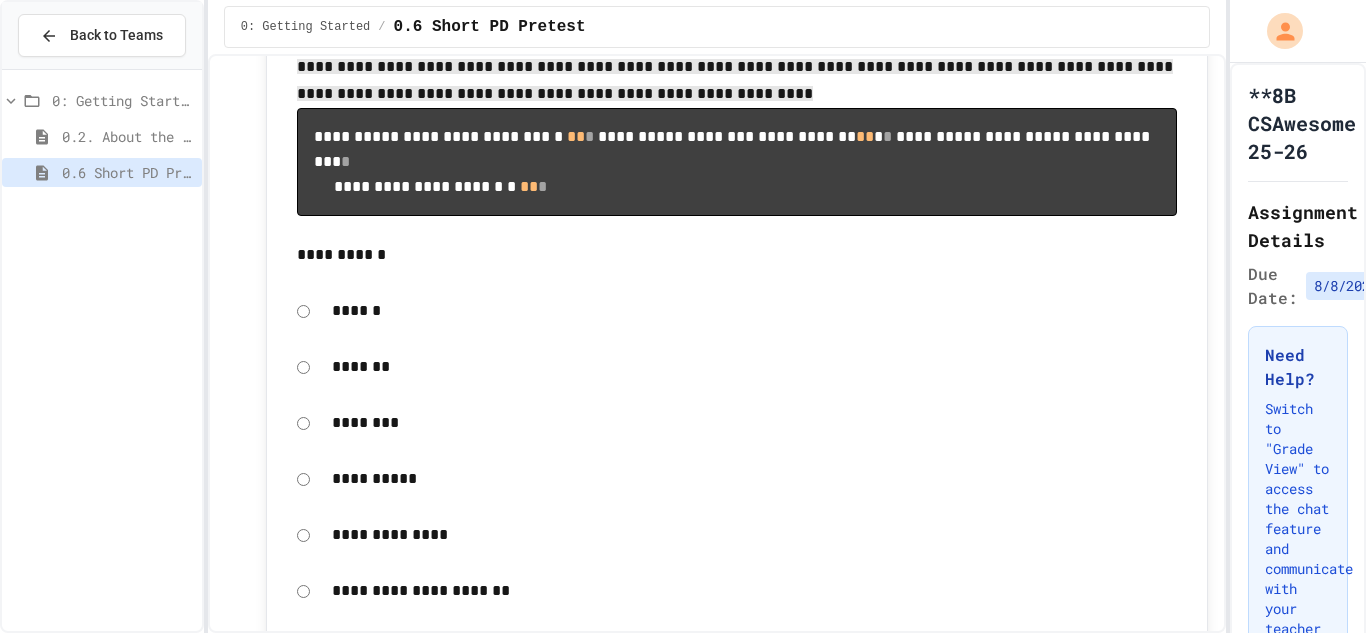 click on "**********" at bounding box center (737, 81) 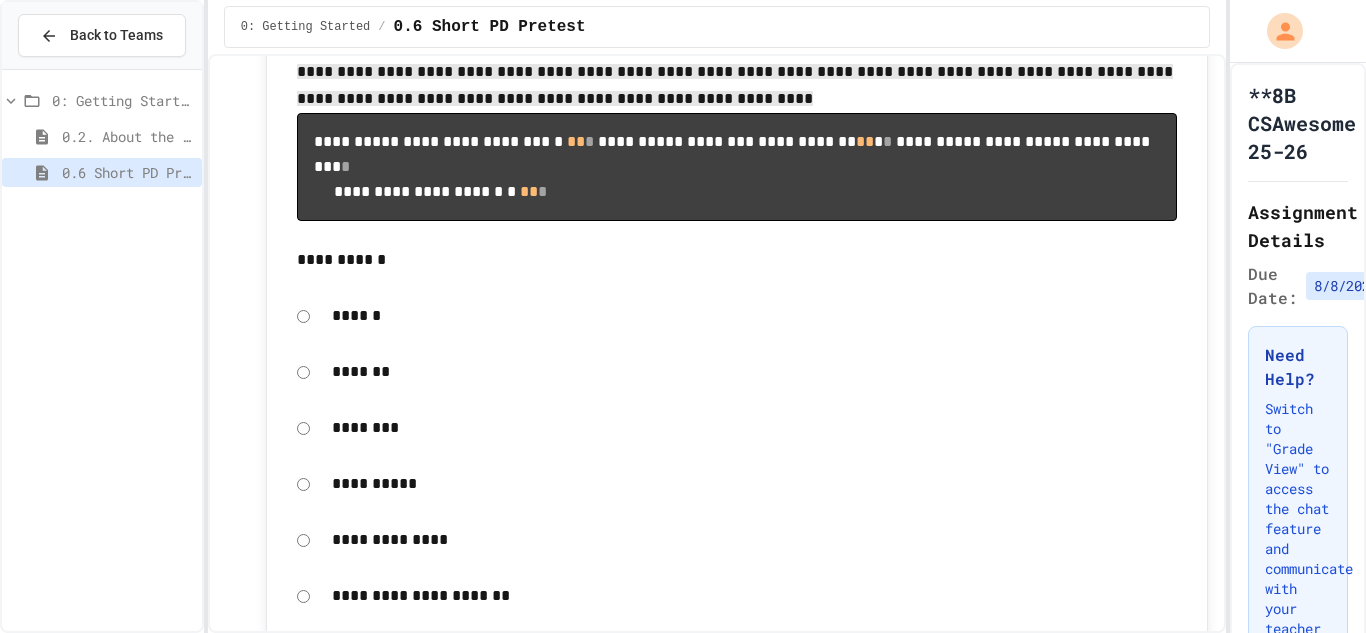 scroll, scrollTop: 3048, scrollLeft: 0, axis: vertical 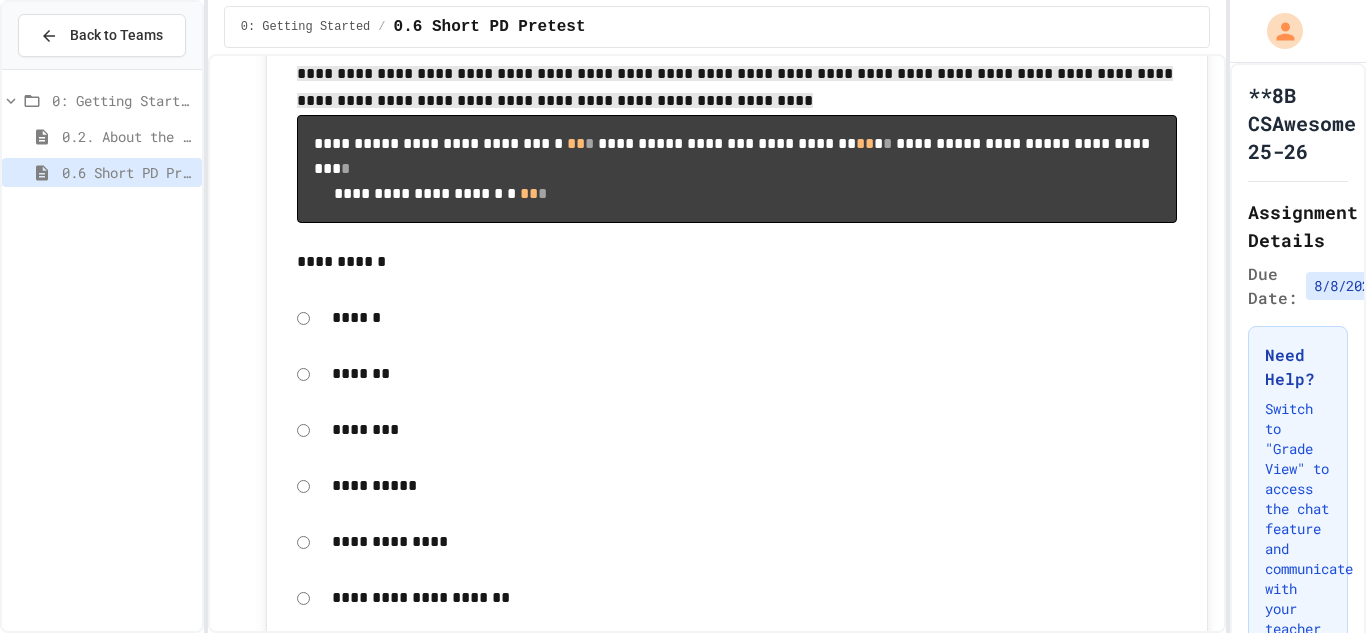 click on "**********" at bounding box center [734, 168] 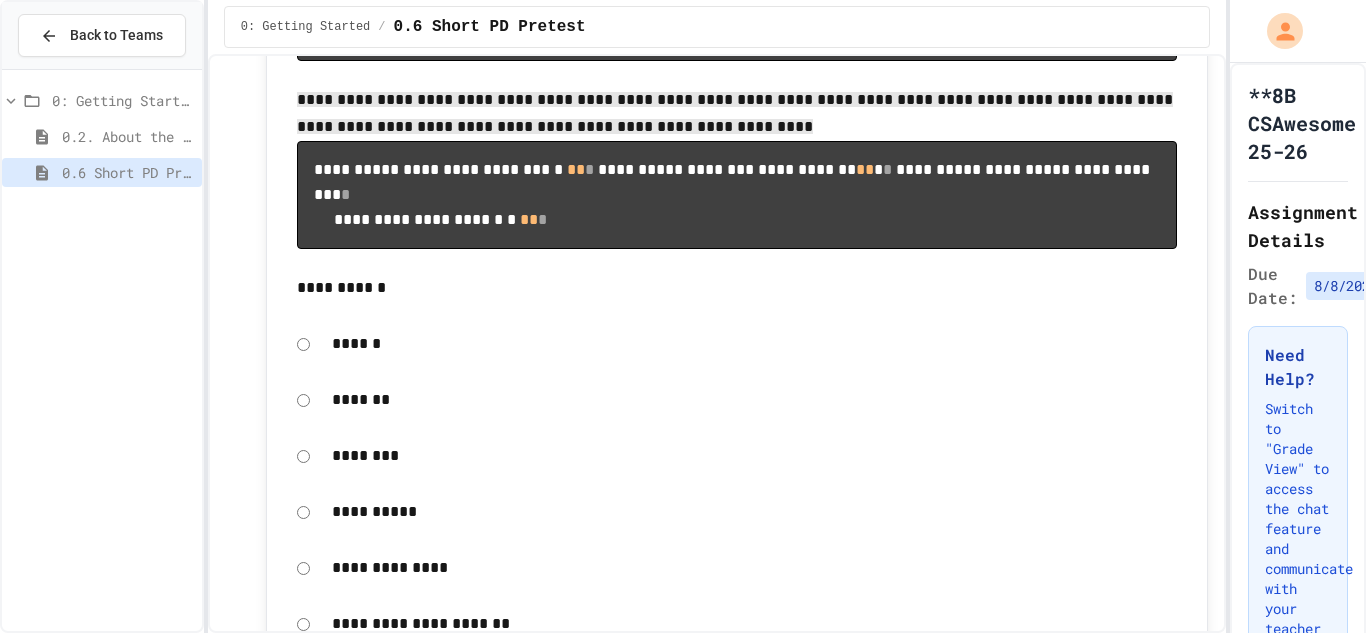 scroll, scrollTop: 3017, scrollLeft: 0, axis: vertical 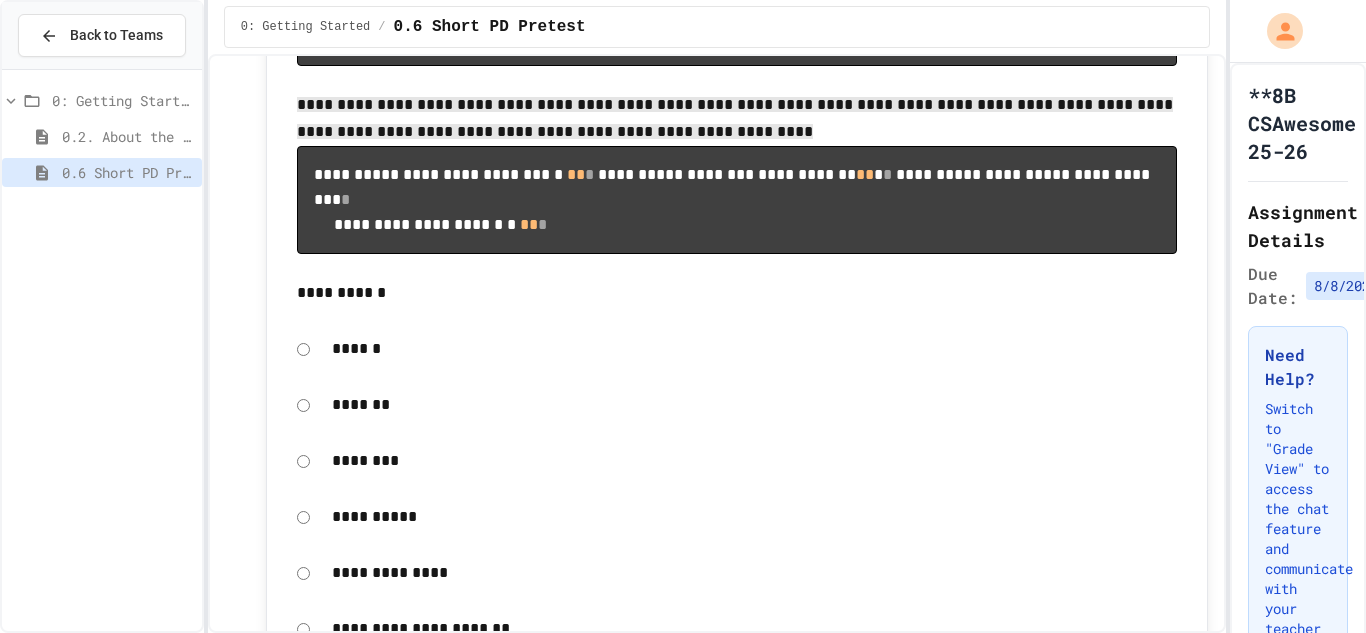 click on "**********" at bounding box center [734, 199] 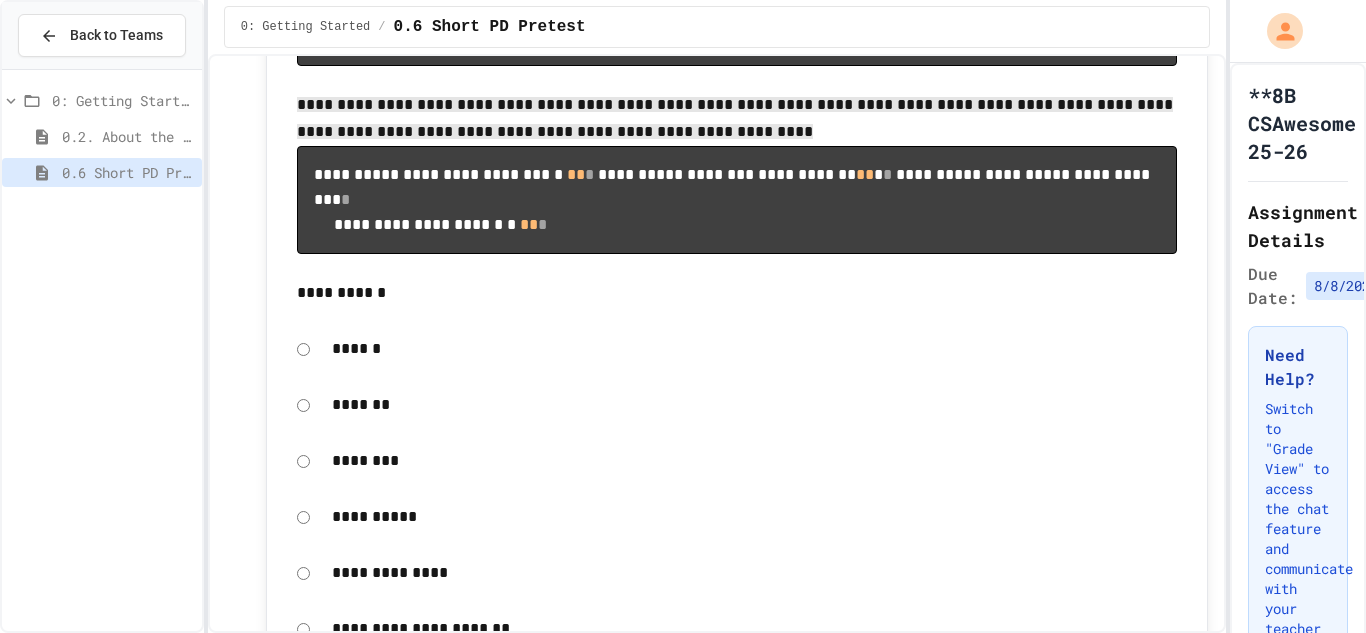 click on "**********" at bounding box center [737, 200] 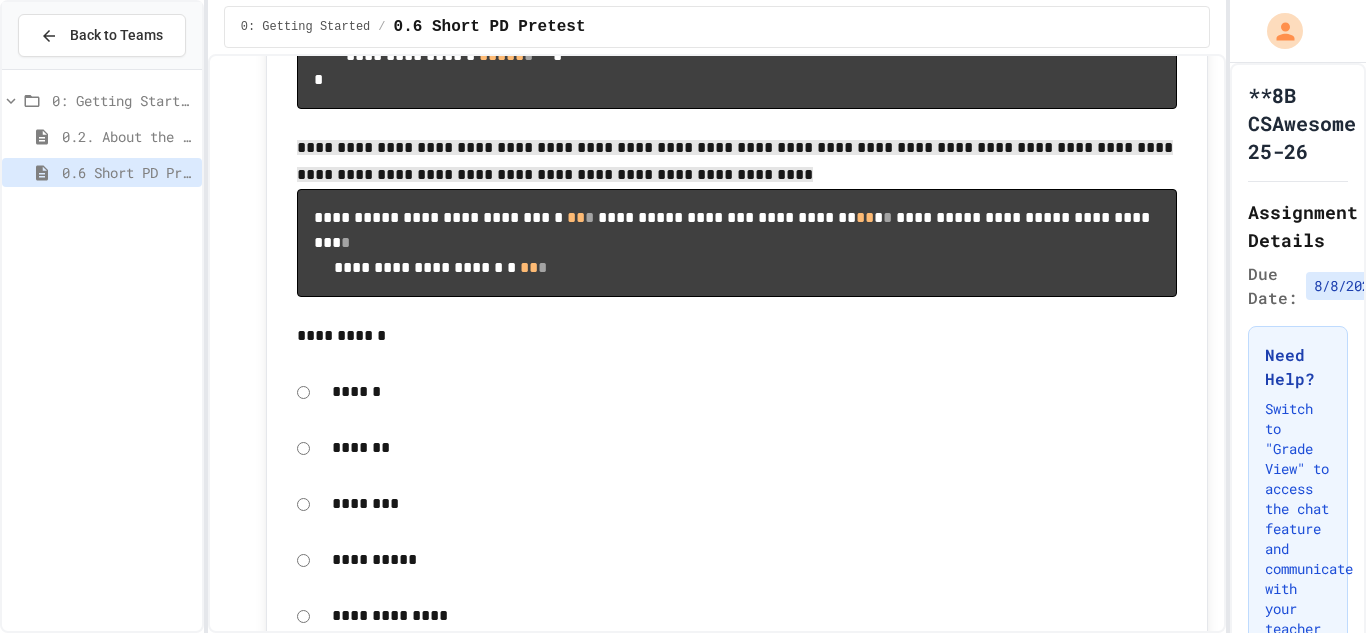 scroll, scrollTop: 2976, scrollLeft: 0, axis: vertical 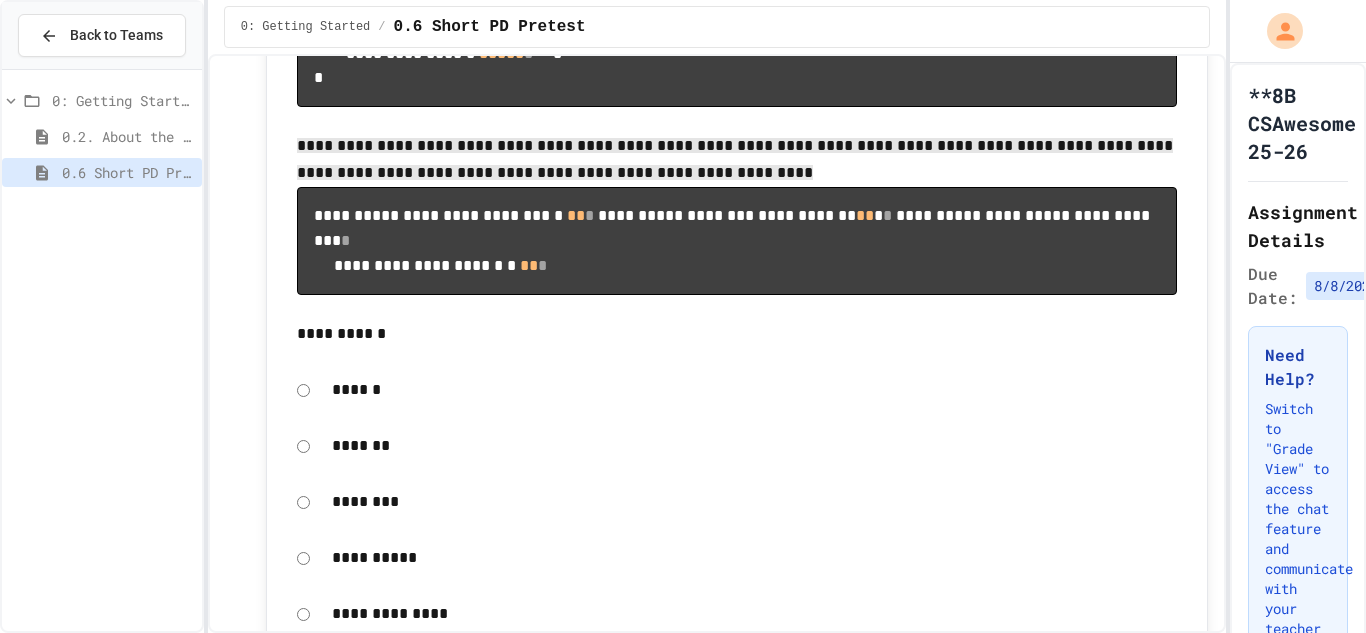 click on "**********" at bounding box center (737, 160) 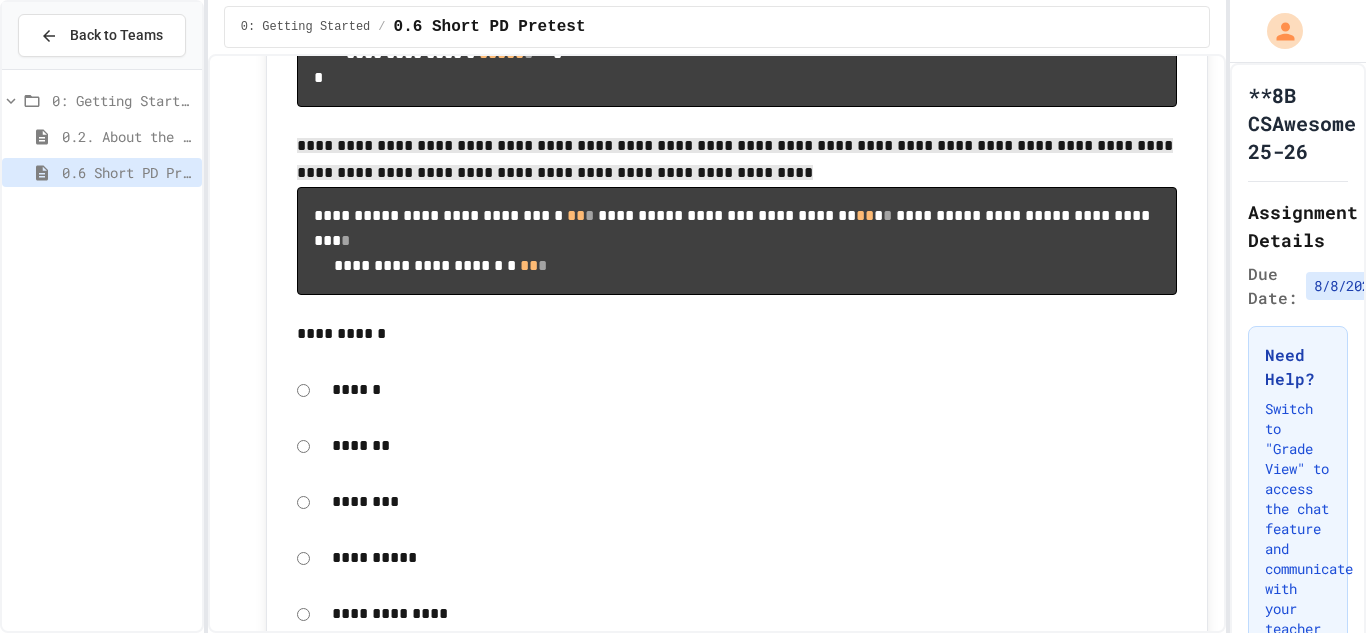 click on "**********" at bounding box center (734, 240) 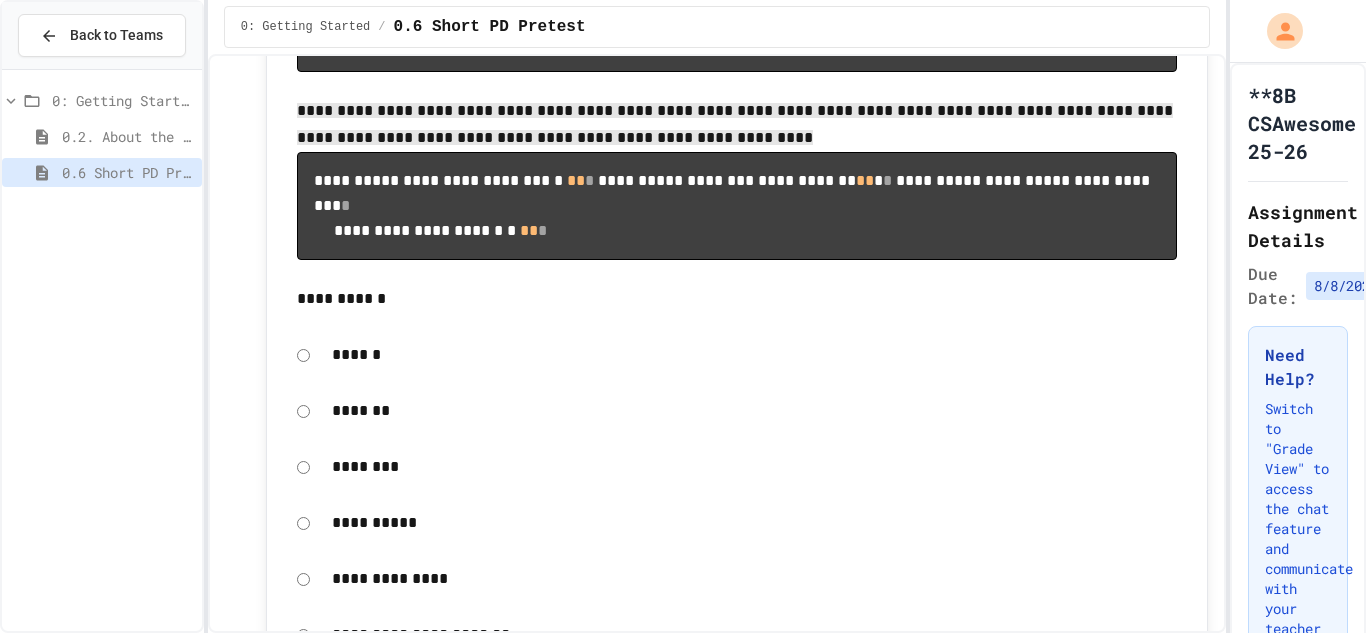 scroll, scrollTop: 3012, scrollLeft: 0, axis: vertical 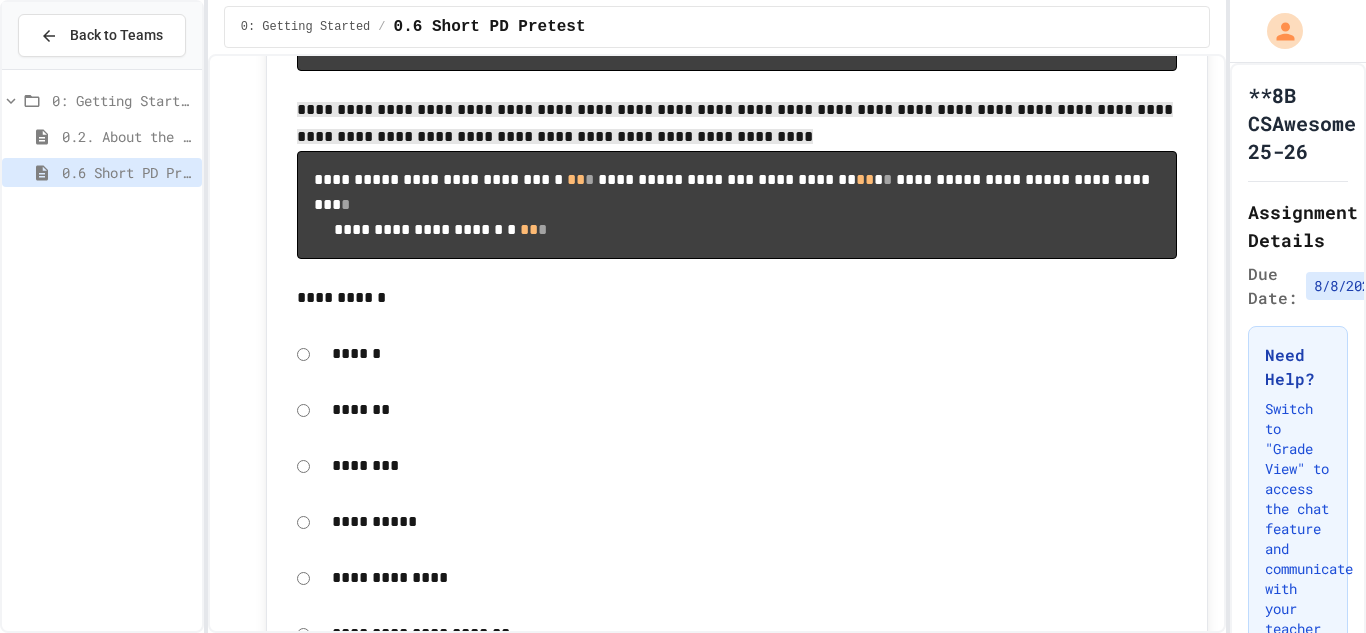 click on "**********" at bounding box center [734, 204] 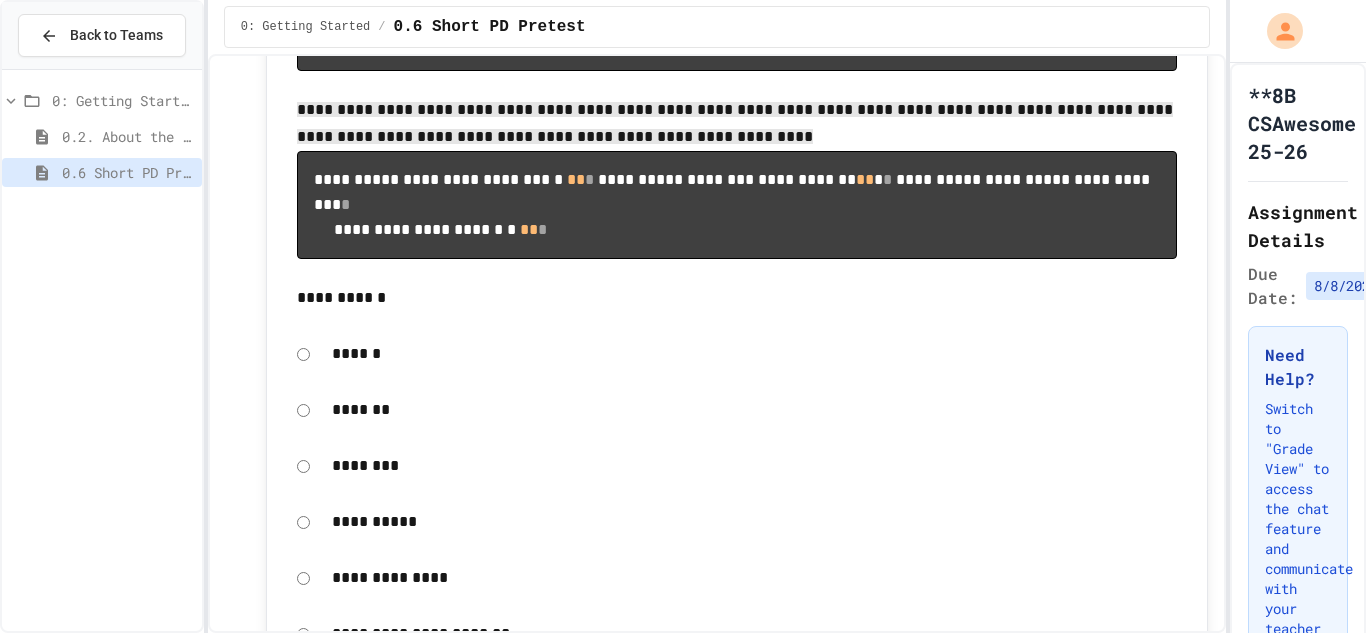 click on "**********" at bounding box center [476, 179] 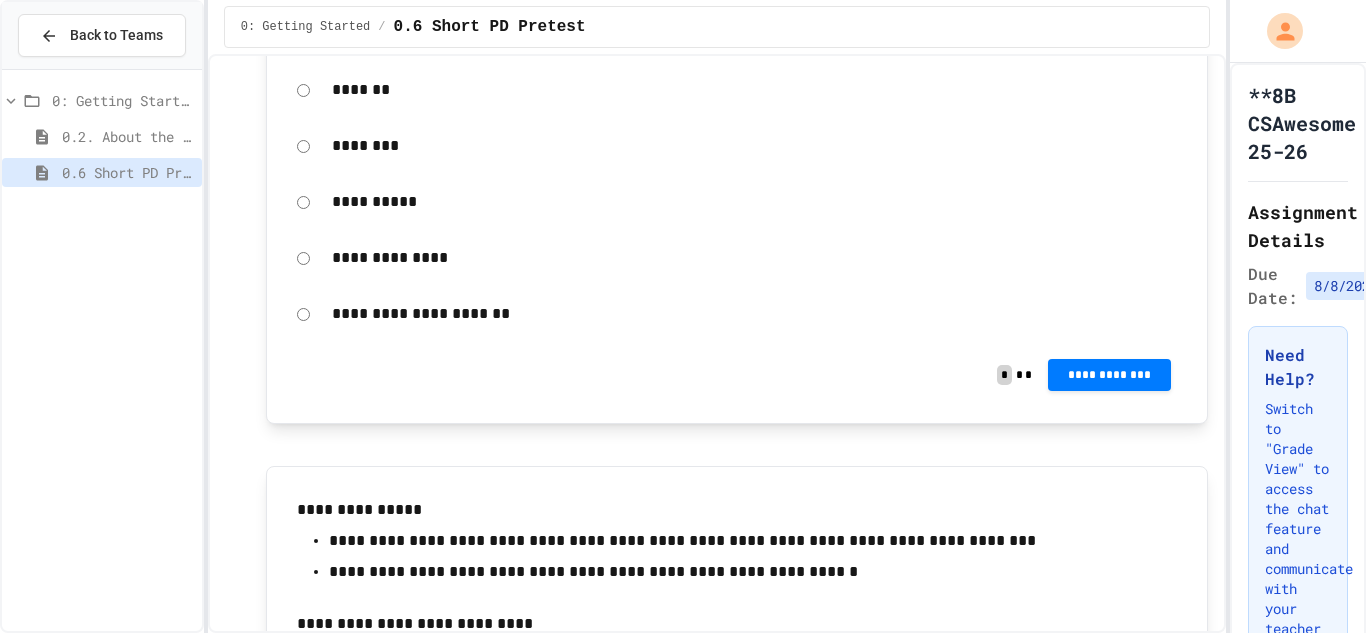 scroll, scrollTop: 3348, scrollLeft: 0, axis: vertical 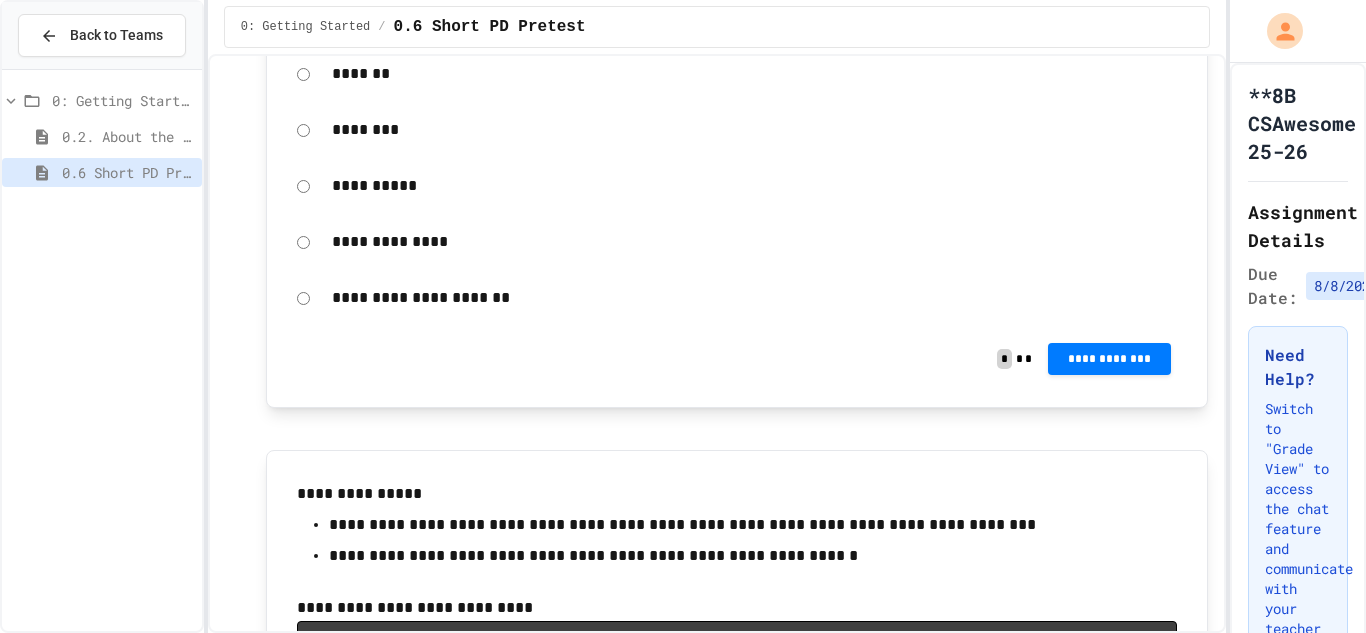 click on "******" at bounding box center [755, 18] 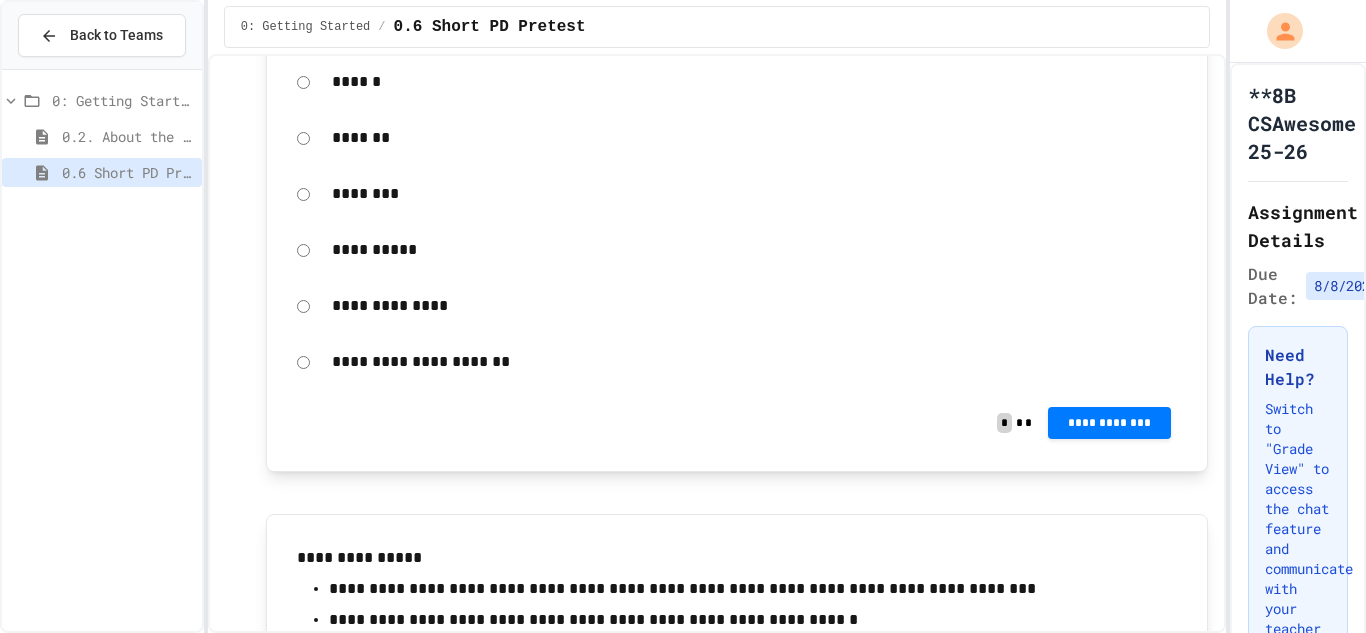 scroll, scrollTop: 3282, scrollLeft: 0, axis: vertical 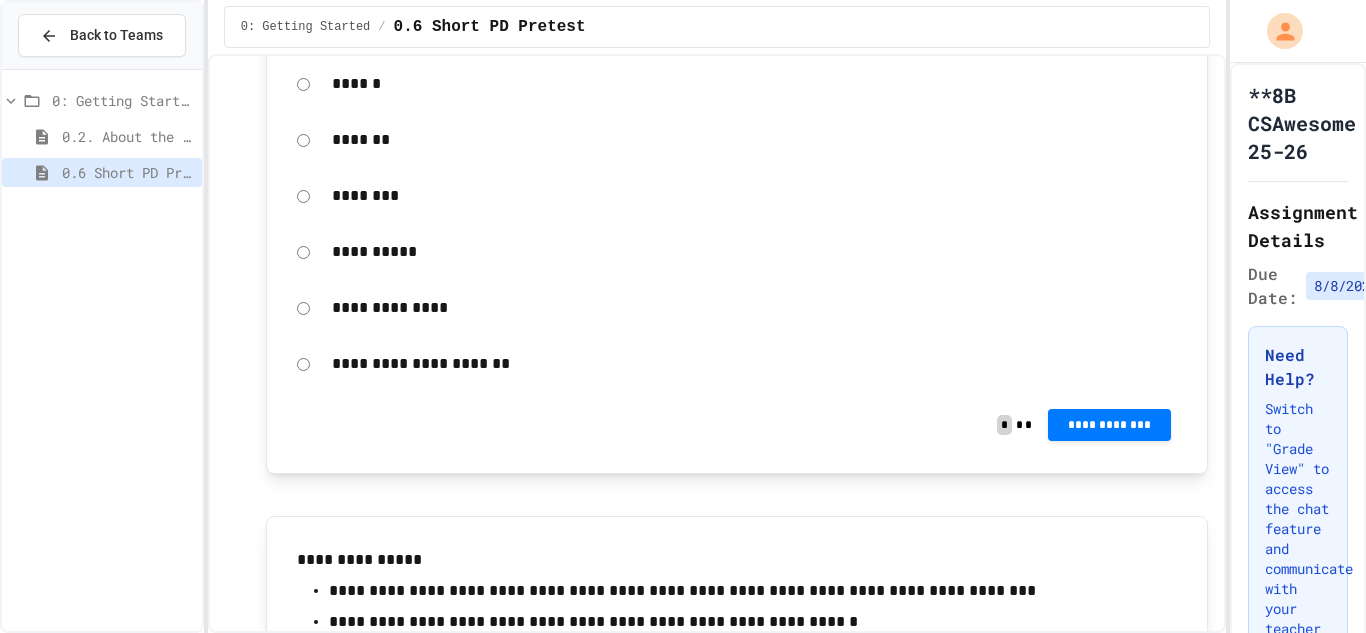 click on "**********" at bounding box center (737, -122) 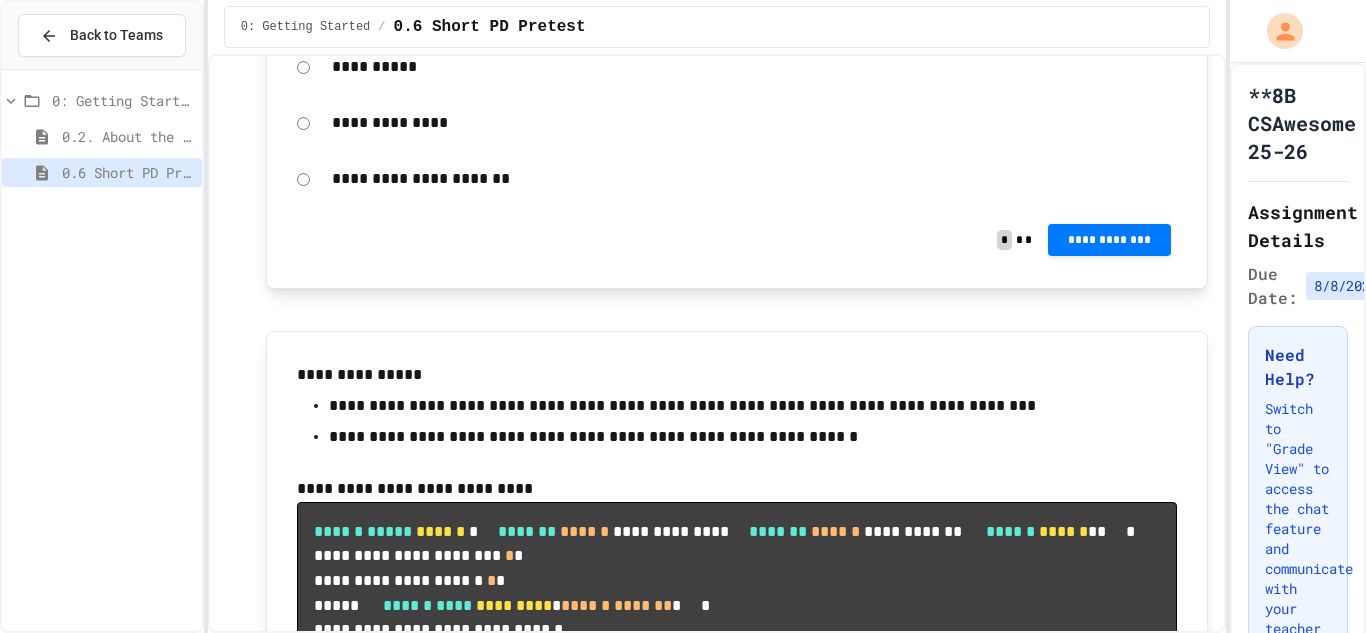 scroll, scrollTop: 3533, scrollLeft: 0, axis: vertical 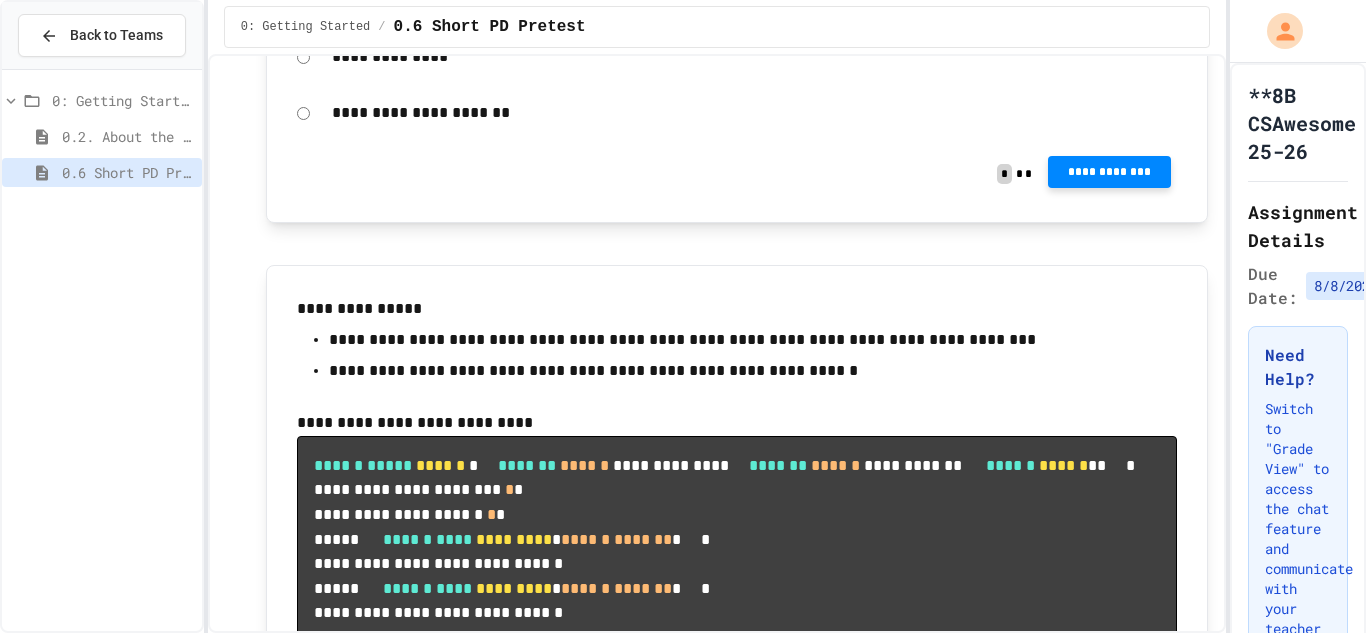 click on "**********" at bounding box center (1109, 172) 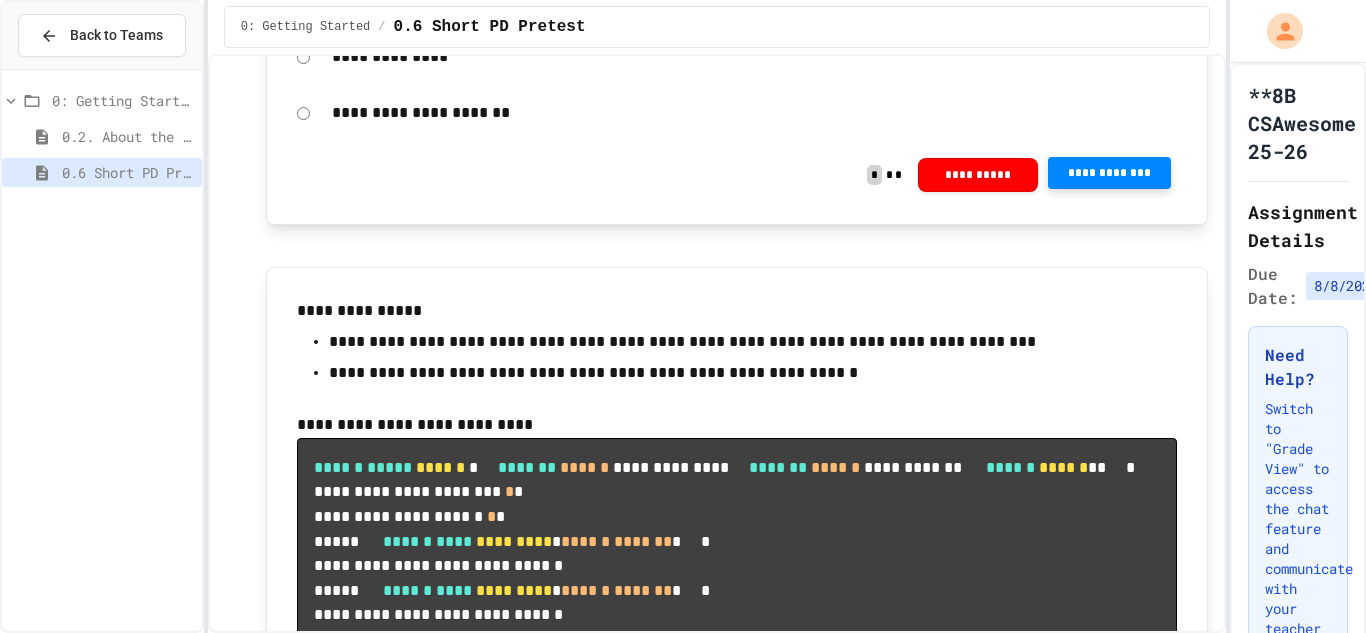 click on "Score 0 / 1 0 %" at bounding box center (682, 778) 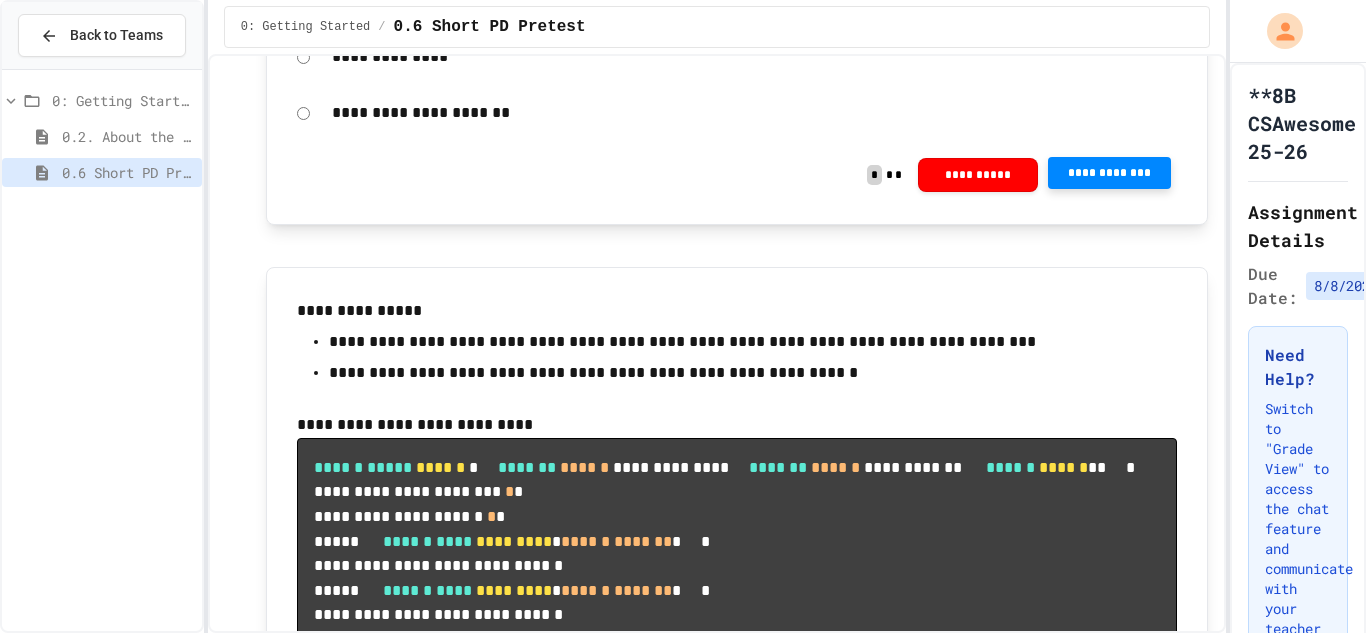 click on "Score 0 / 1 0 %" at bounding box center (682, 778) 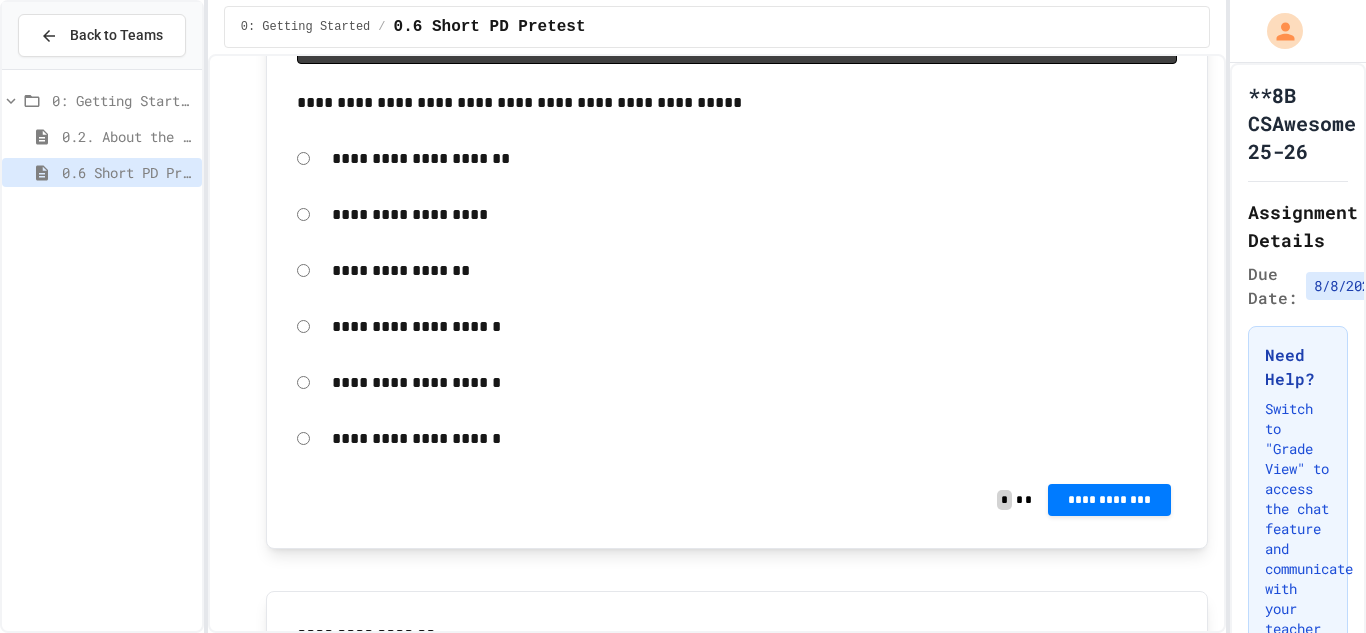 scroll, scrollTop: 4321, scrollLeft: 0, axis: vertical 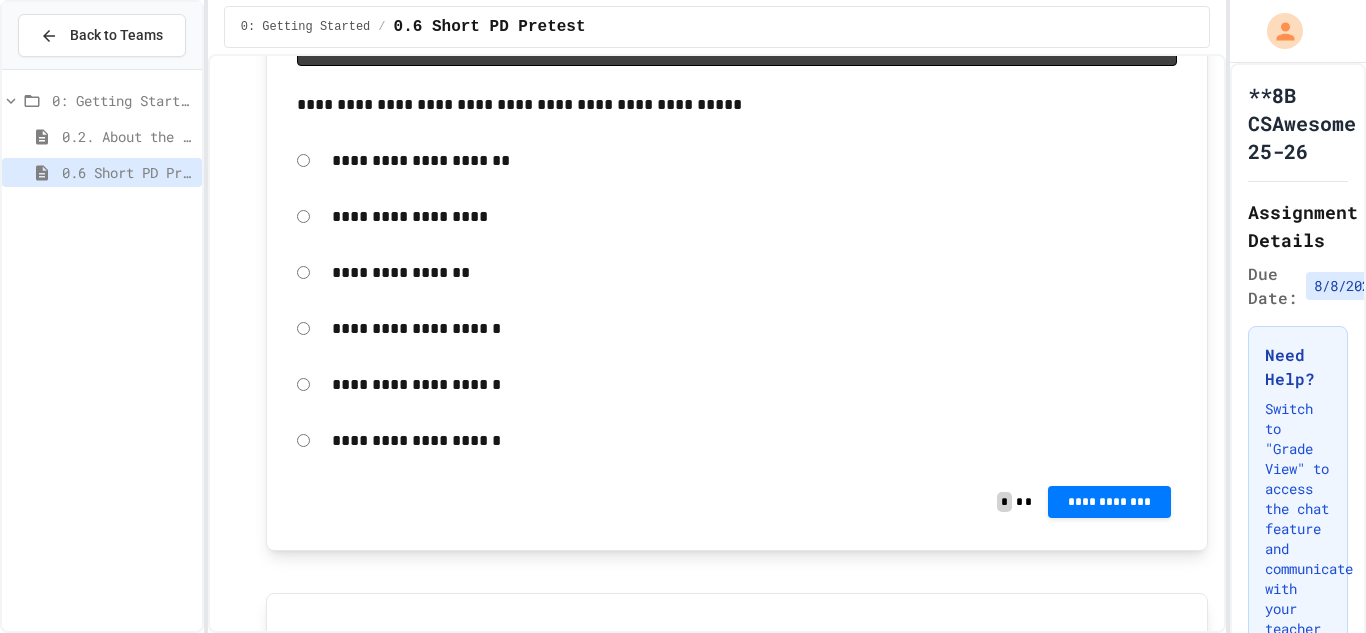 click on "*********" at bounding box center [514, -248] 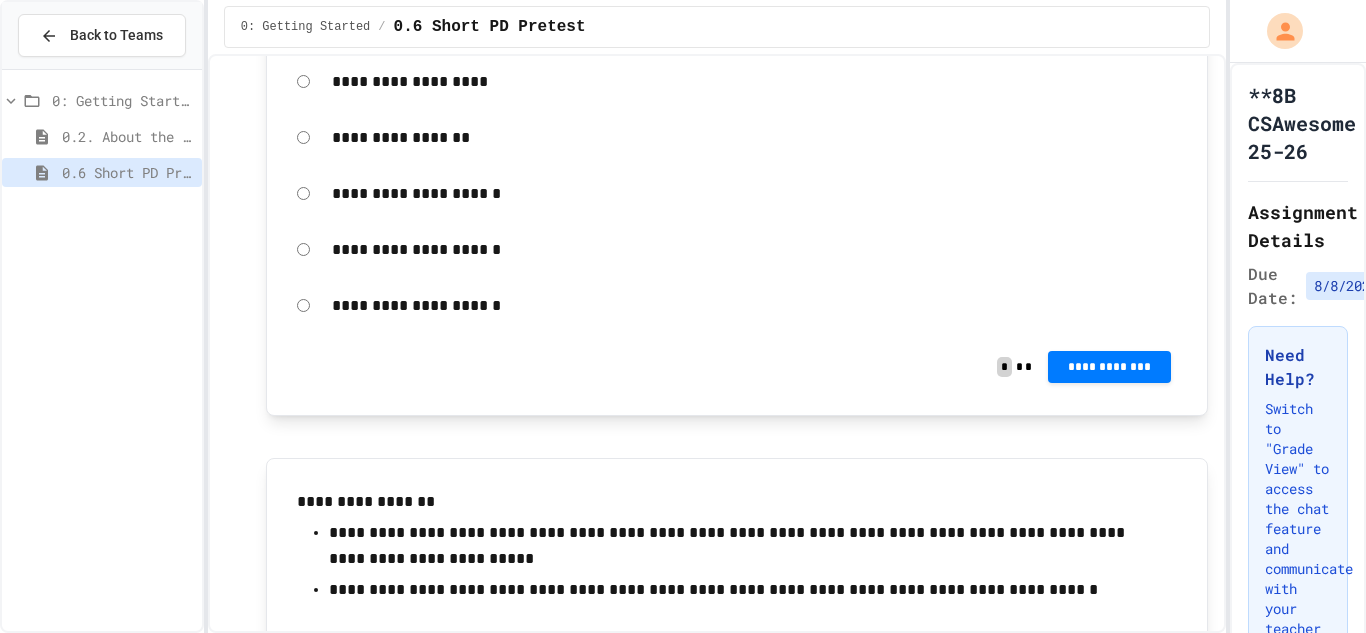 scroll, scrollTop: 4962, scrollLeft: 0, axis: vertical 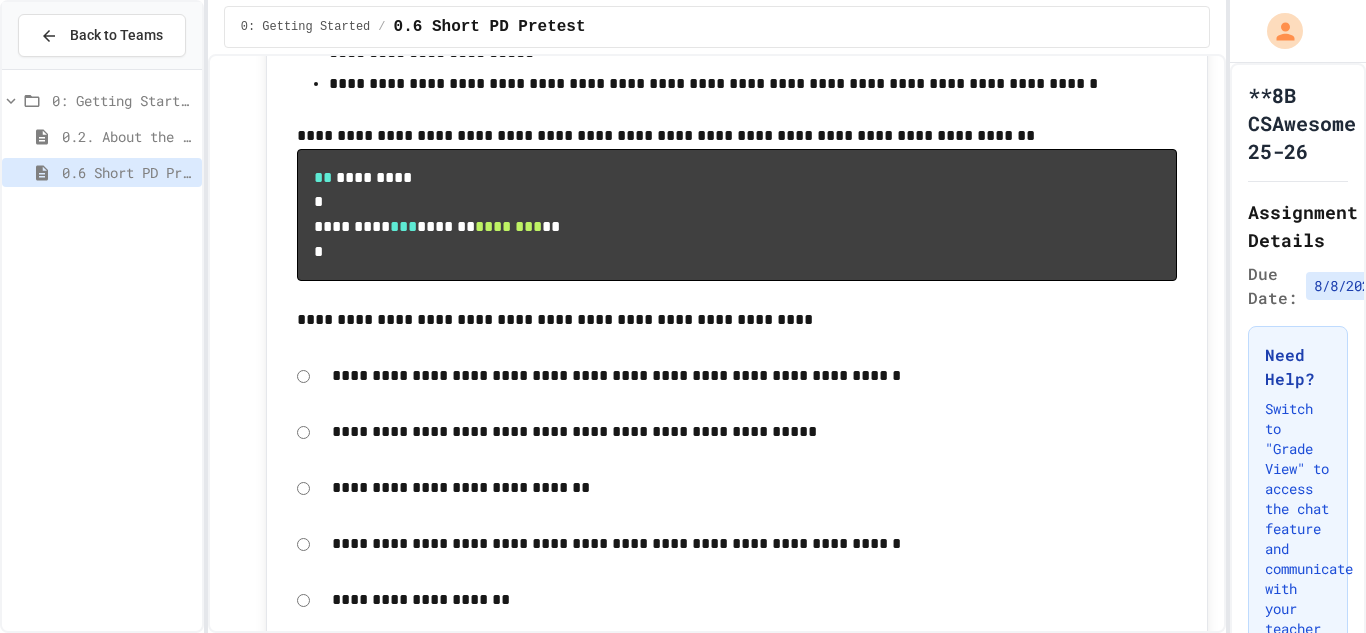 click on "**********" at bounding box center [755, -424] 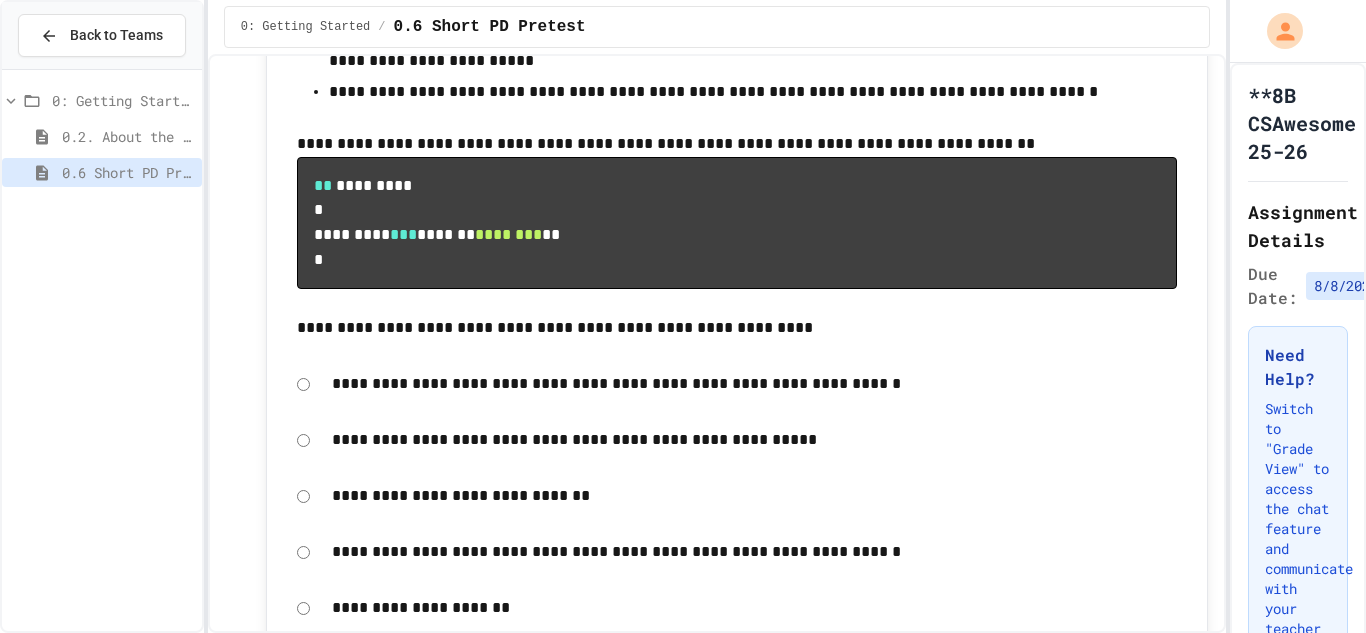 scroll, scrollTop: 5017, scrollLeft: 0, axis: vertical 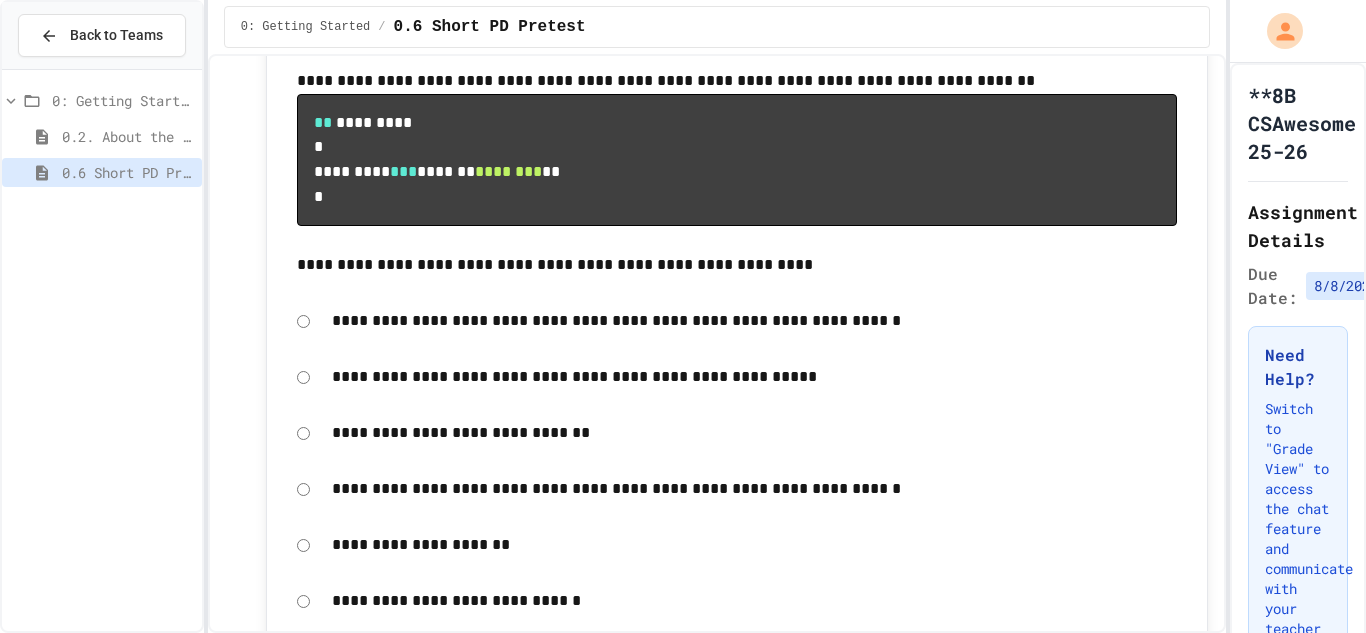 click on "**********" at bounding box center (1109, -194) 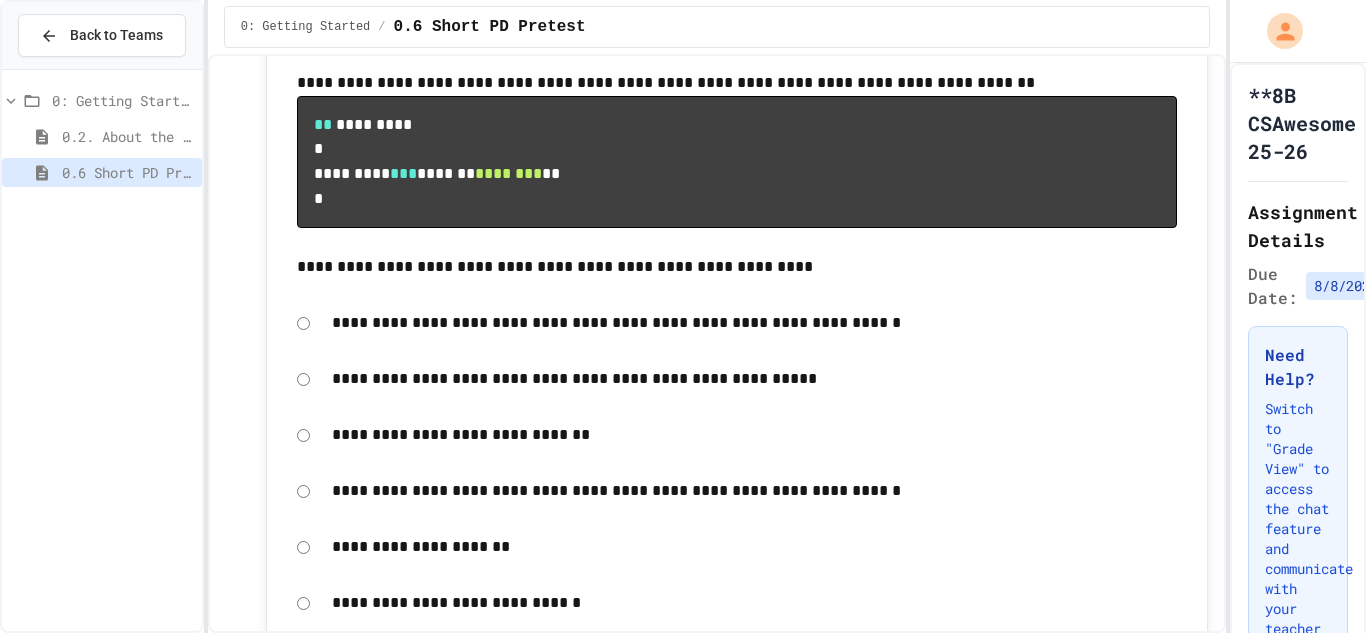 click on "Score 0 / 1 0 %" at bounding box center (682, 778) 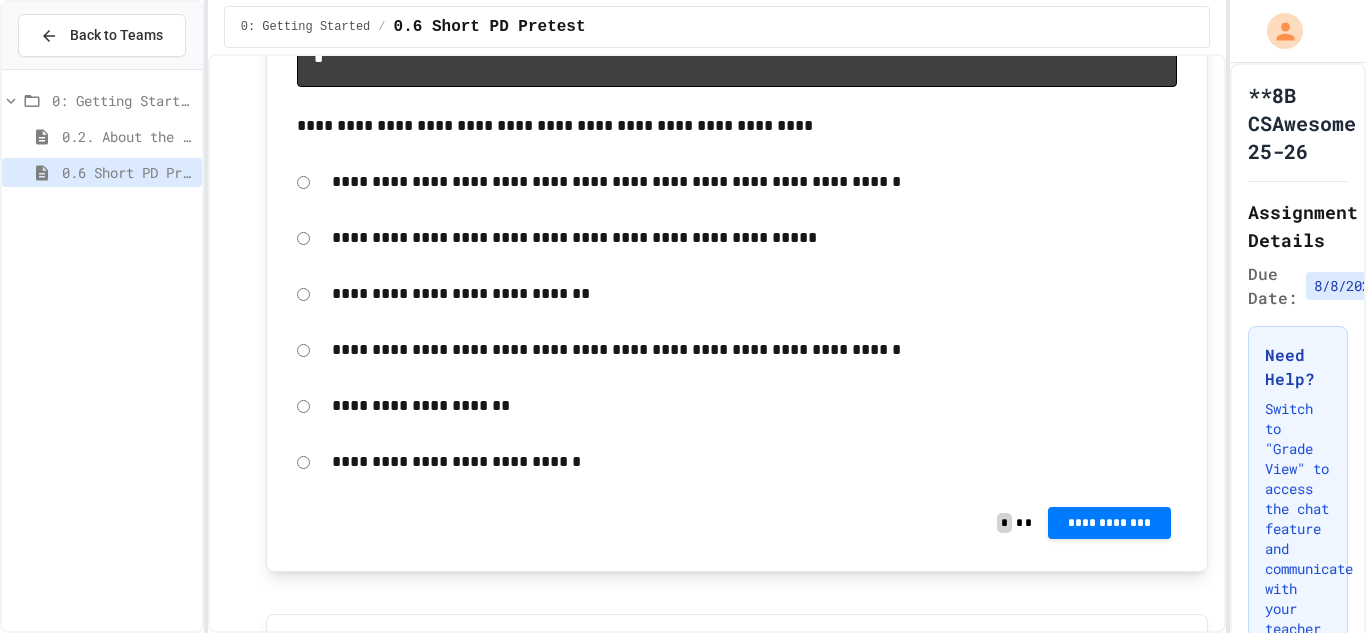 scroll, scrollTop: 5157, scrollLeft: 0, axis: vertical 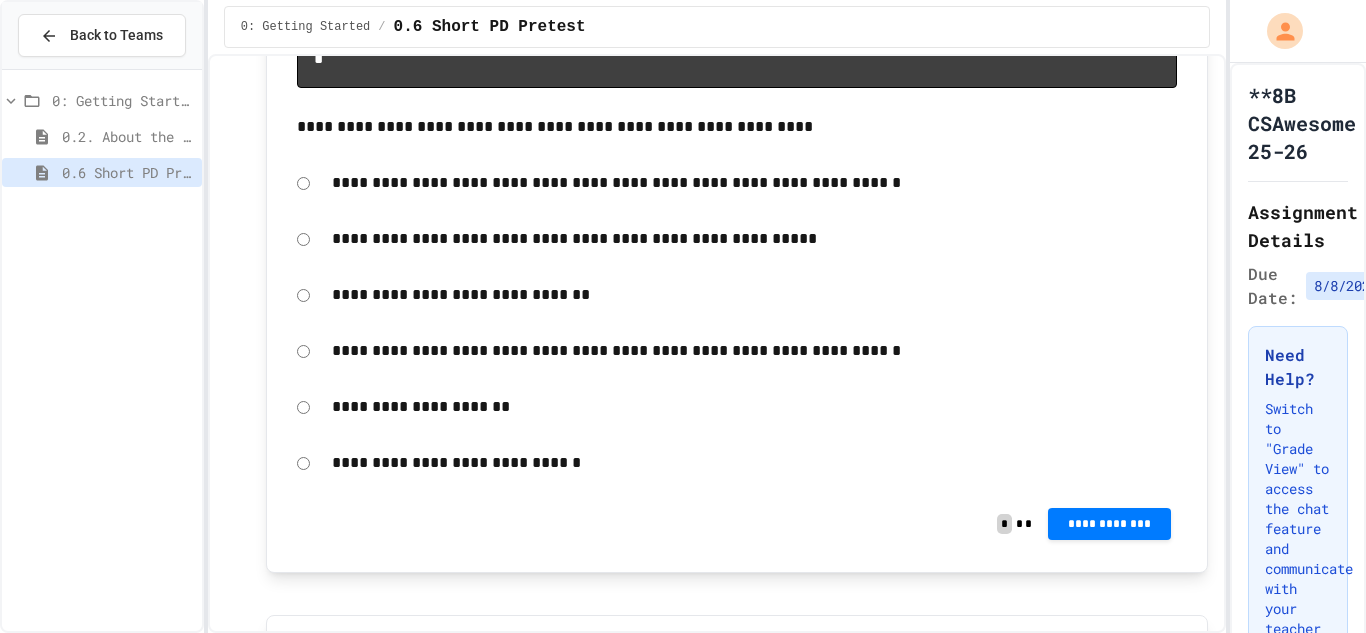 click on "**********" at bounding box center [755, -395] 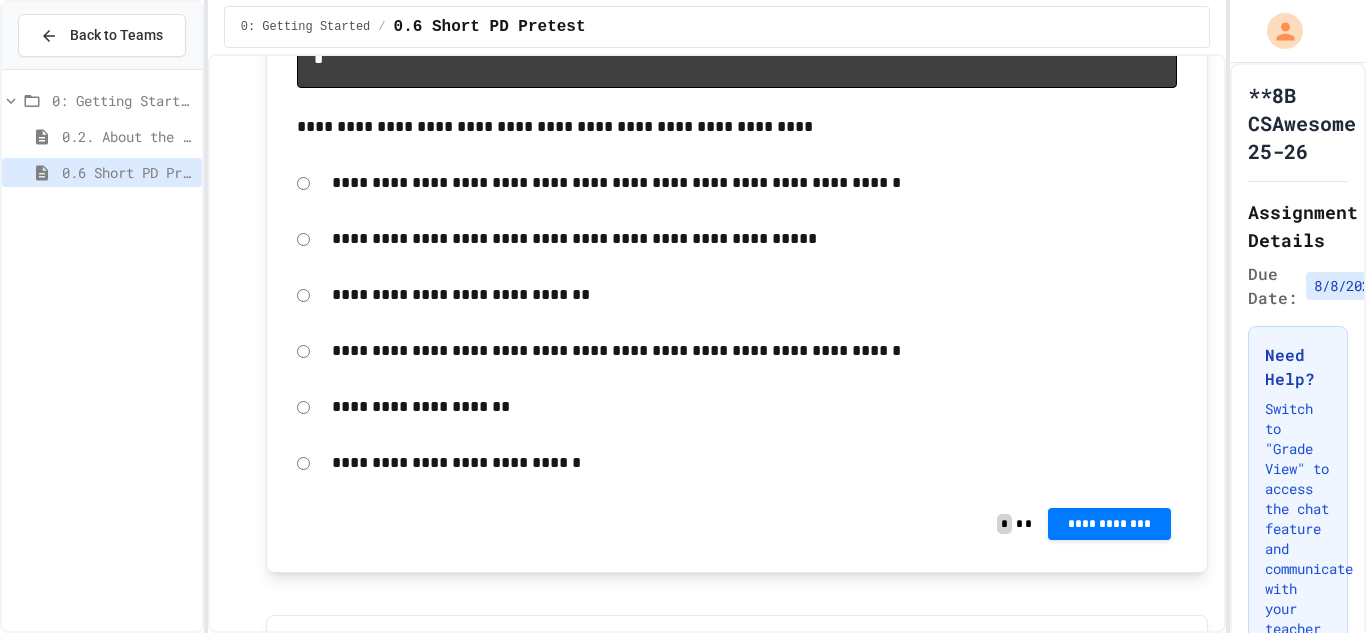 click on "**********" at bounding box center [755, -395] 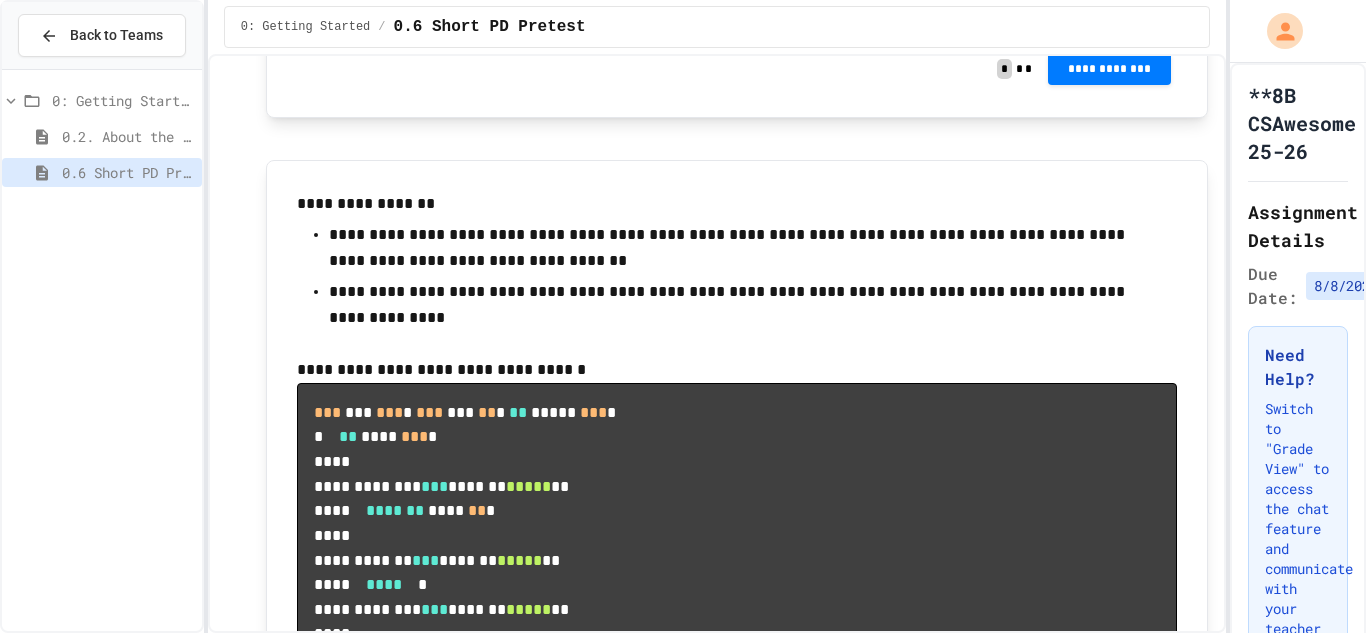 scroll, scrollTop: 5616, scrollLeft: 0, axis: vertical 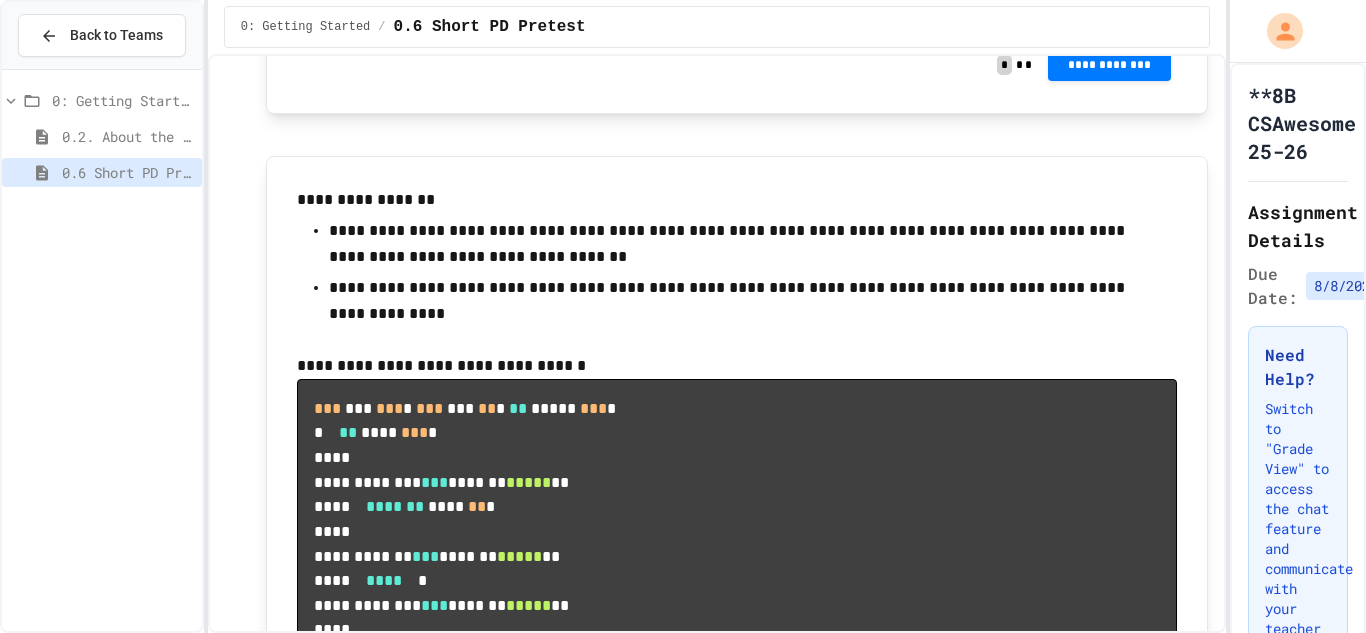 click on "** *********
*
********* *** ******* ******** **
*" at bounding box center [437, -438] 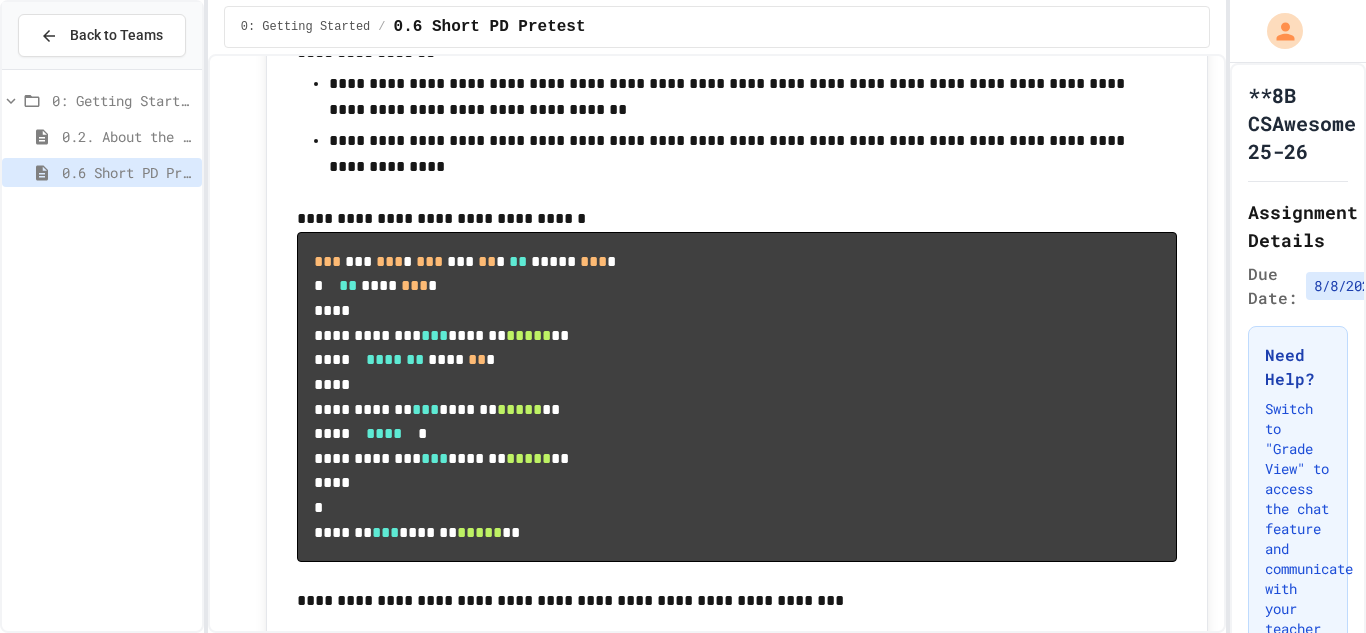 scroll, scrollTop: 5764, scrollLeft: 0, axis: vertical 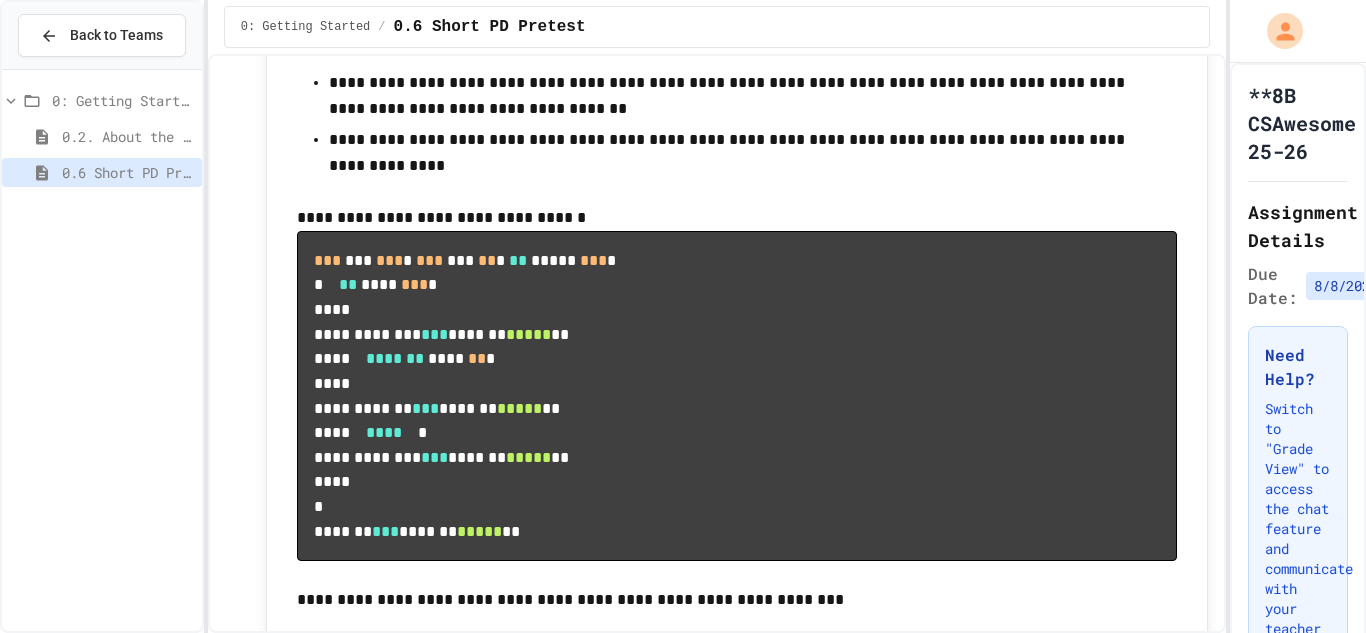 click on "**********" at bounding box center (755, -368) 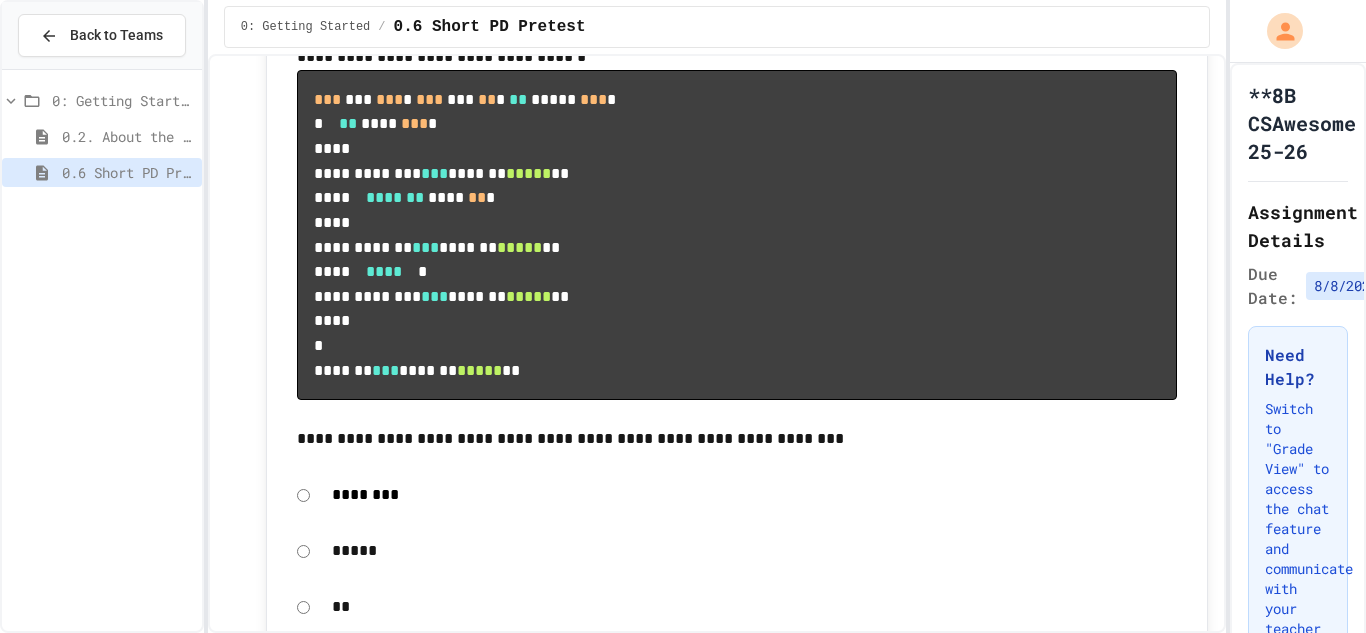 scroll, scrollTop: 5930, scrollLeft: 0, axis: vertical 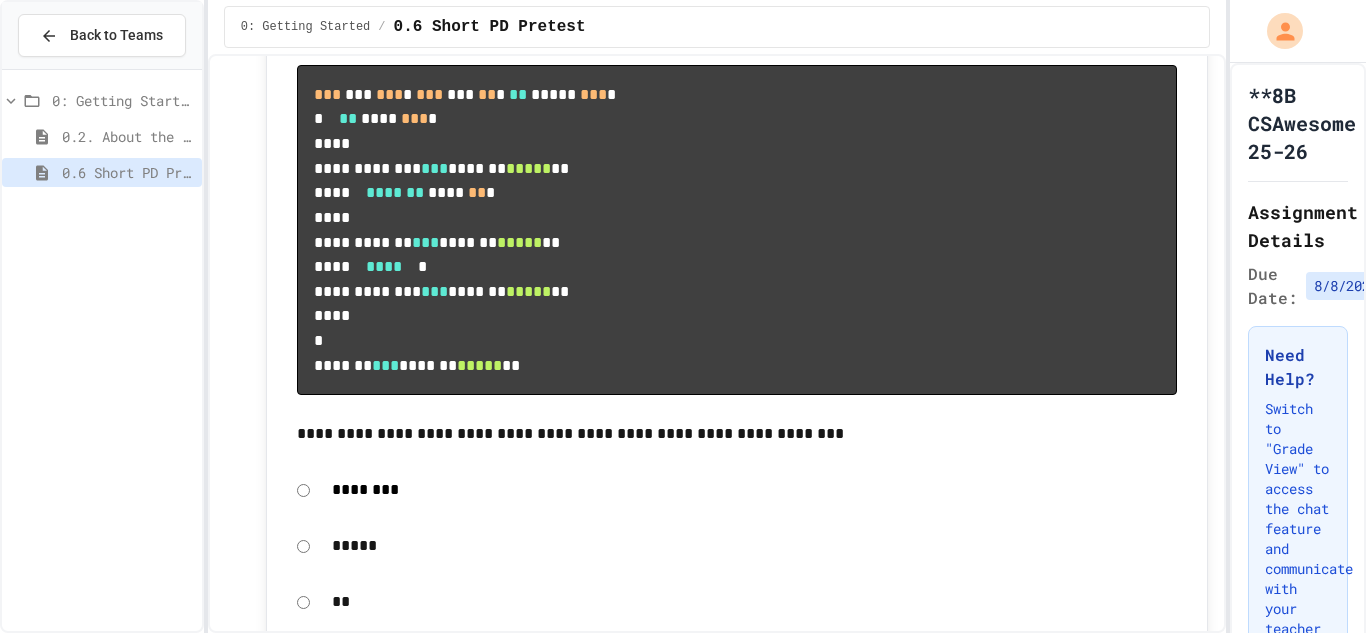 click on "**********" at bounding box center (1109, -249) 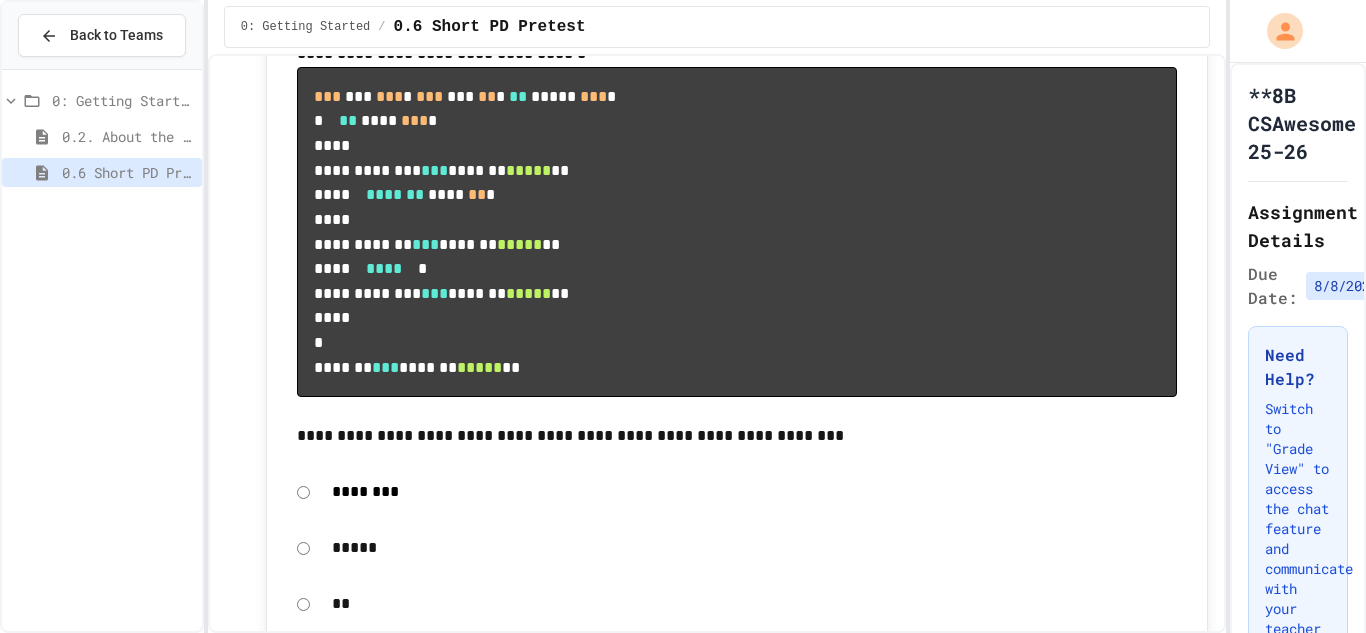 click 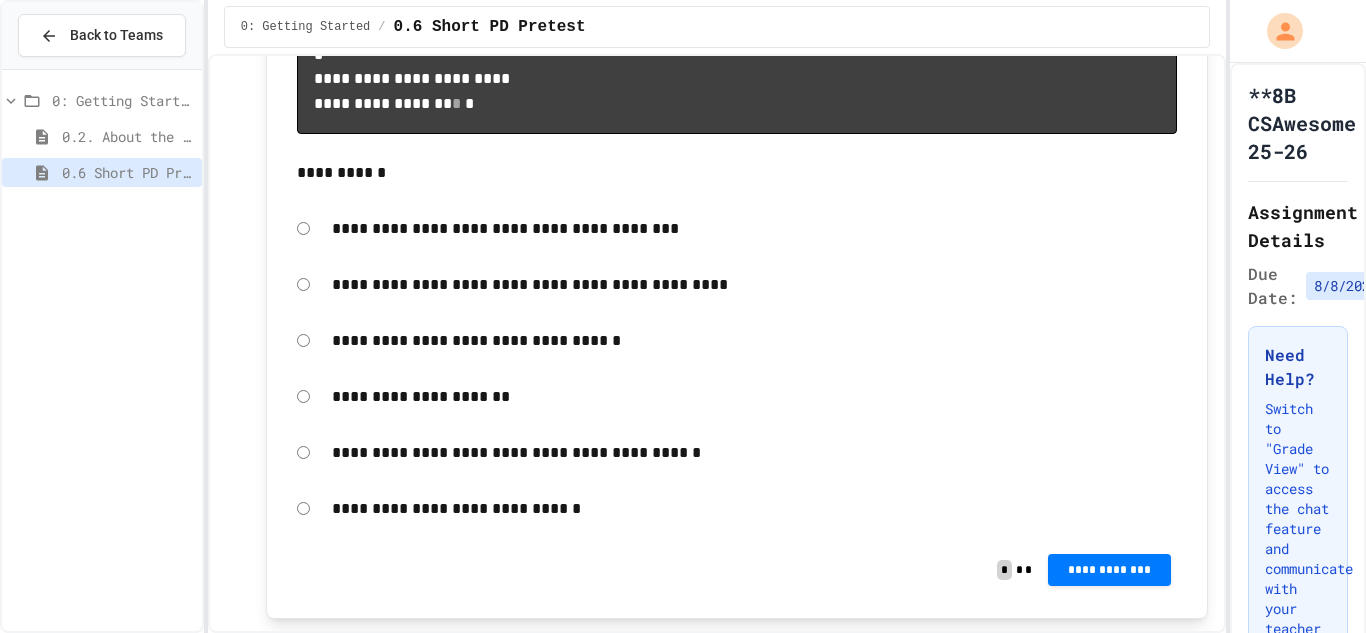 scroll, scrollTop: 7078, scrollLeft: 0, axis: vertical 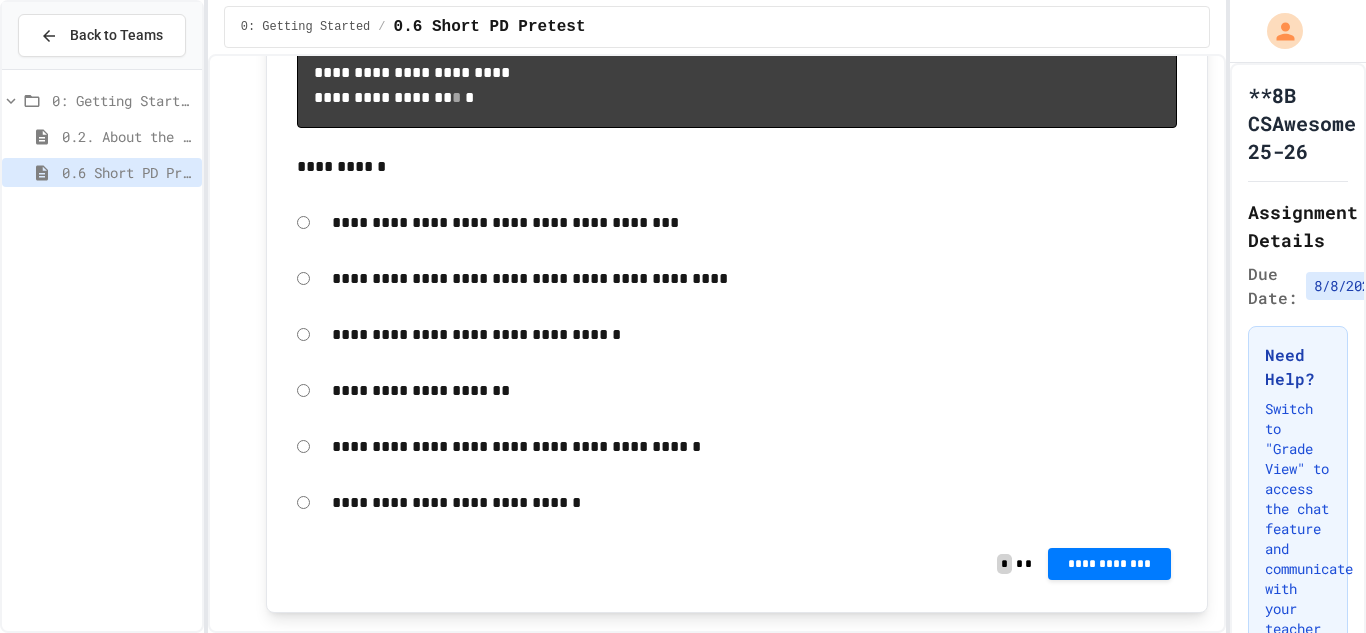 click on "*****" at bounding box center [755, -432] 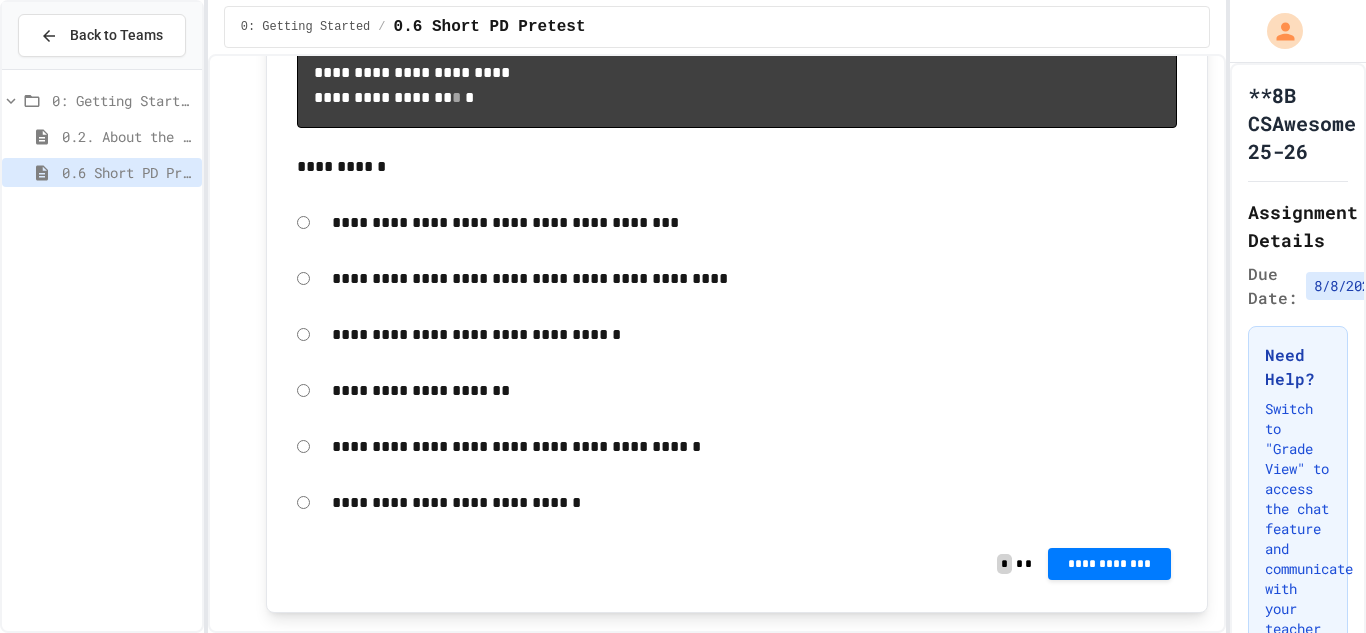 click on "**********" at bounding box center [737, -315] 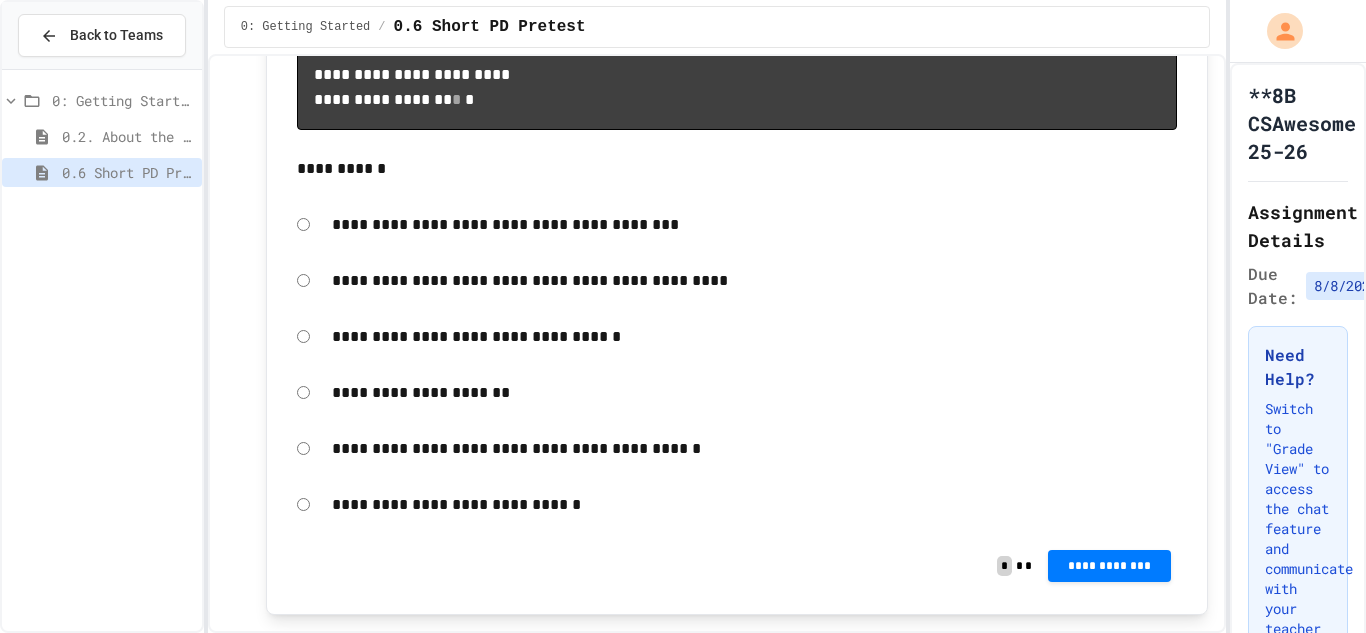 click 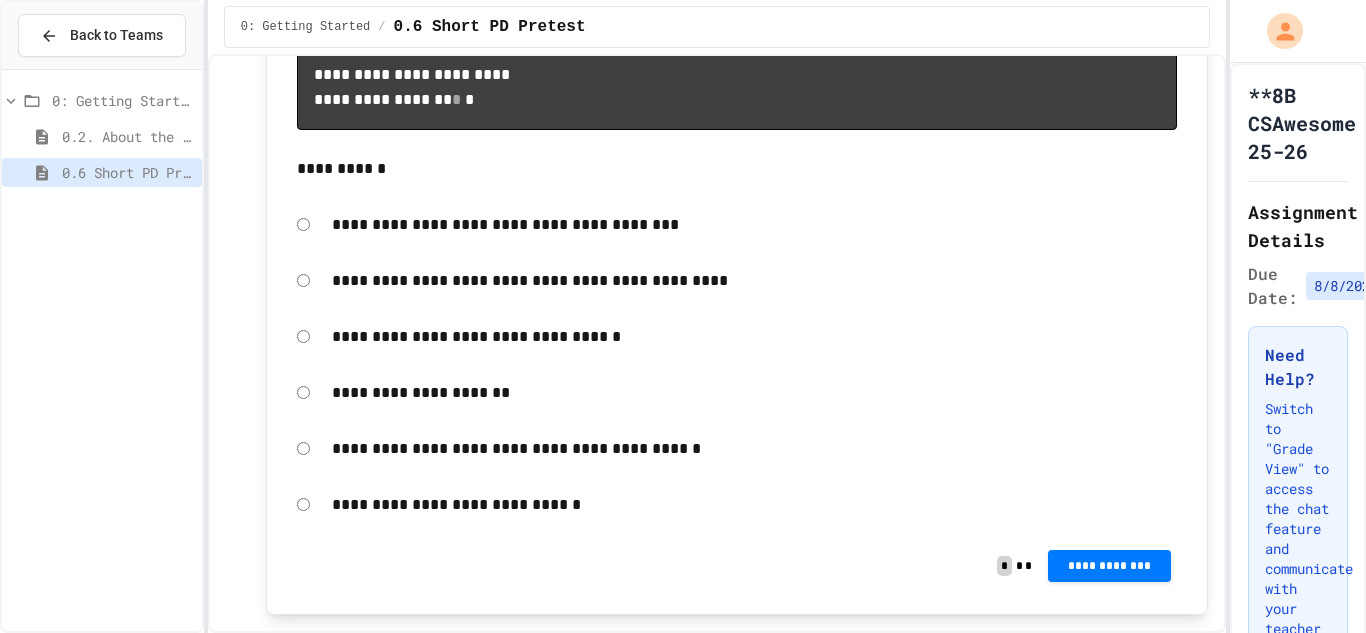 scroll, scrollTop: 173, scrollLeft: 0, axis: vertical 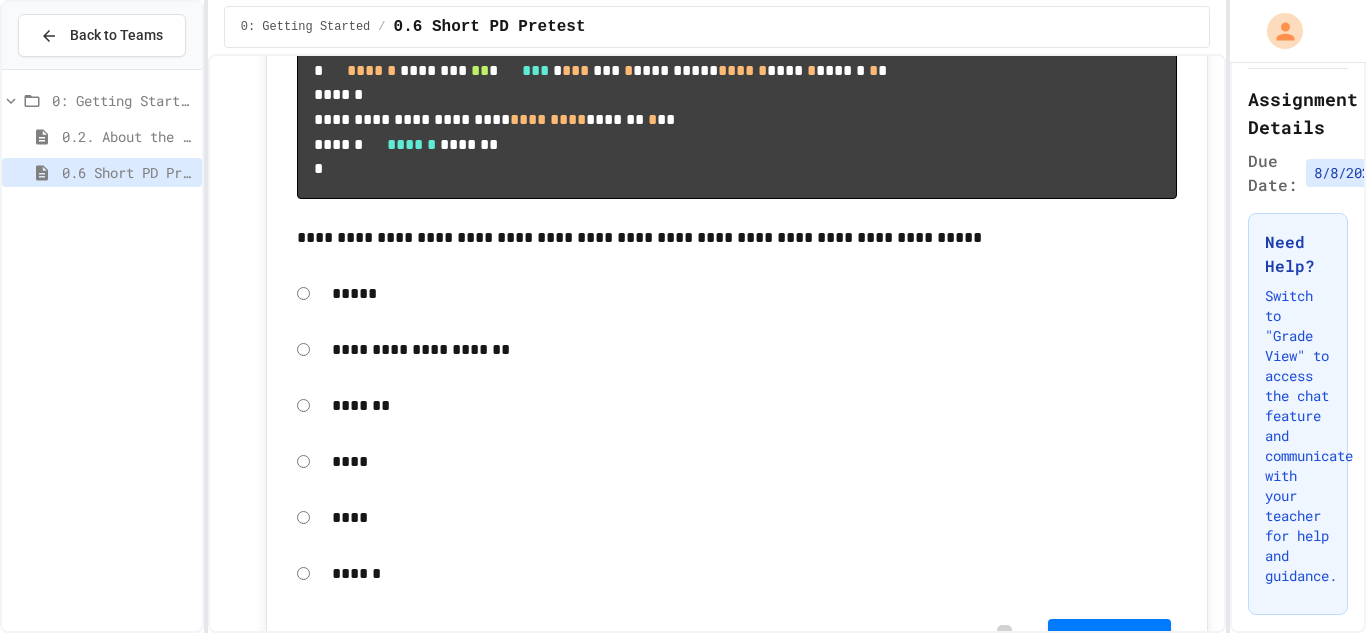 click on "**********" at bounding box center (755, -581) 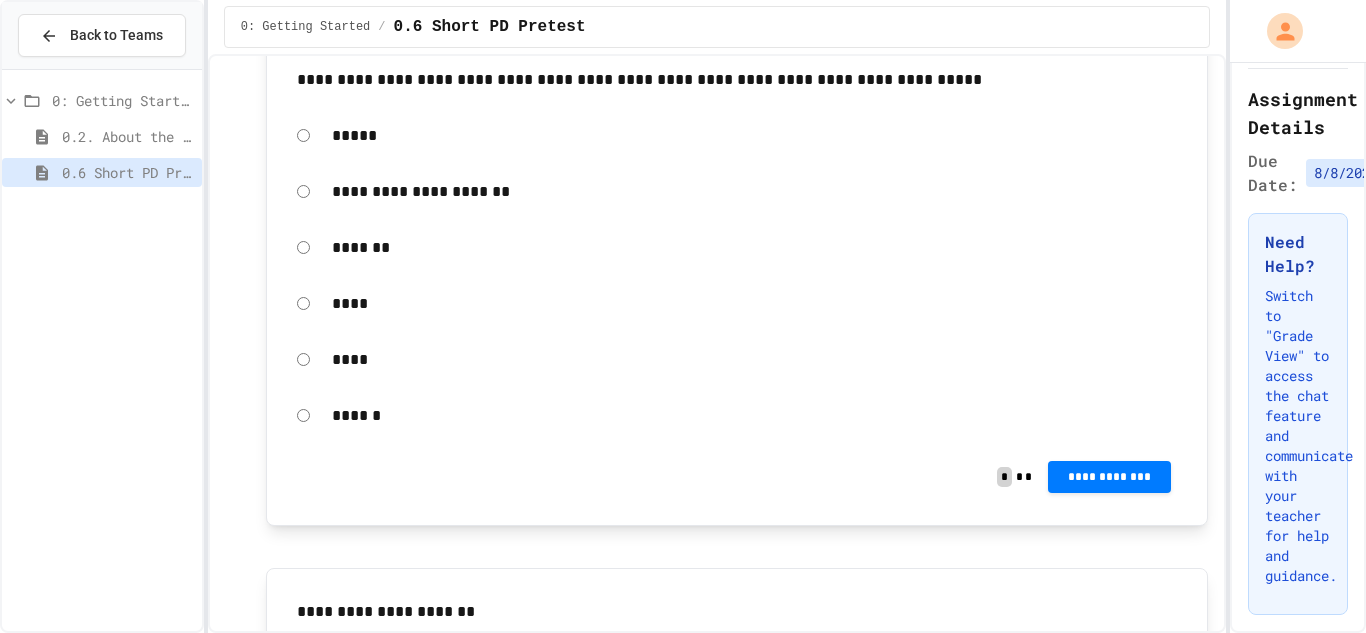 scroll, scrollTop: 8045, scrollLeft: 0, axis: vertical 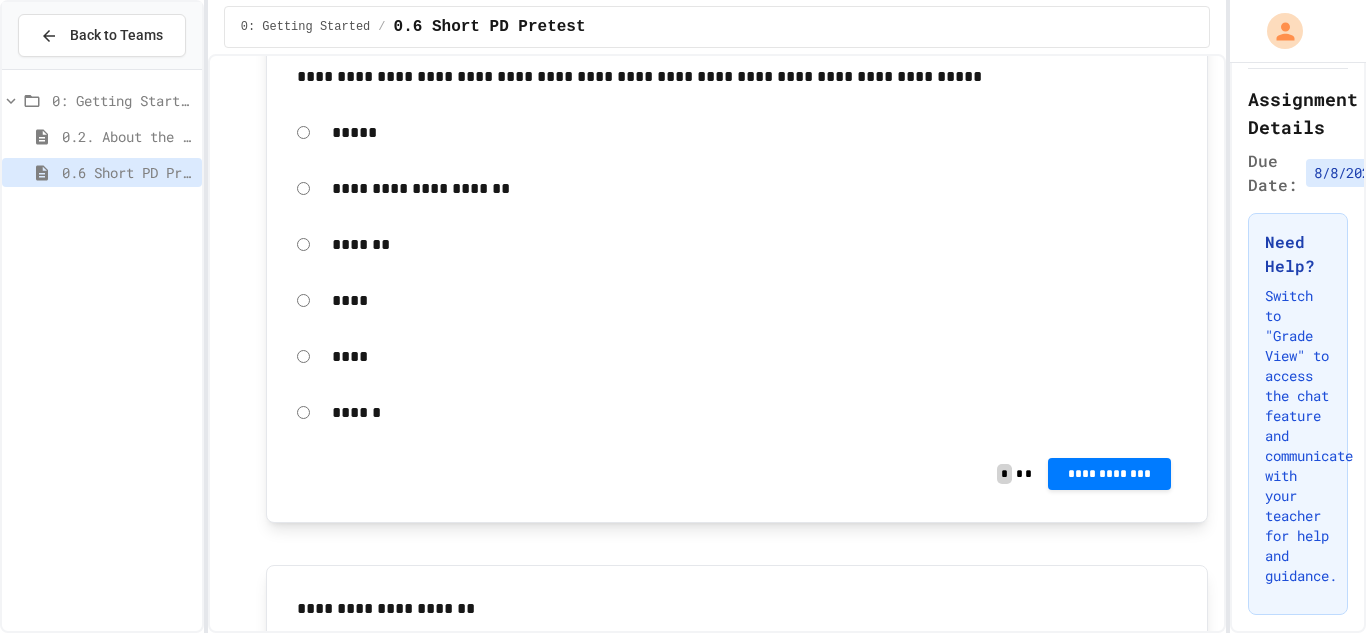 click on "**********" at bounding box center [1109, -403] 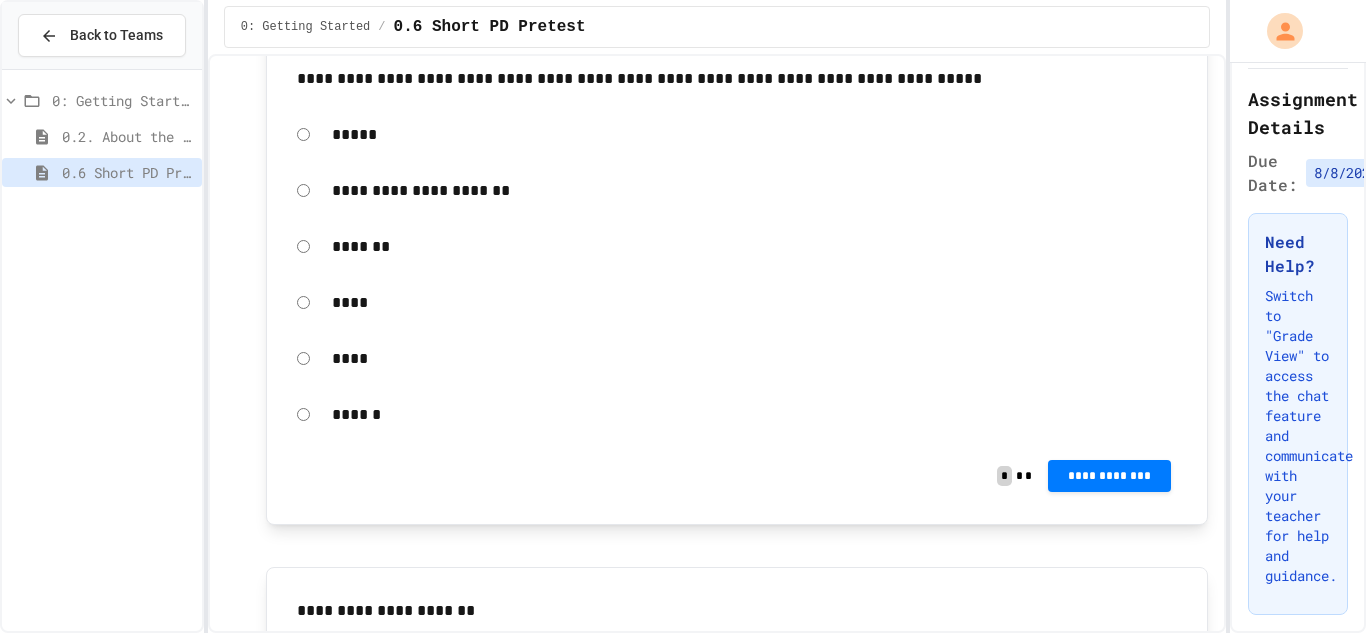 click 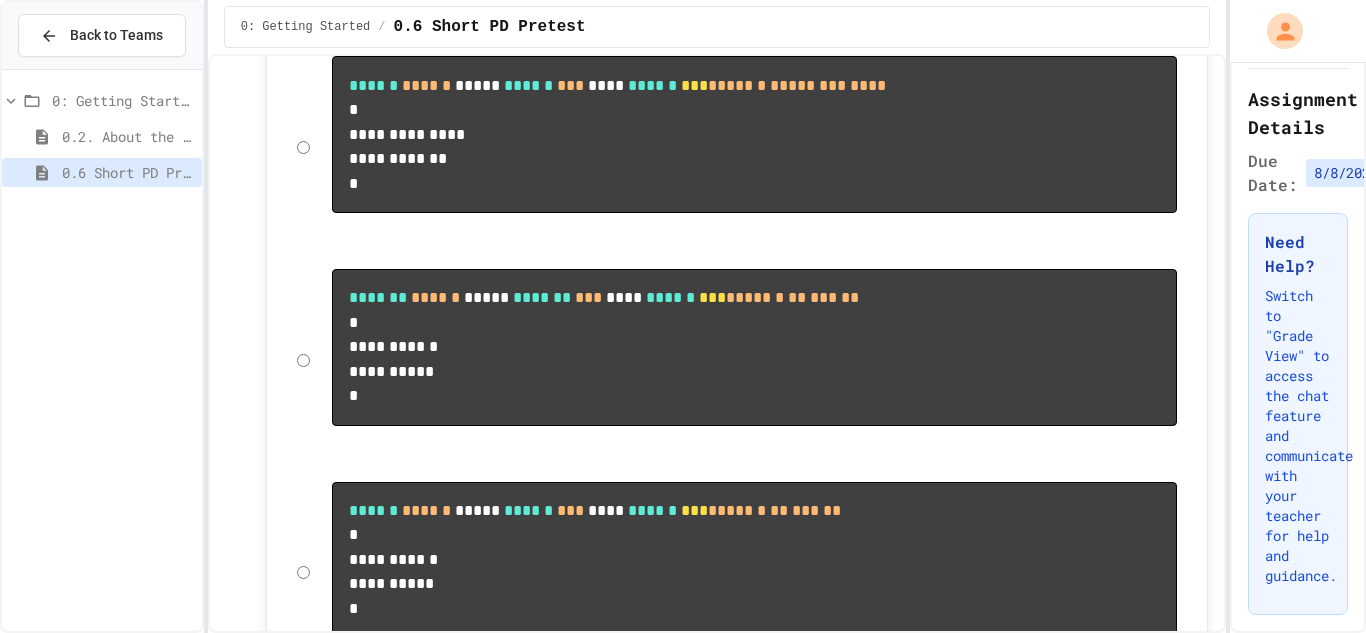 scroll, scrollTop: 8980, scrollLeft: 0, axis: vertical 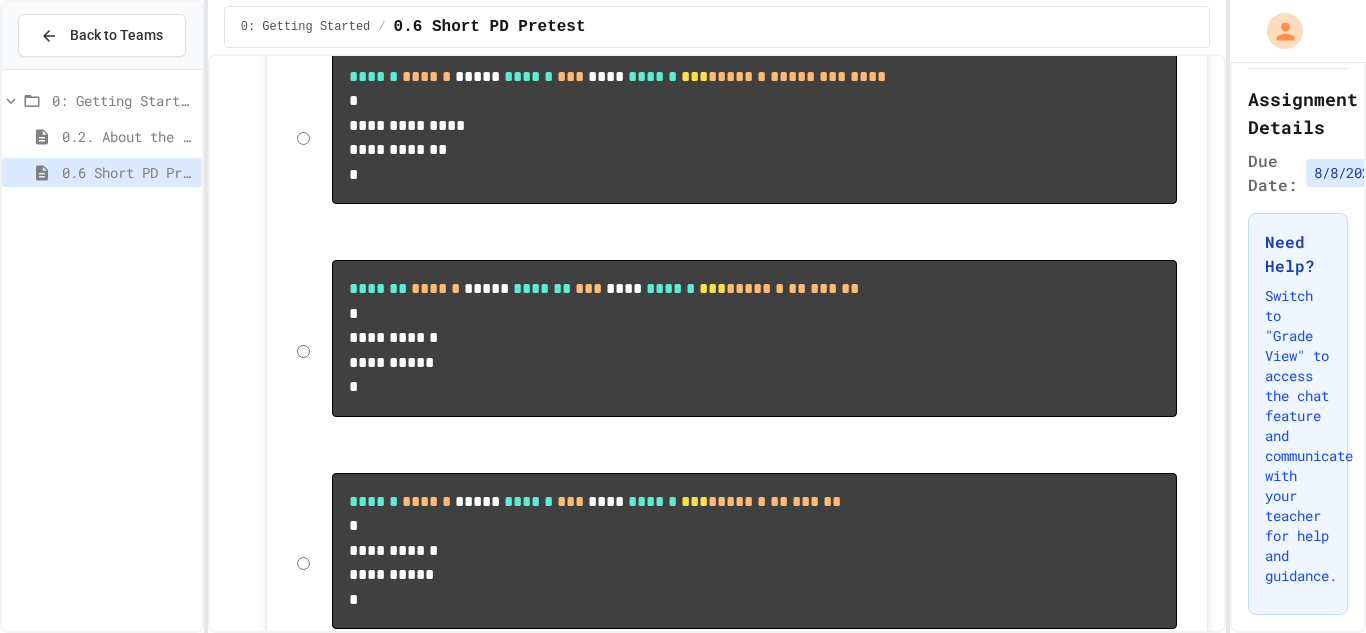 click on "****" at bounding box center [737, -576] 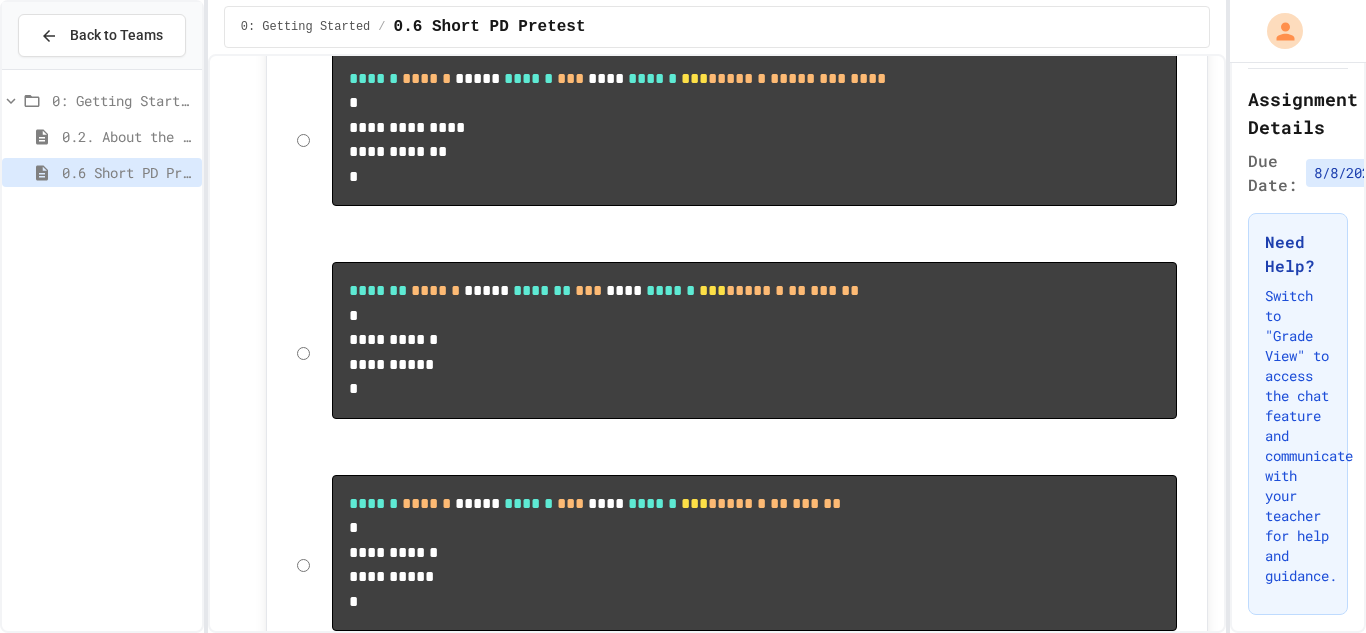 click 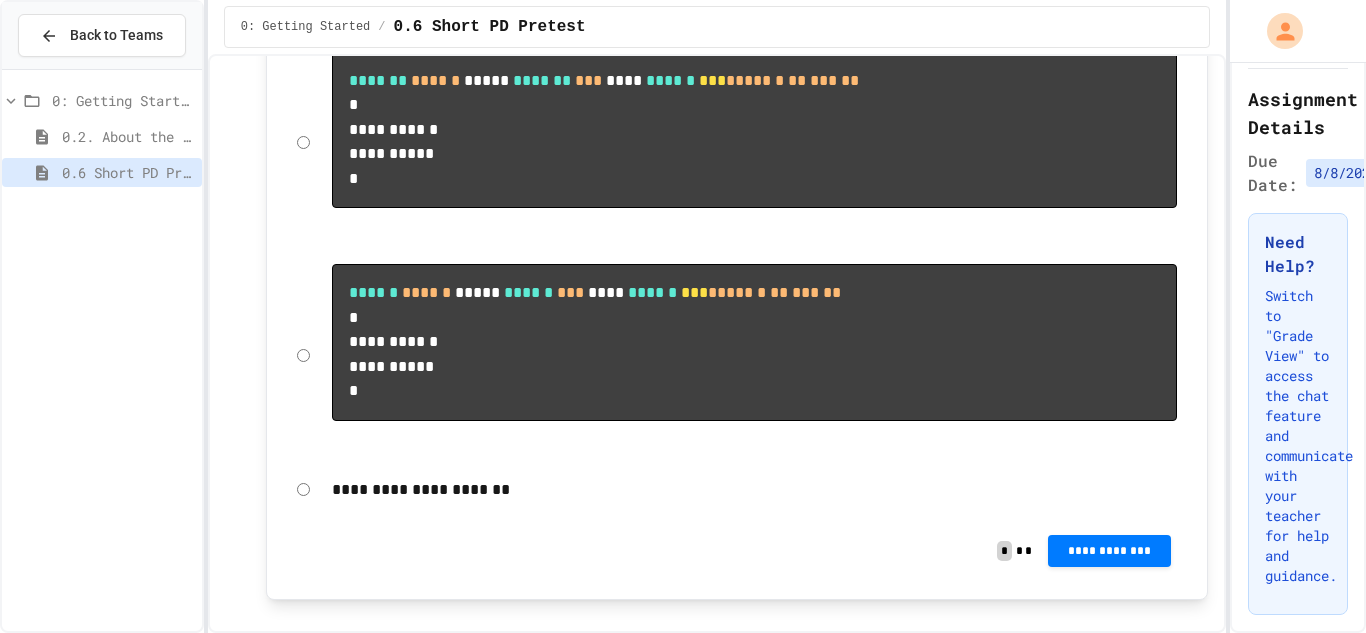 scroll, scrollTop: 9618, scrollLeft: 0, axis: vertical 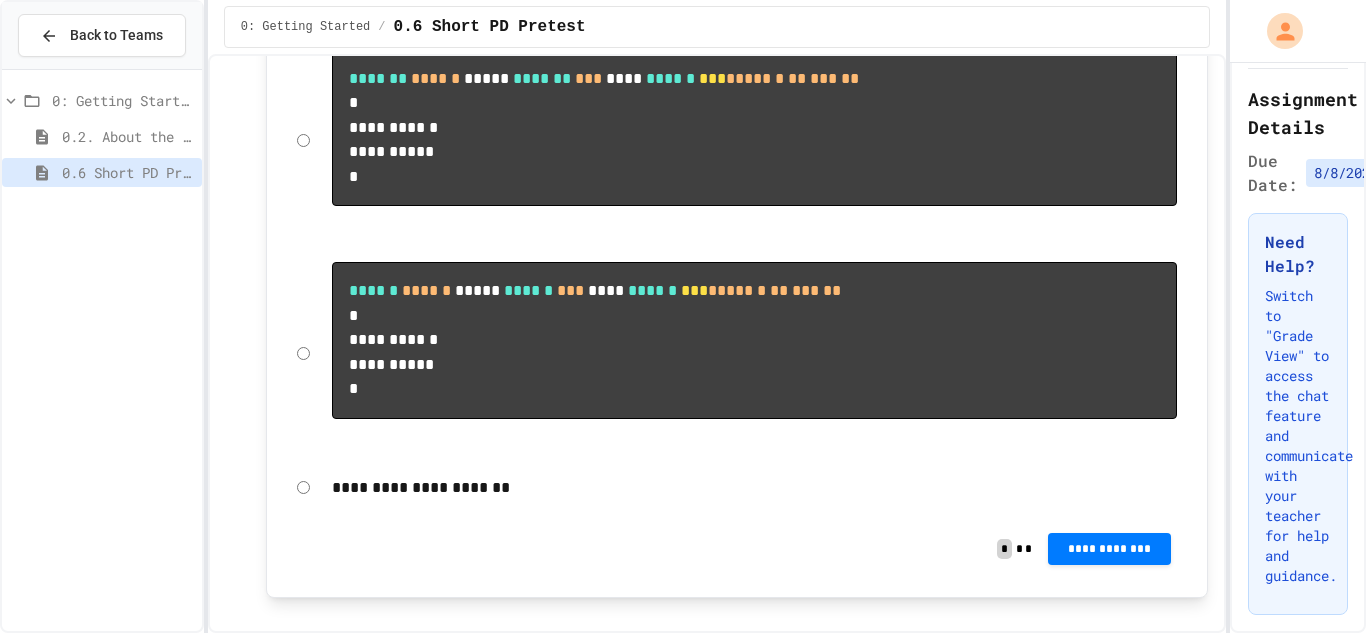click on "**********" at bounding box center [737, -778] 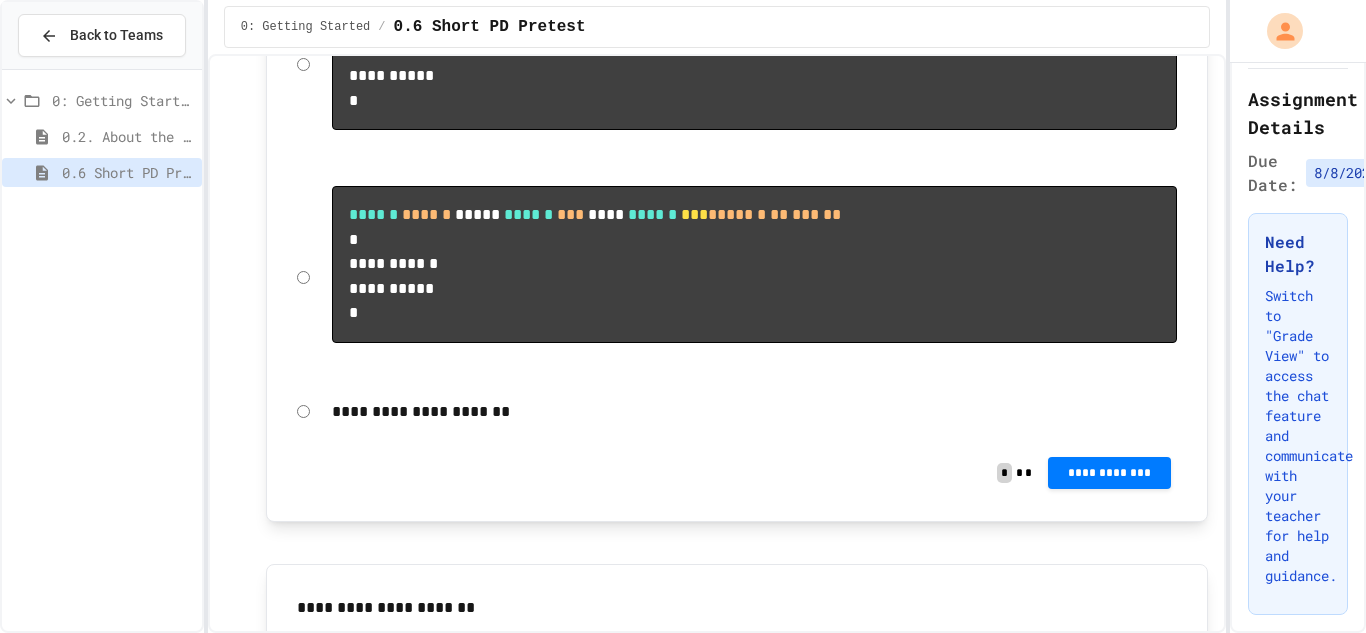 scroll, scrollTop: 9696, scrollLeft: 0, axis: vertical 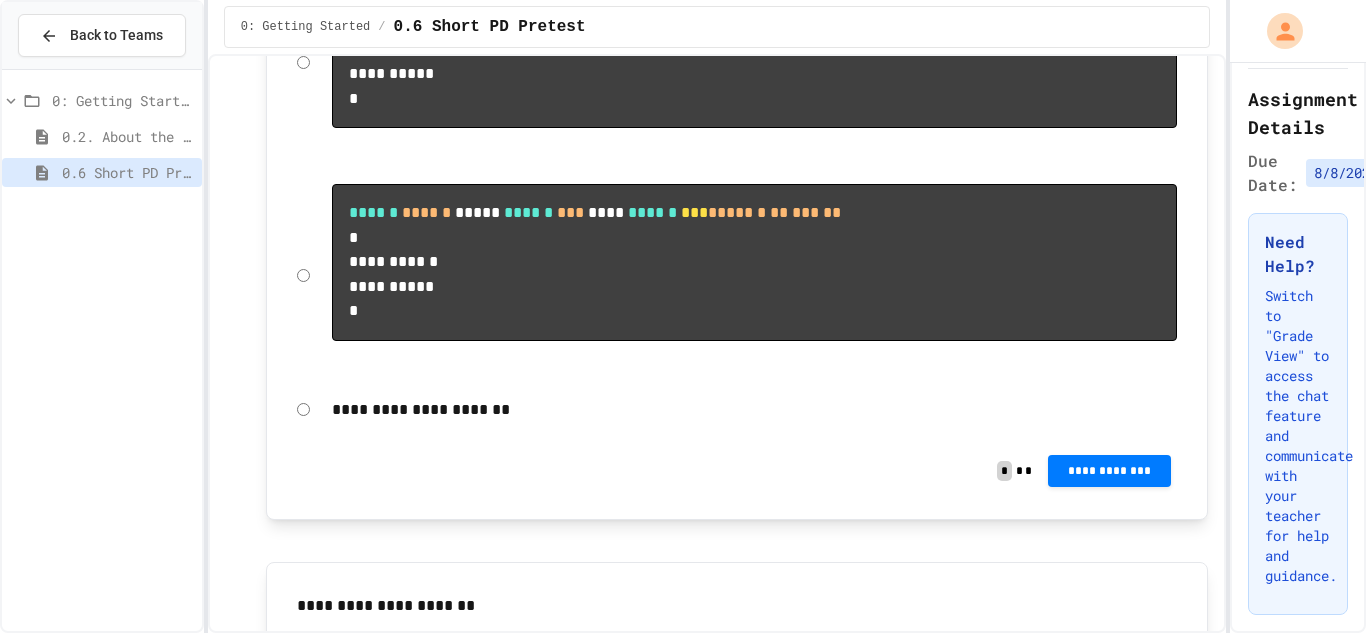 click on "**********" at bounding box center (737, -775) 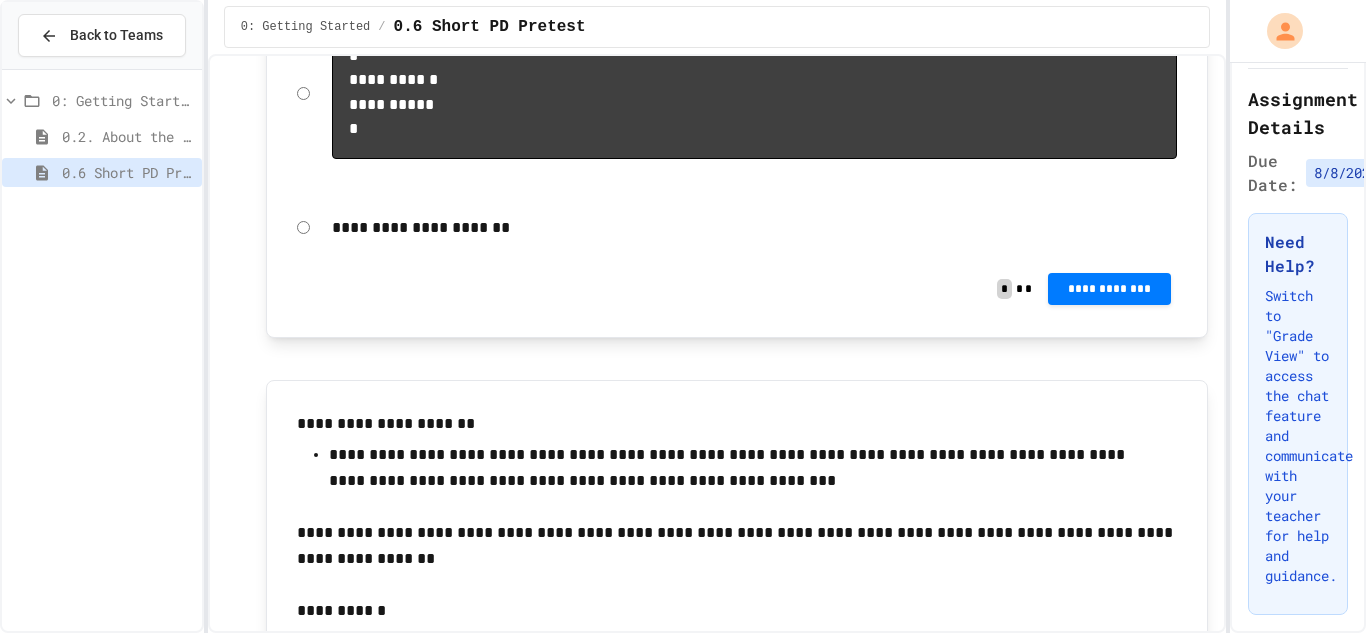 scroll, scrollTop: 9877, scrollLeft: 0, axis: vertical 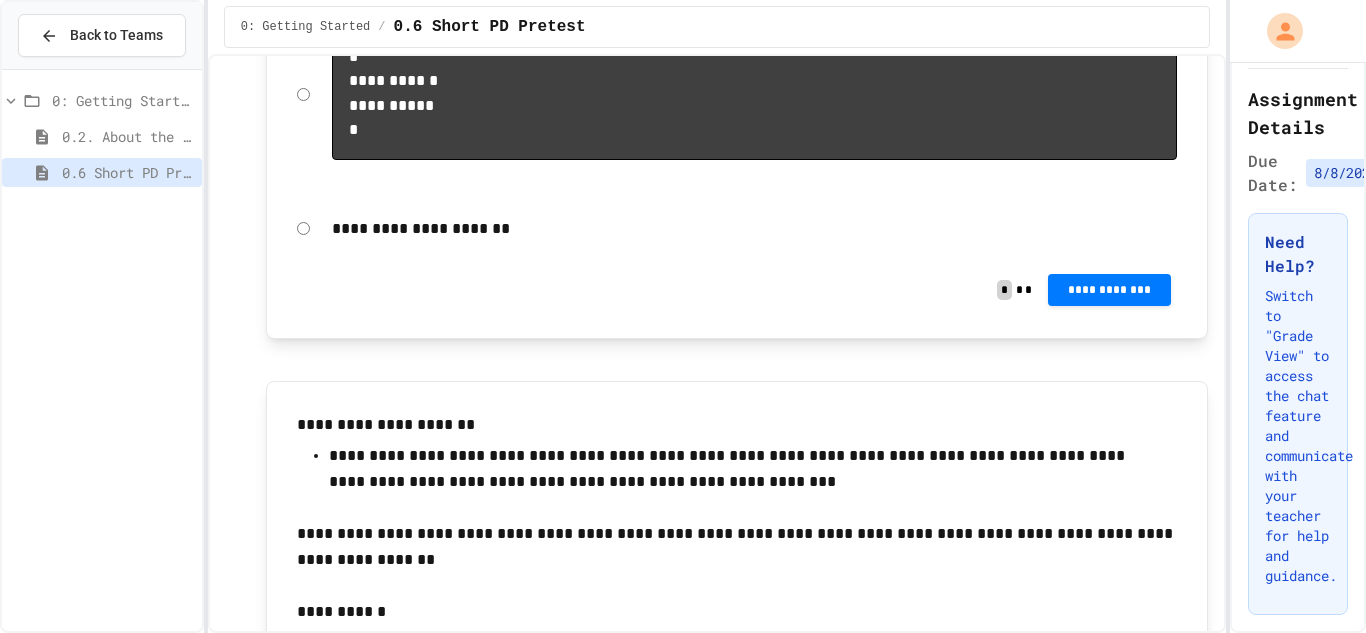click on "**********" at bounding box center [737, -757] 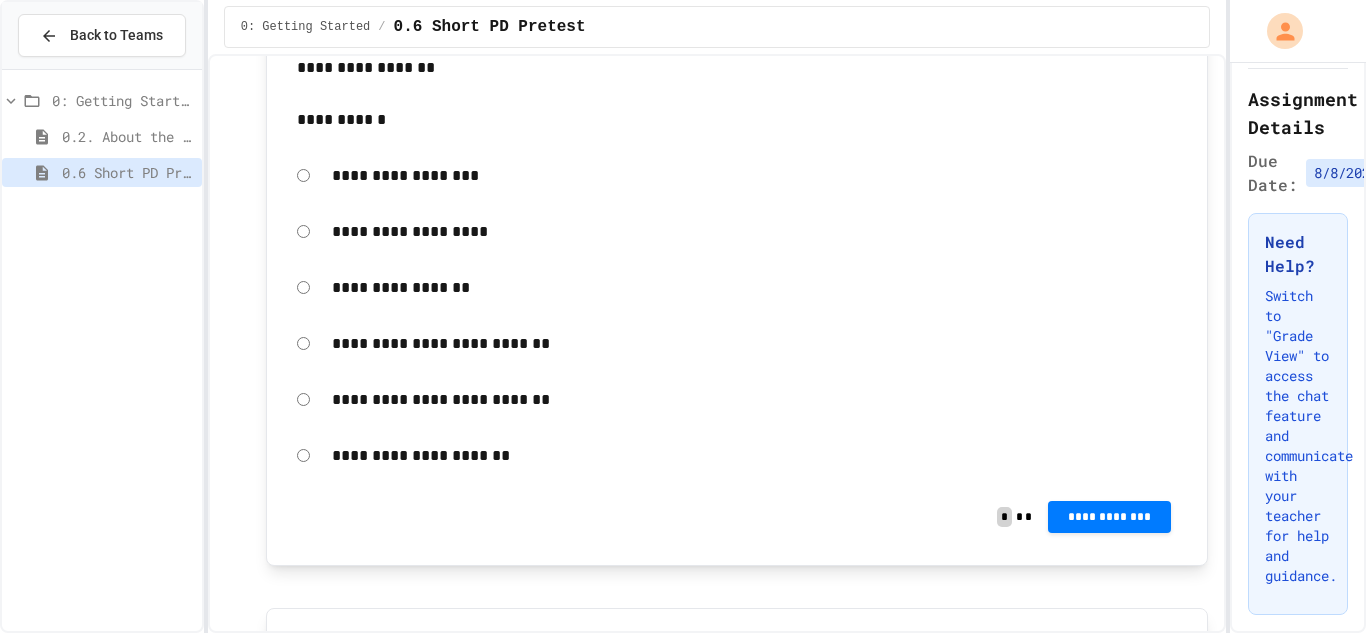 scroll, scrollTop: 10373, scrollLeft: 0, axis: vertical 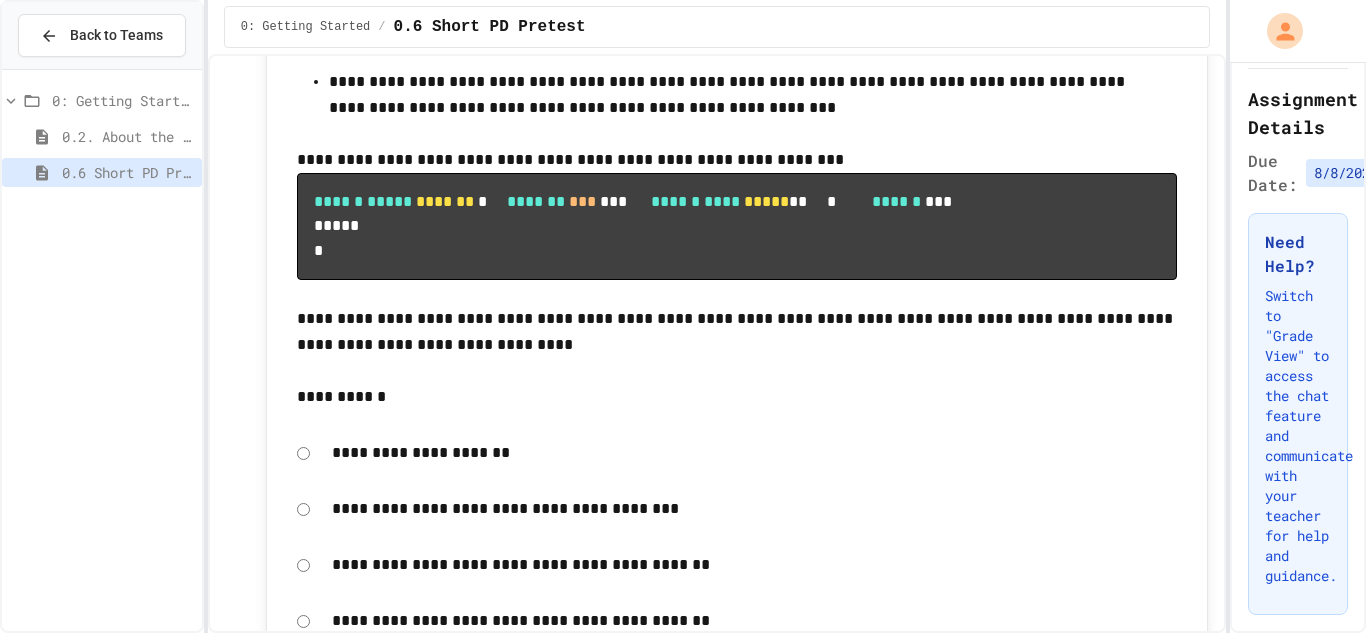 click on "**********" at bounding box center (1109, -893) 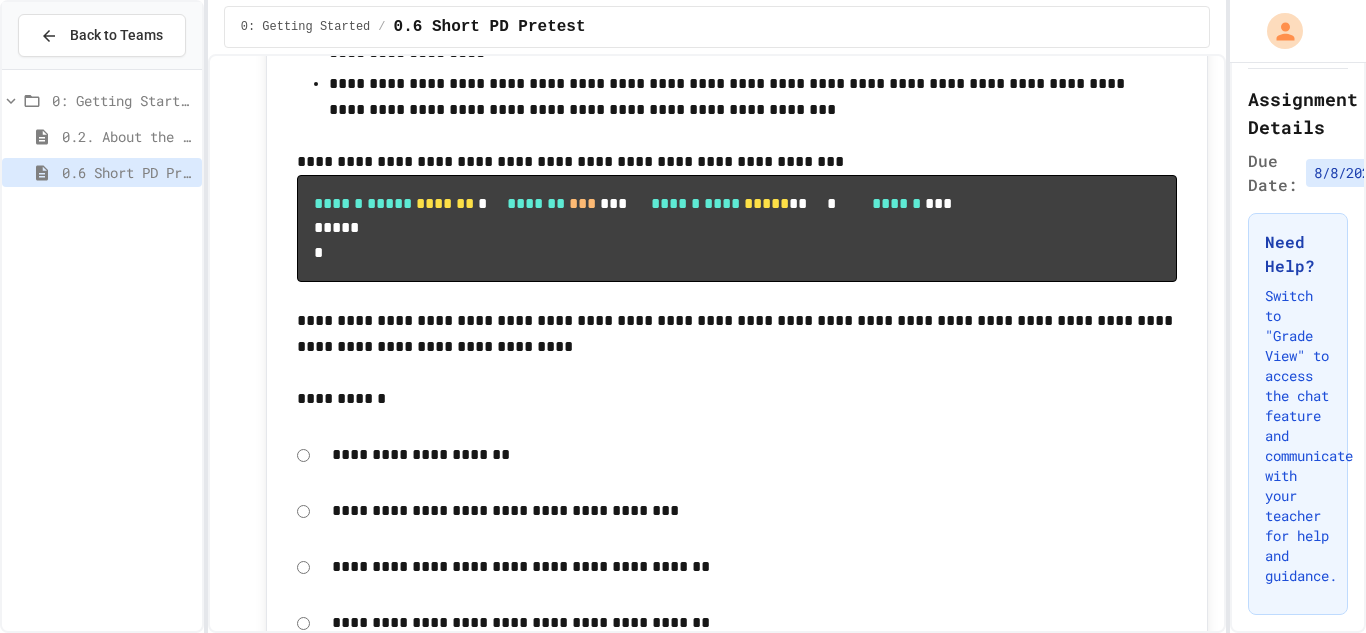click 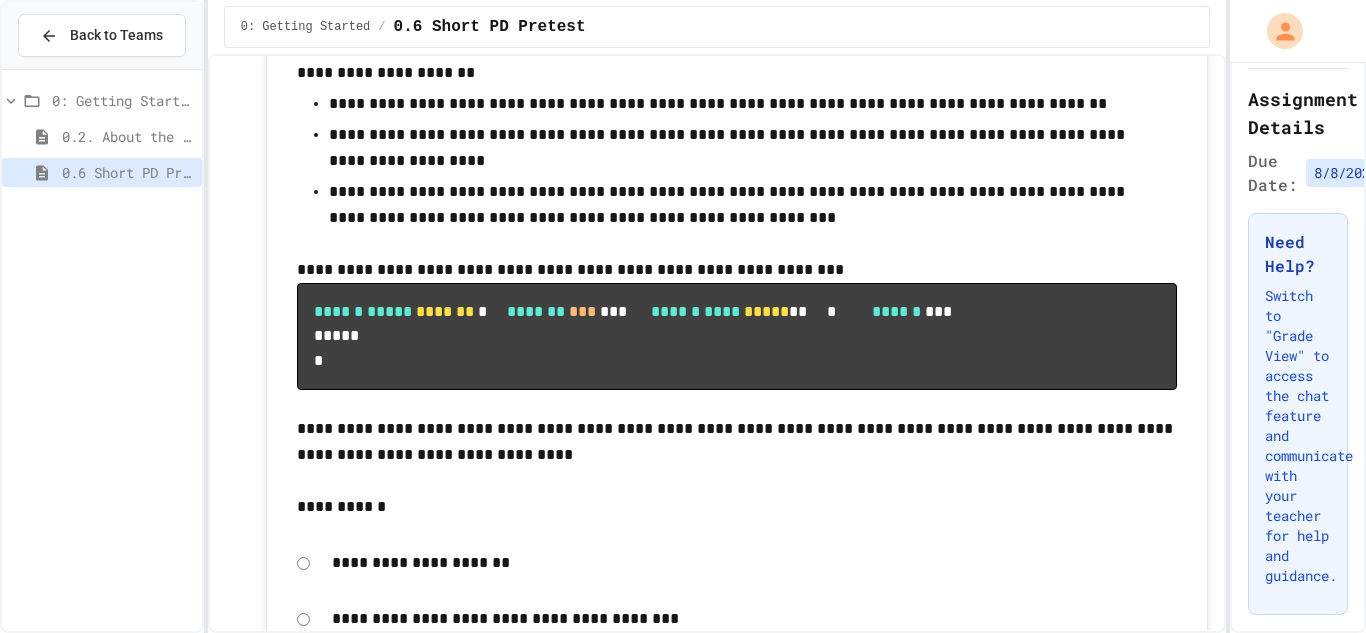 scroll, scrollTop: 10864, scrollLeft: 0, axis: vertical 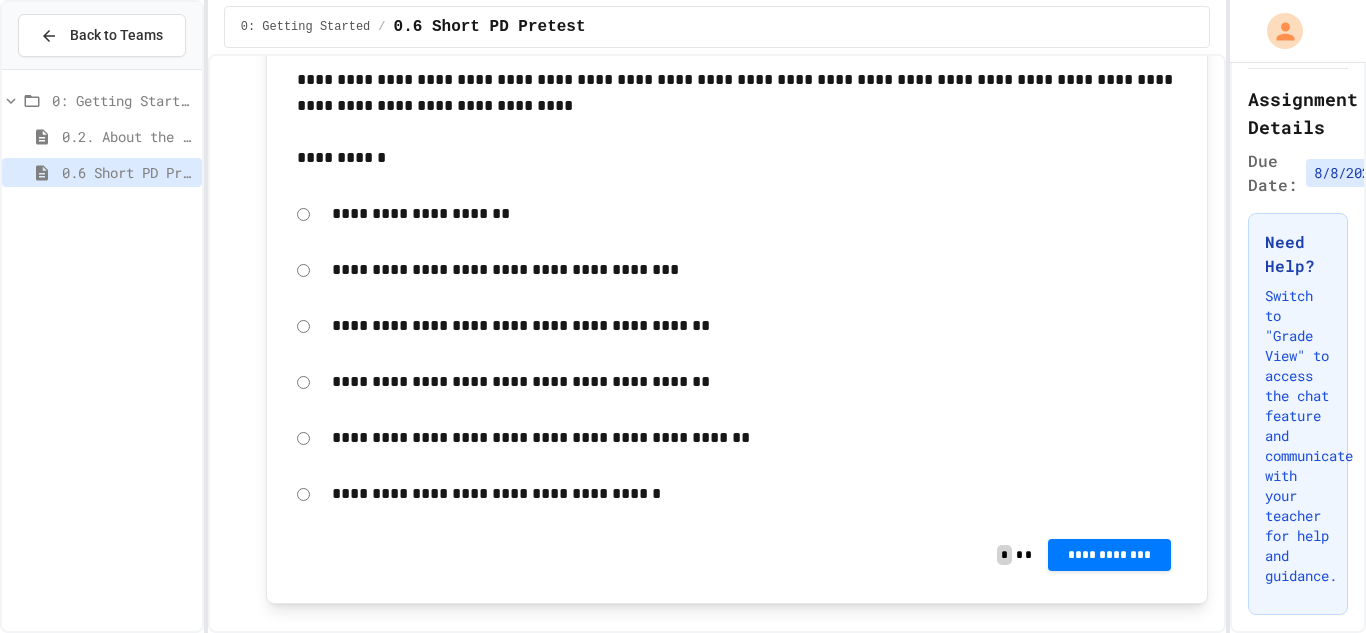 click on "**********" at bounding box center (1109, -1133) 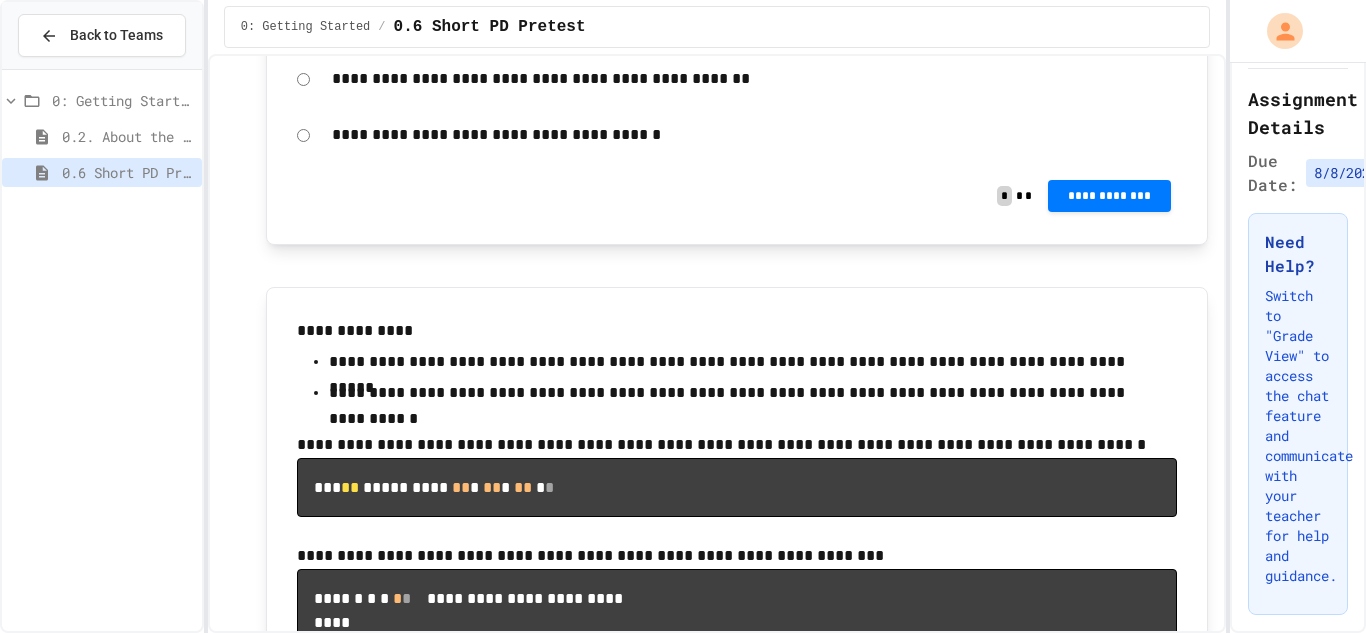 scroll, scrollTop: 11656, scrollLeft: 0, axis: vertical 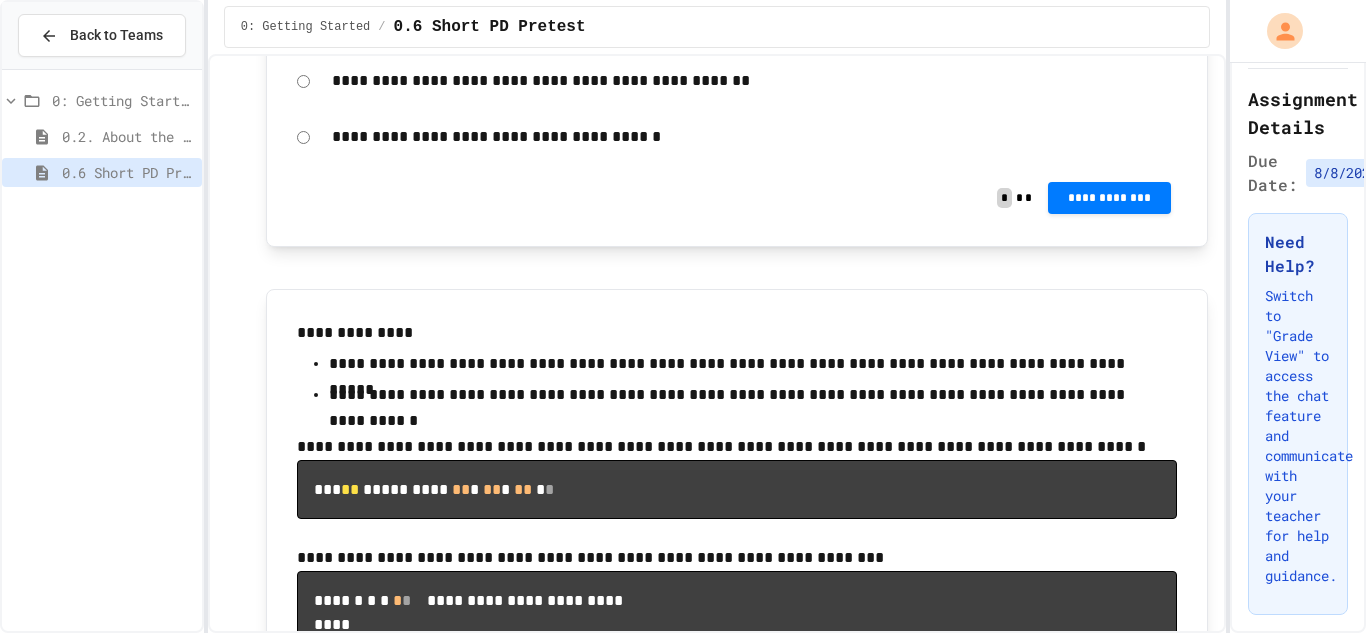 click on "**********" at bounding box center (755, -997) 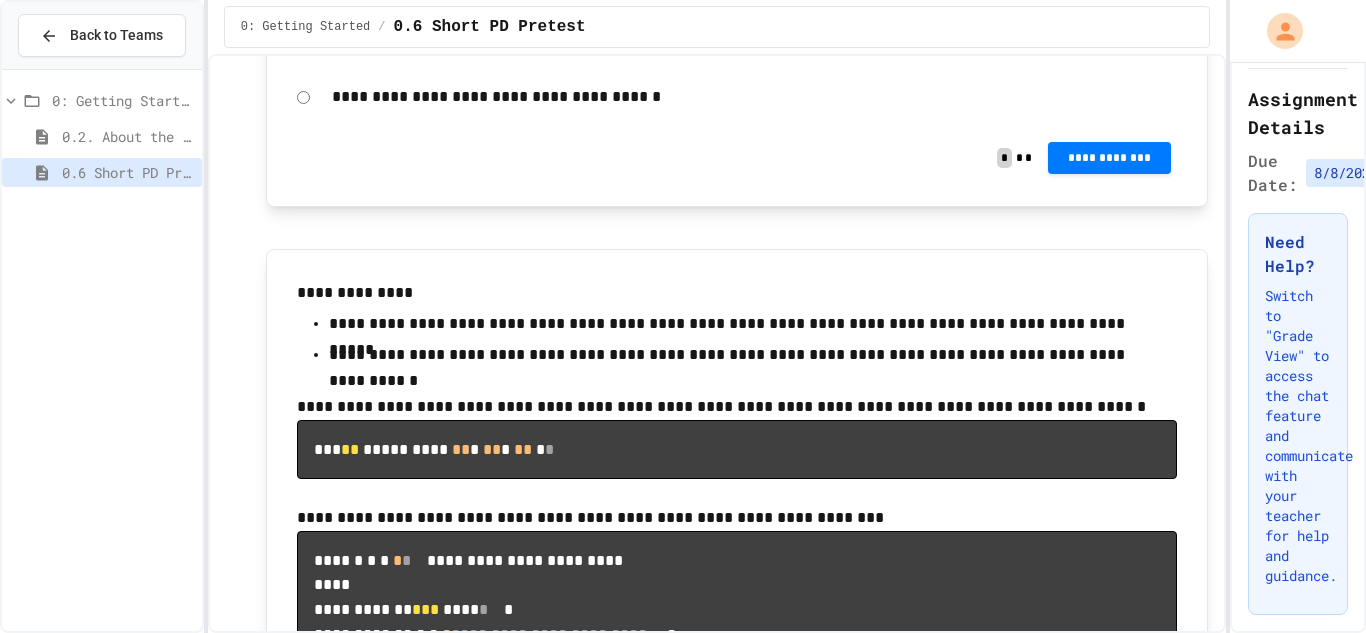 scroll, scrollTop: 11697, scrollLeft: 0, axis: vertical 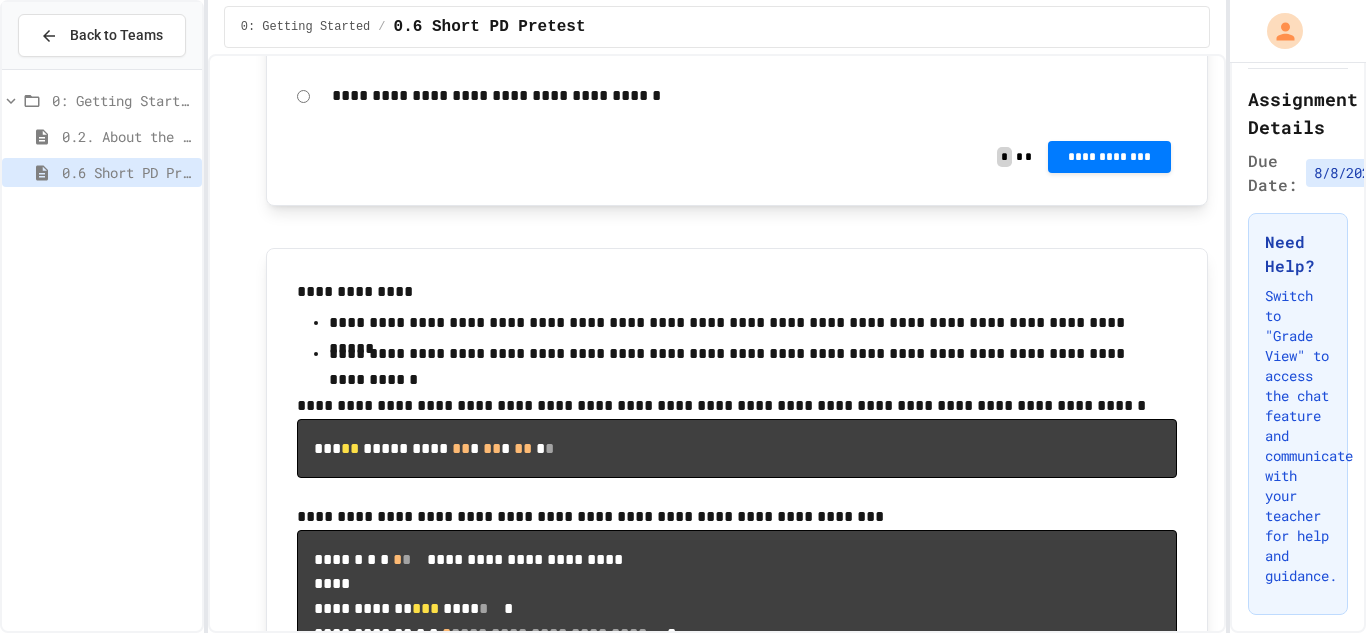 click on "**********" at bounding box center [1109, -811] 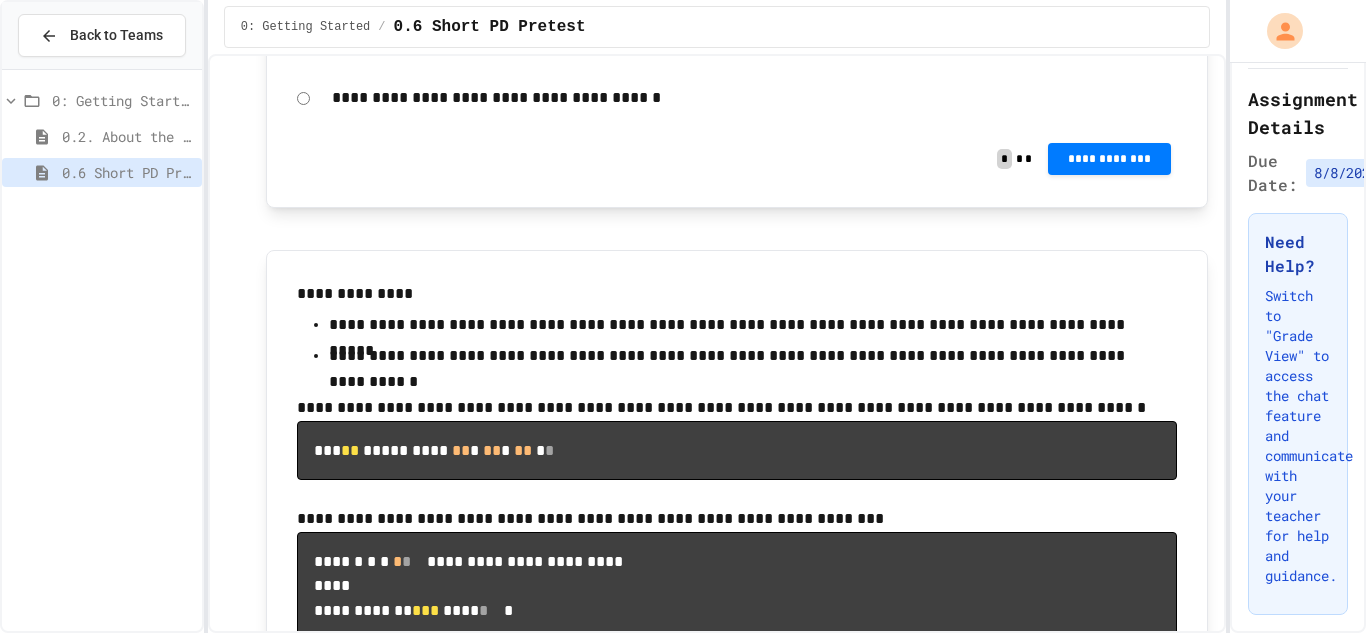 click on "Score 0 / 1 0 %" at bounding box center (682, 778) 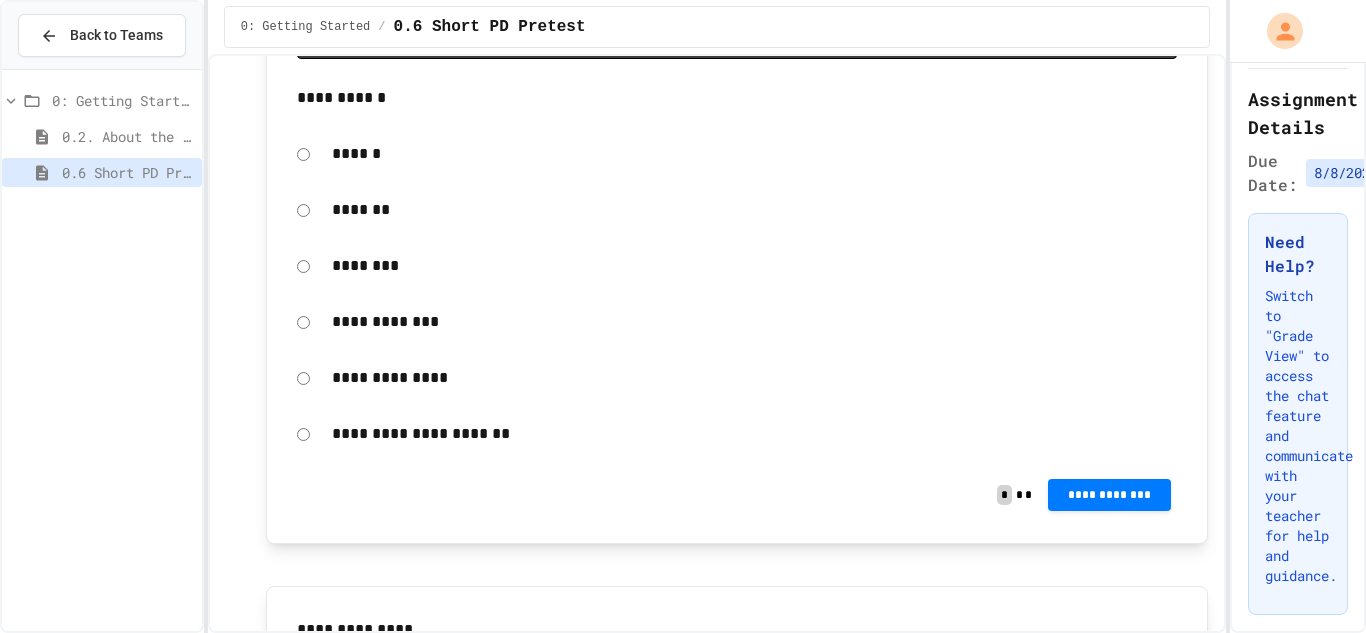 scroll, scrollTop: 12378, scrollLeft: 0, axis: vertical 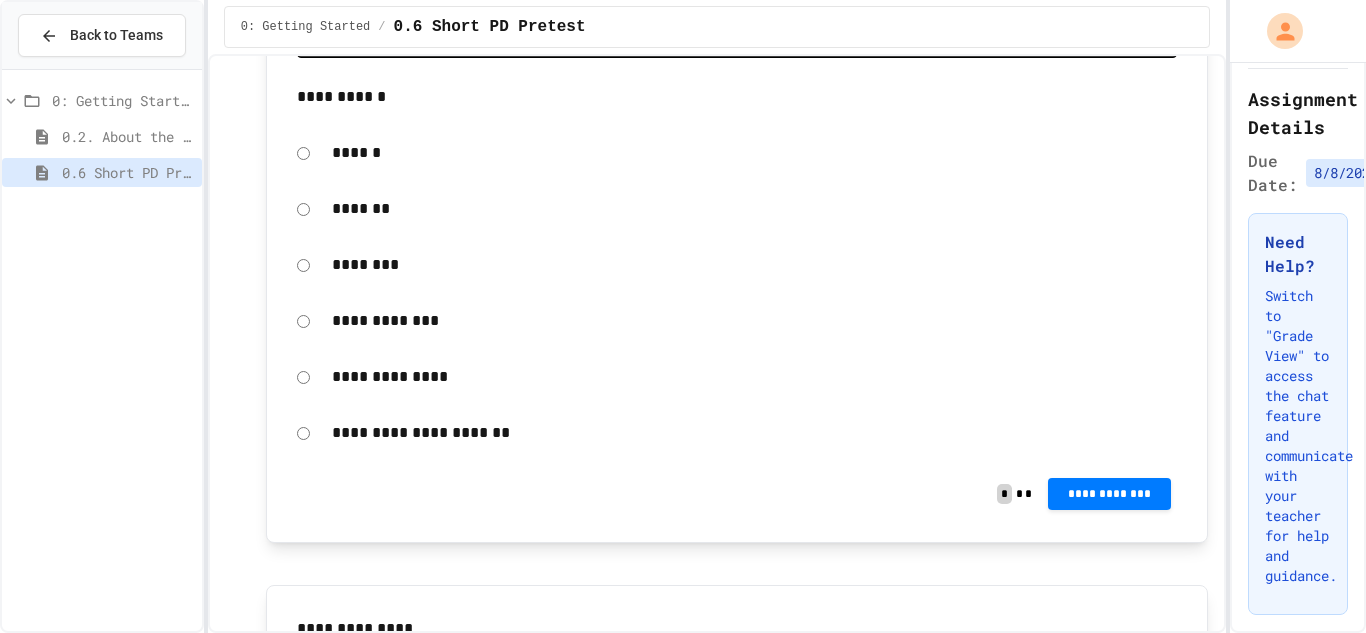 click on "******   *****   ******* * *******   *** *** ******   ****   ***** ** * ****** ***
*****
*" at bounding box center (737, -1089) 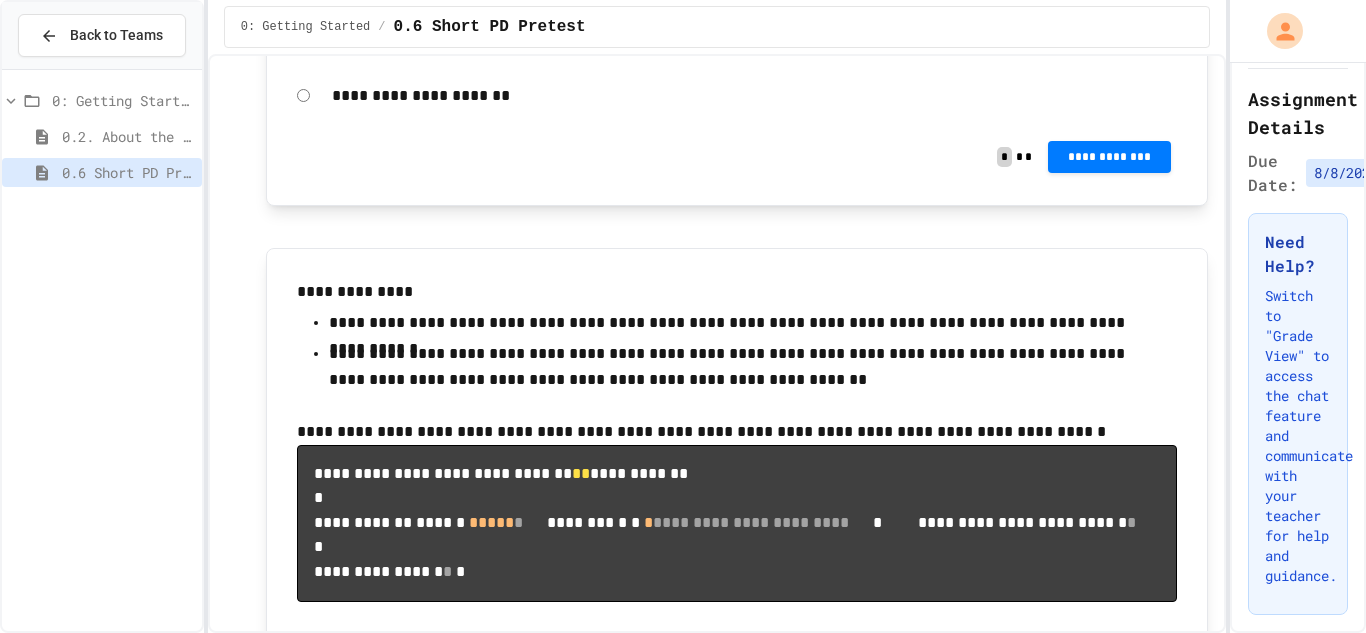 scroll, scrollTop: 12731, scrollLeft: 0, axis: vertical 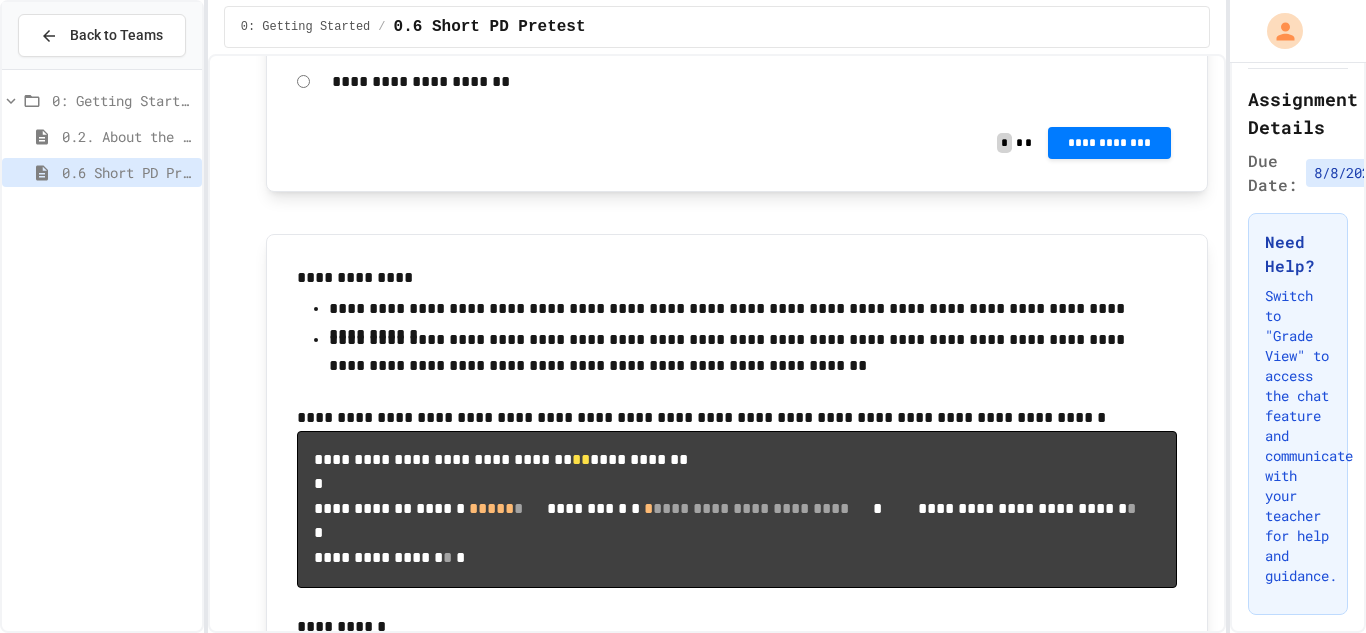 click on "**********" at bounding box center (755, -1102) 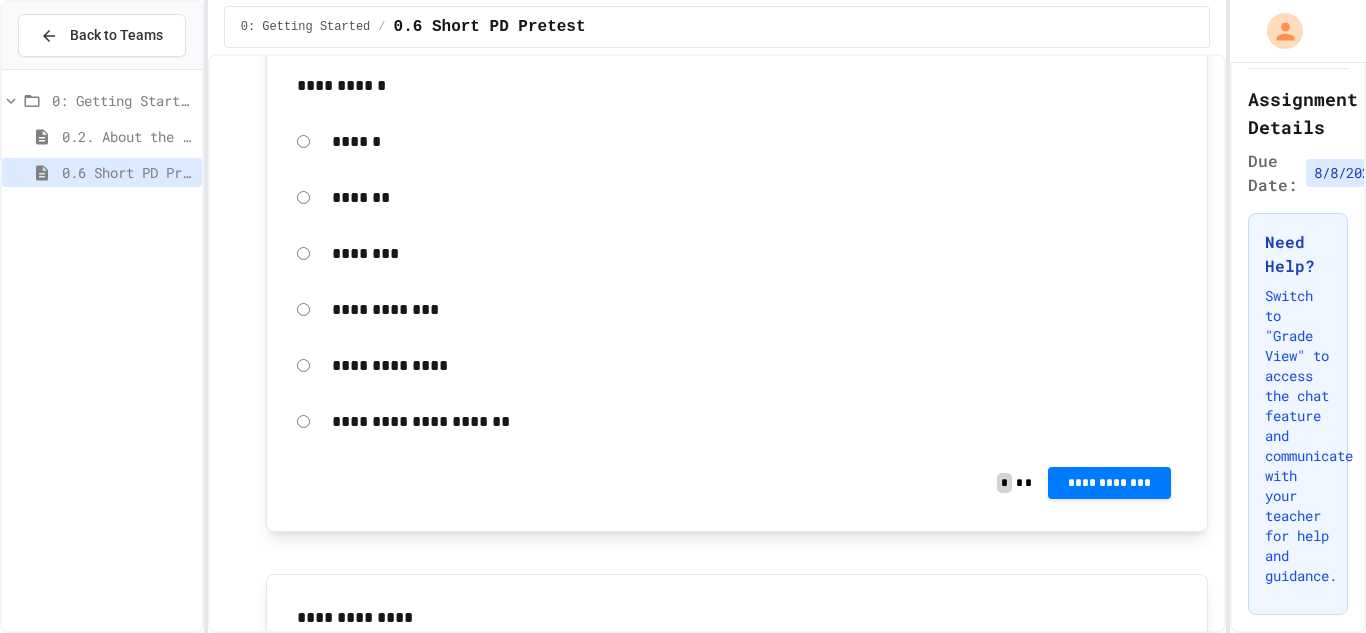 scroll, scrollTop: 12389, scrollLeft: 0, axis: vertical 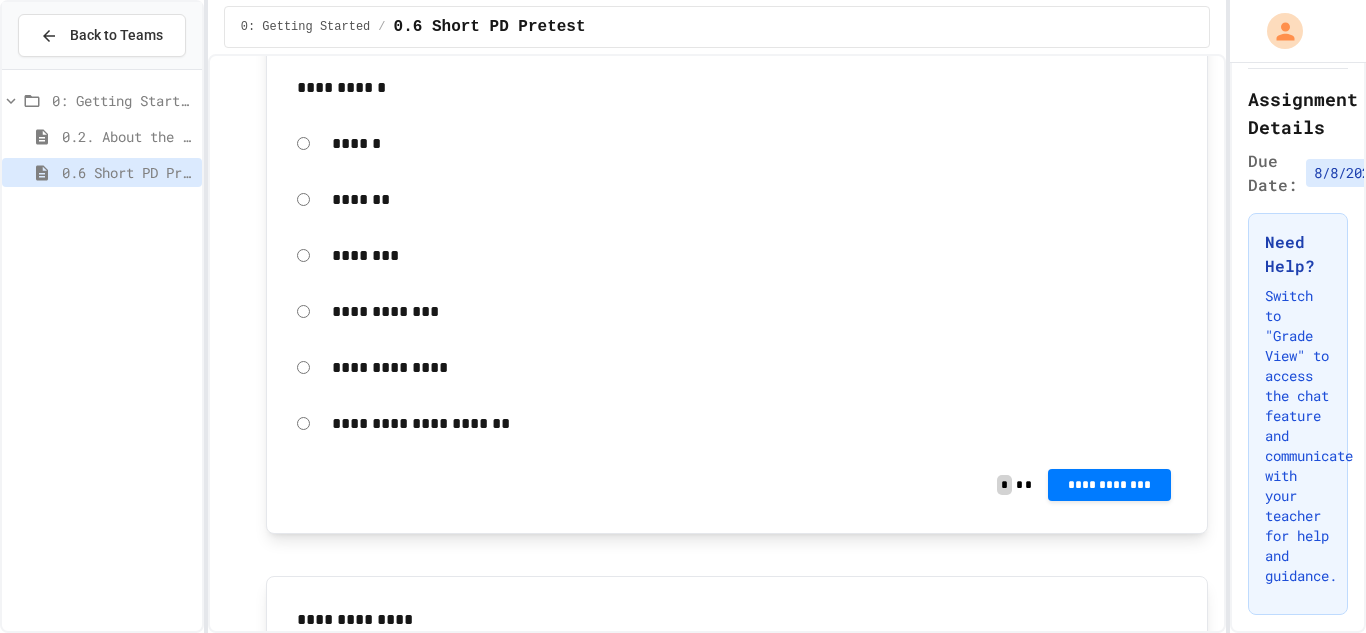 click on "******   *****   ******* * *******   *** *** ******   ****   ***** ** * ****** ***
*****
*" at bounding box center [737, -1100] 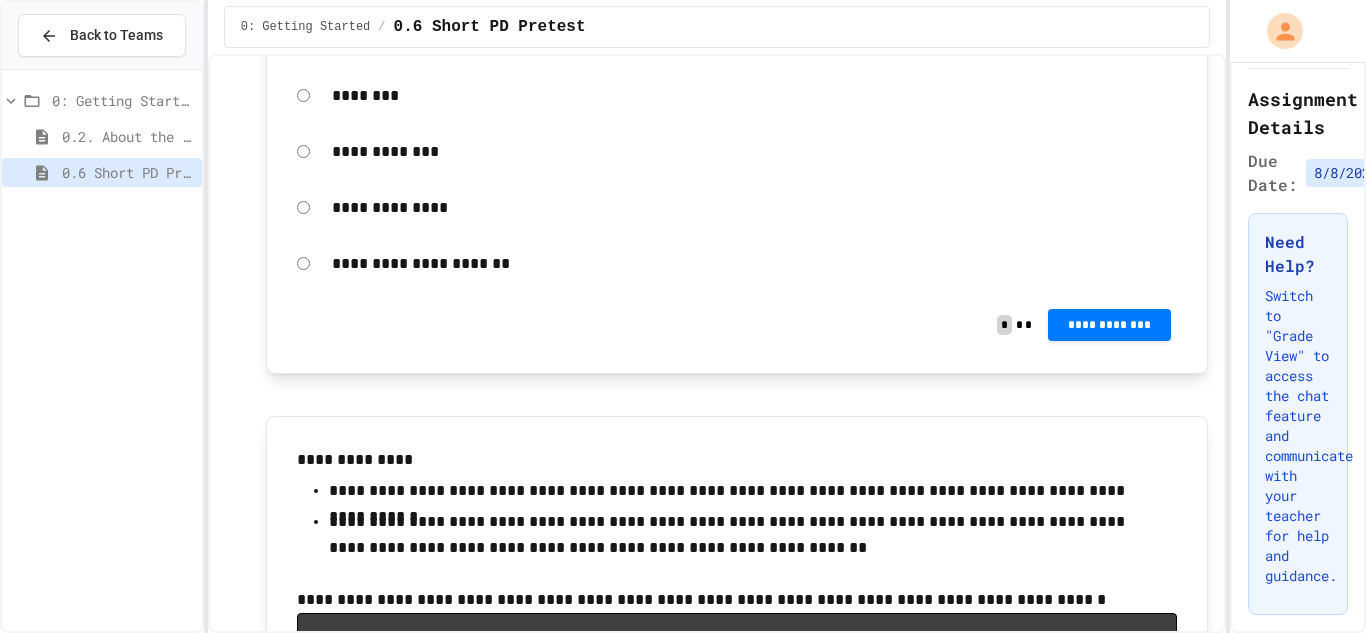 scroll, scrollTop: 12547, scrollLeft: 0, axis: vertical 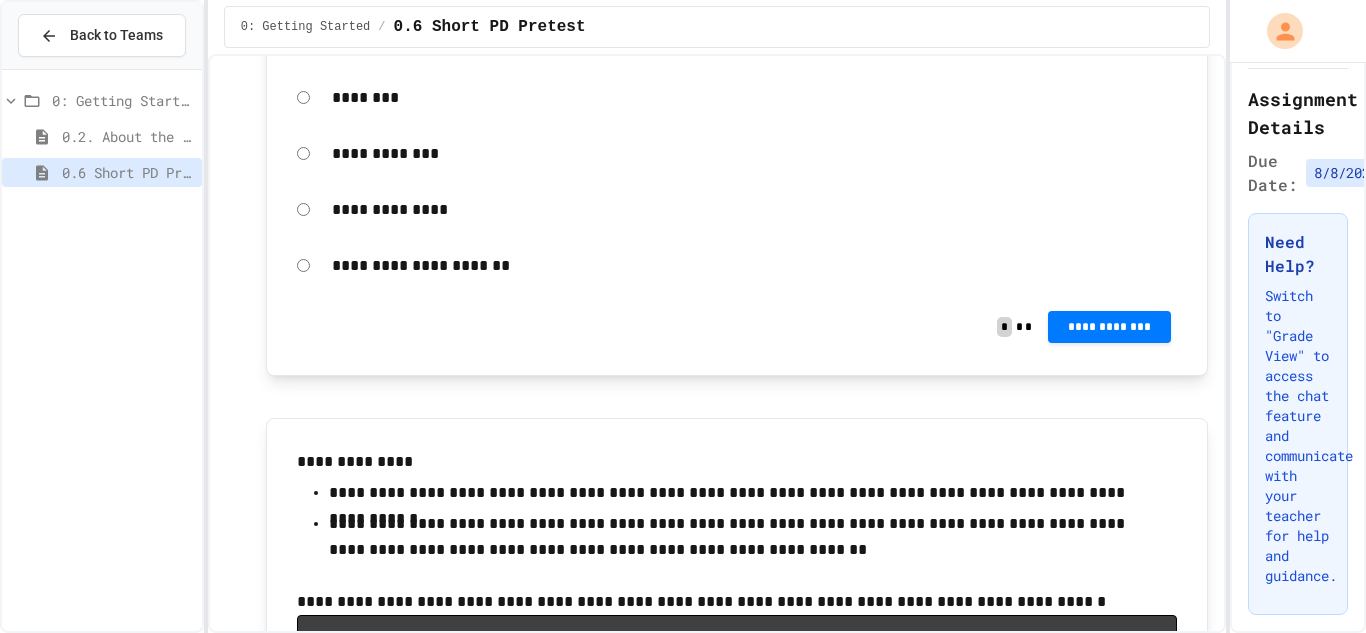 click at bounding box center (737, -1112) 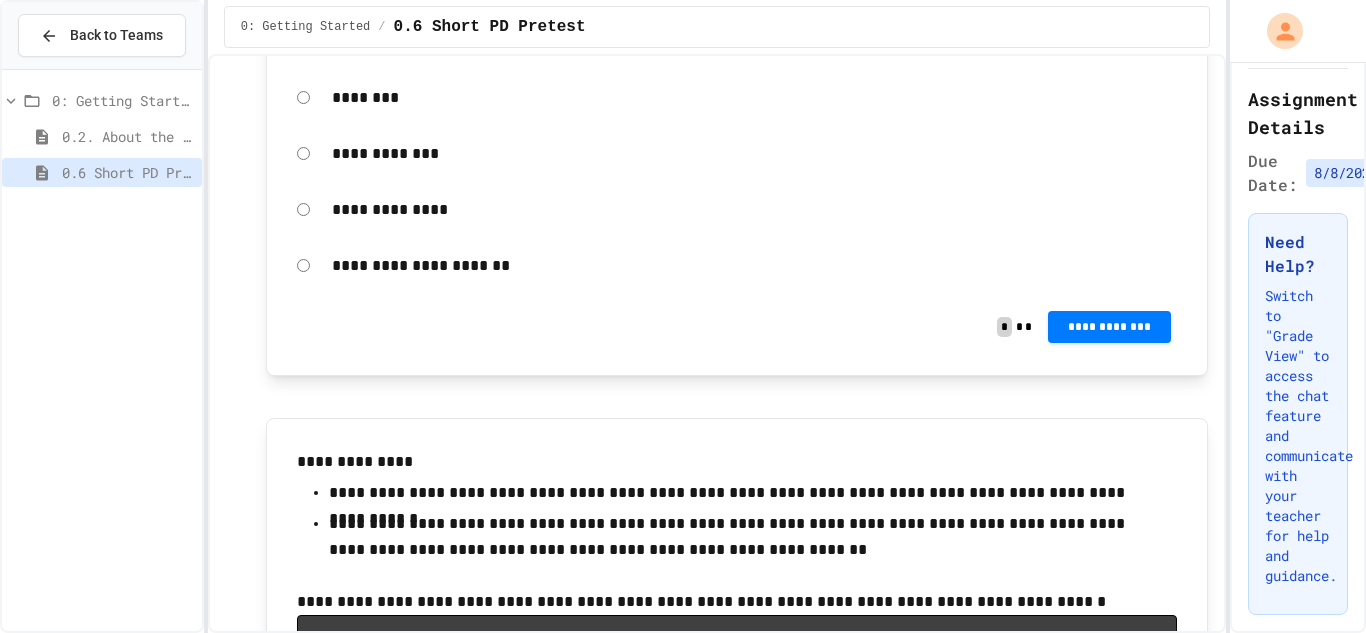 click at bounding box center [737, -1112] 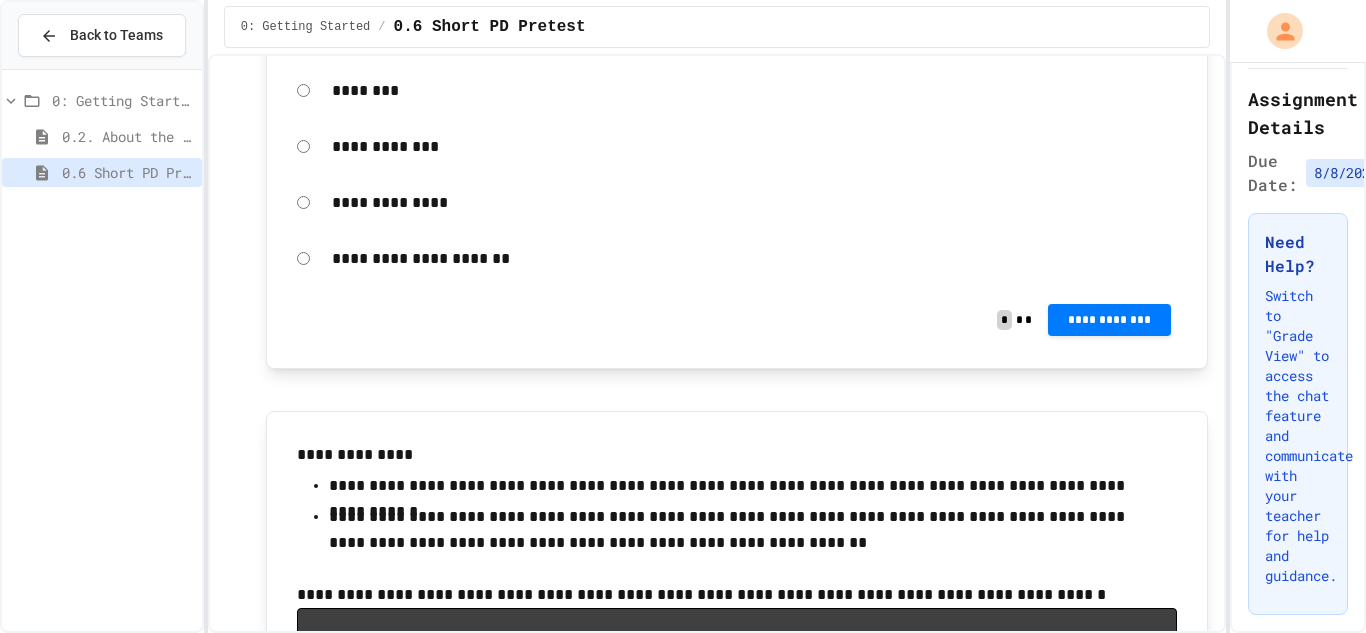 scroll, scrollTop: 12951, scrollLeft: 0, axis: vertical 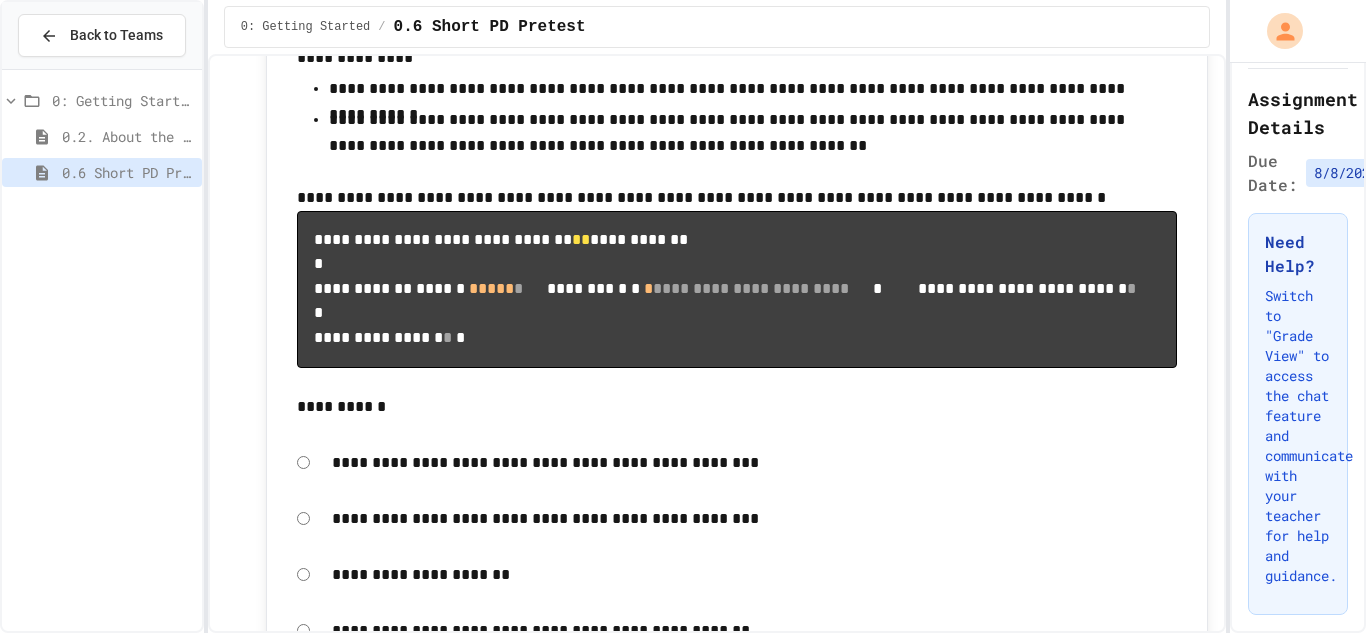 click on "**********" at bounding box center (1109, -1093) 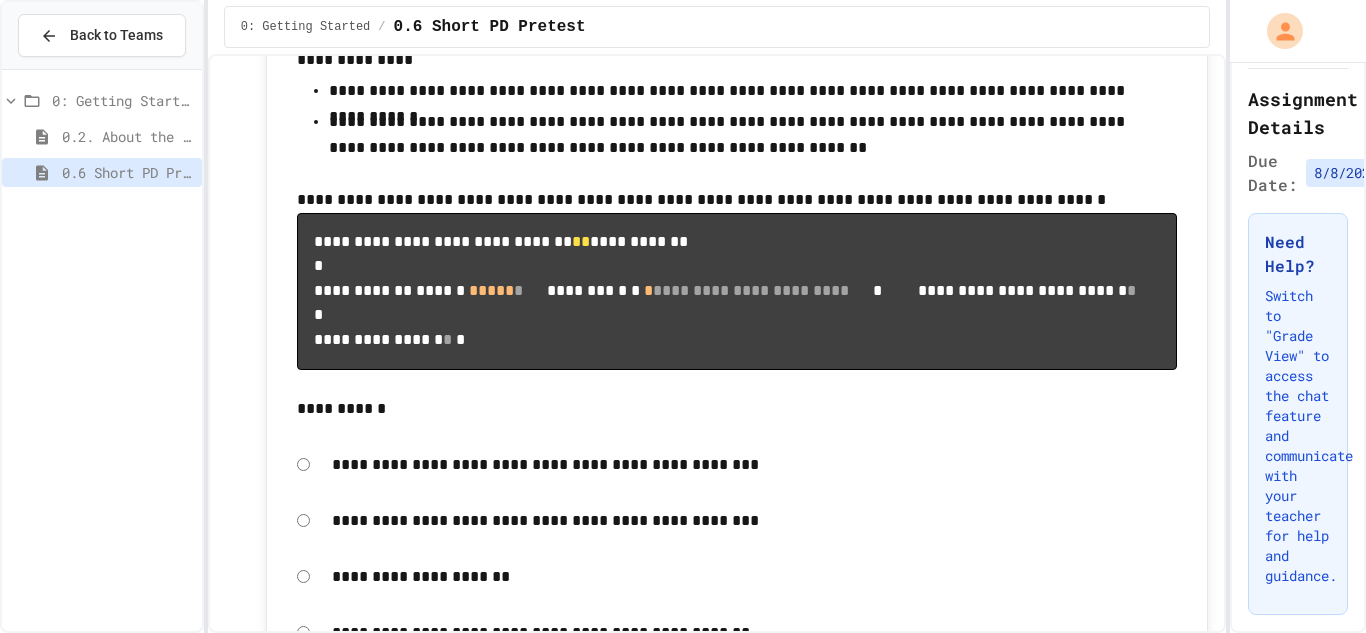 click 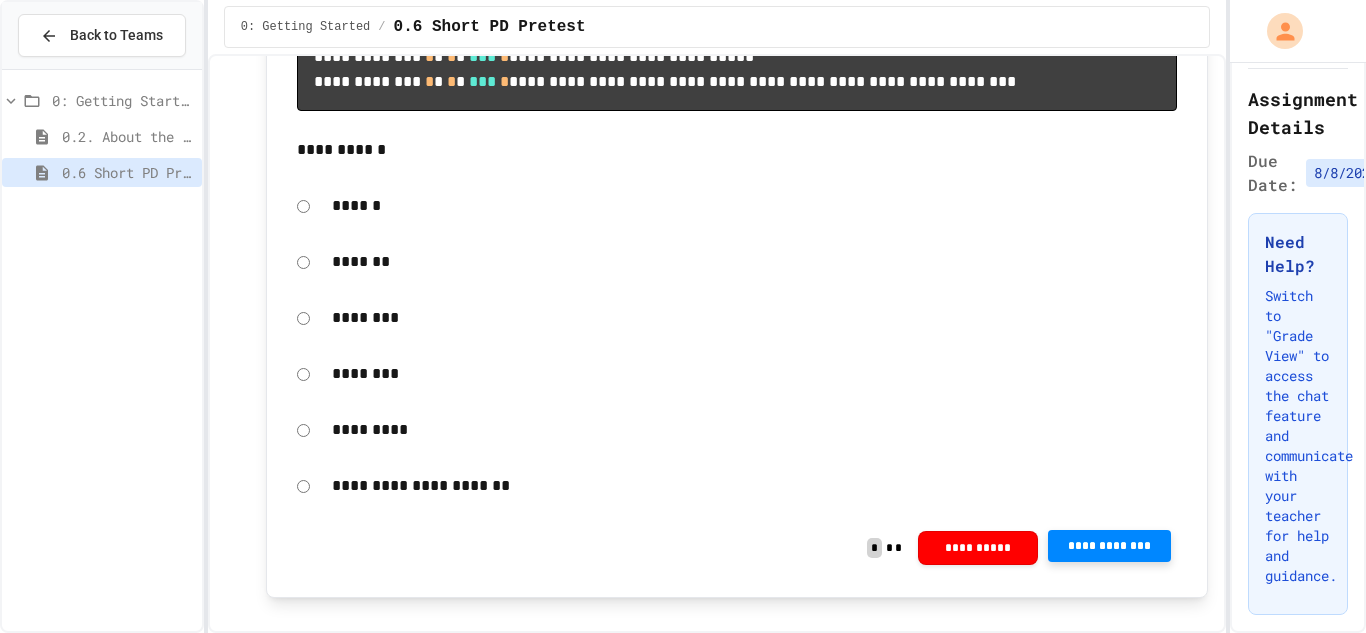 scroll, scrollTop: 1129, scrollLeft: 0, axis: vertical 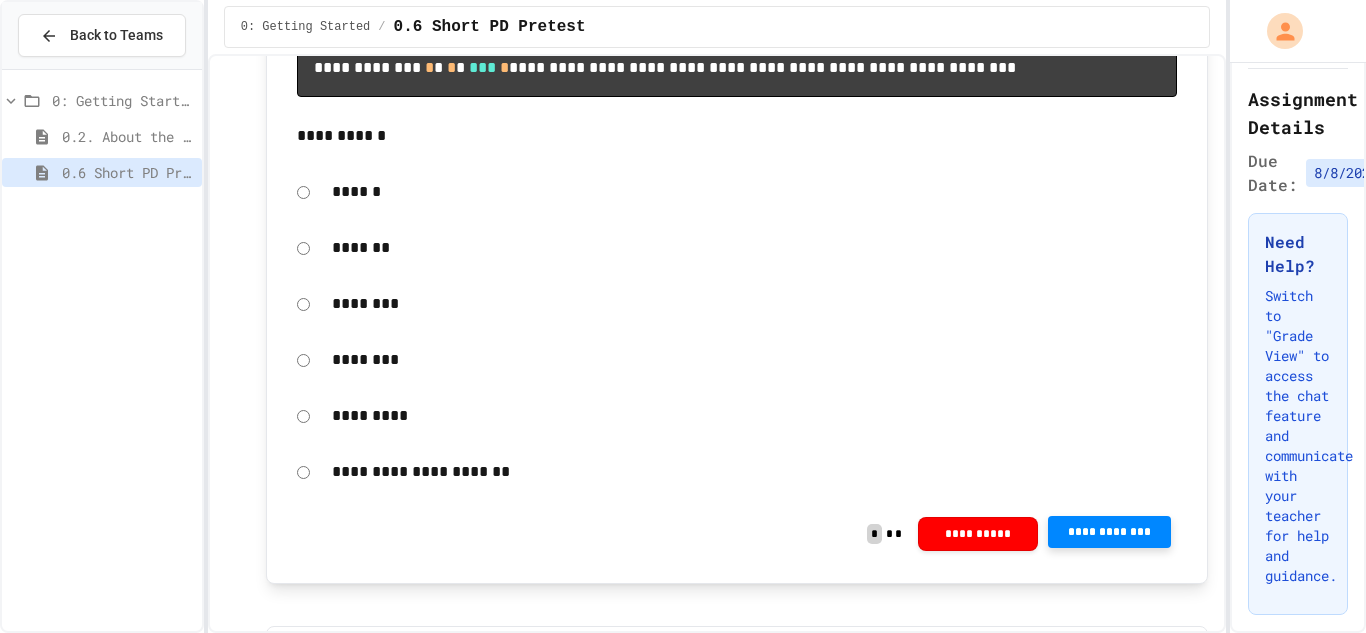 click on "*********" at bounding box center [737, 416] 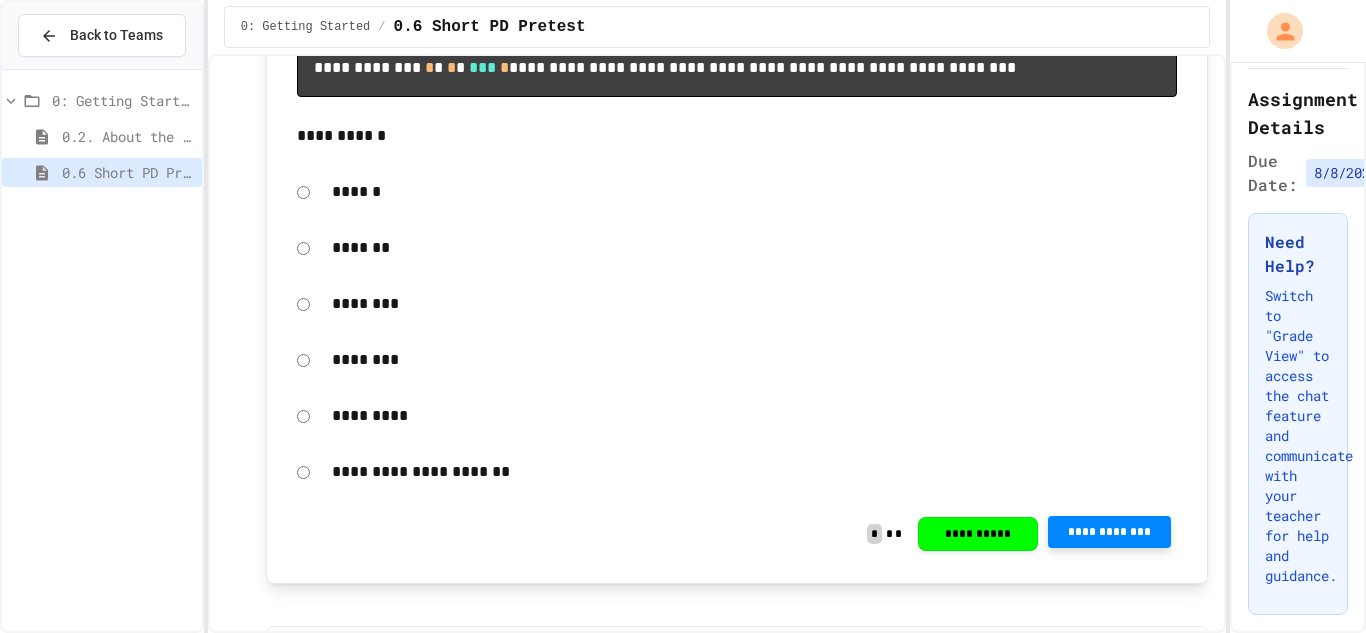 click 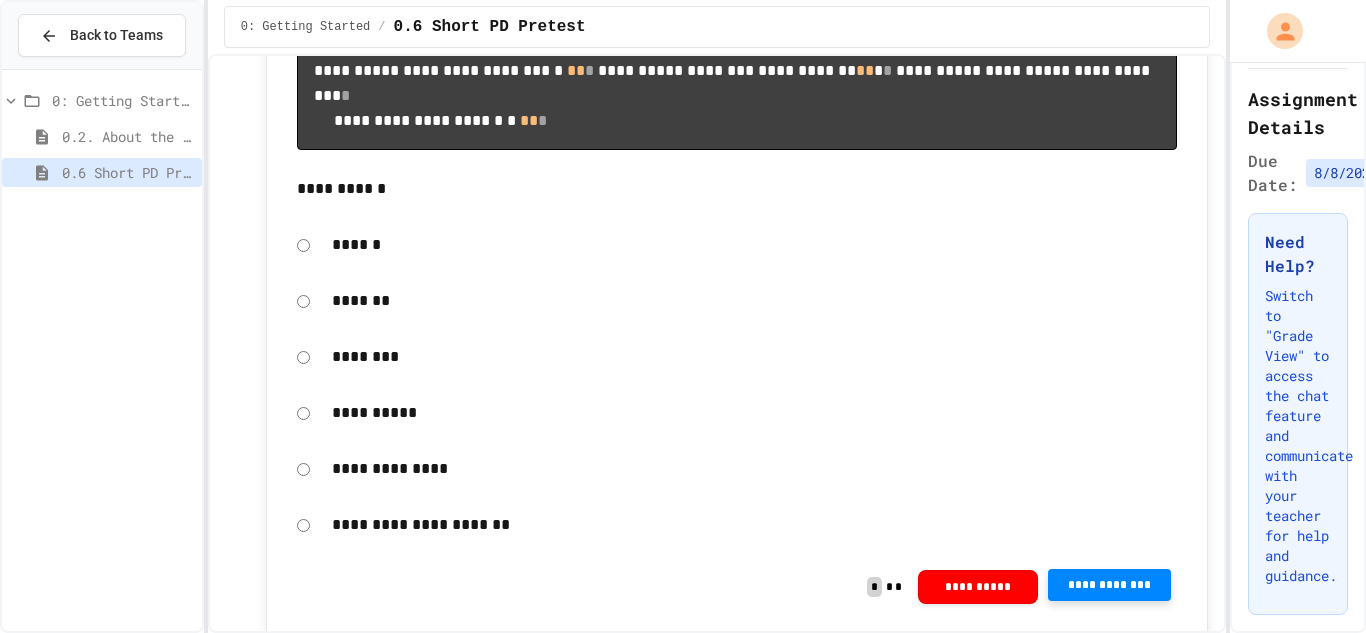 scroll, scrollTop: 3131, scrollLeft: 0, axis: vertical 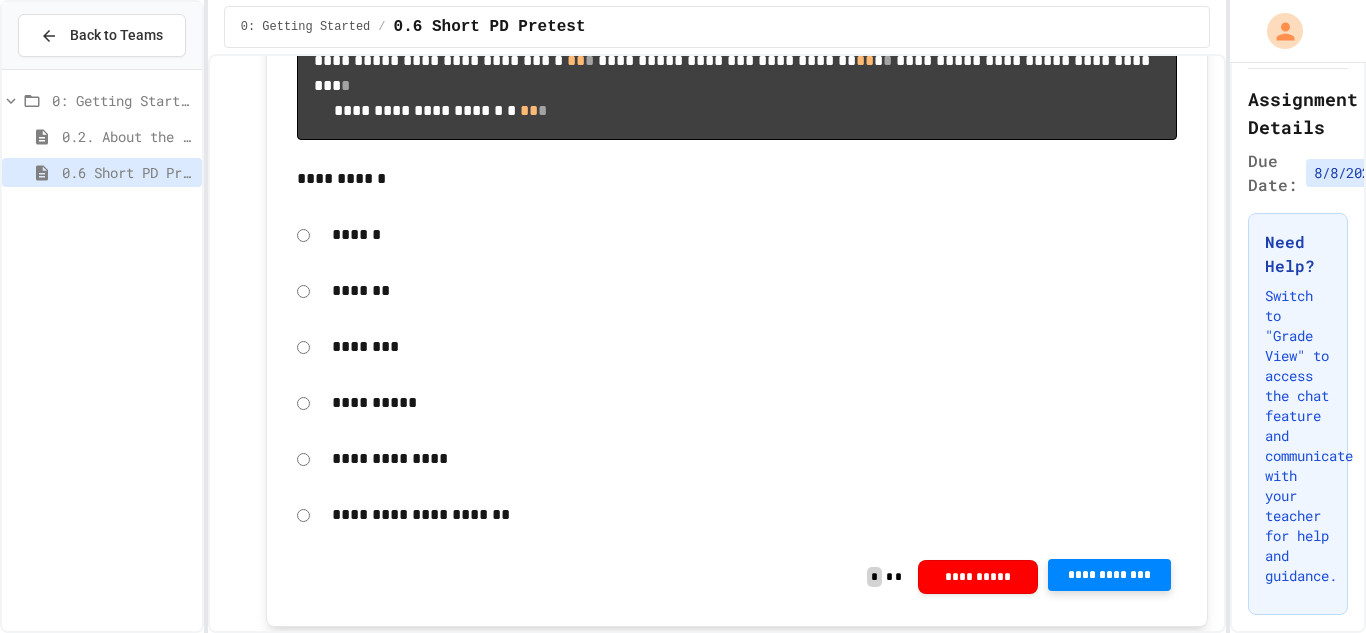 click on "**********" at bounding box center (737, 86) 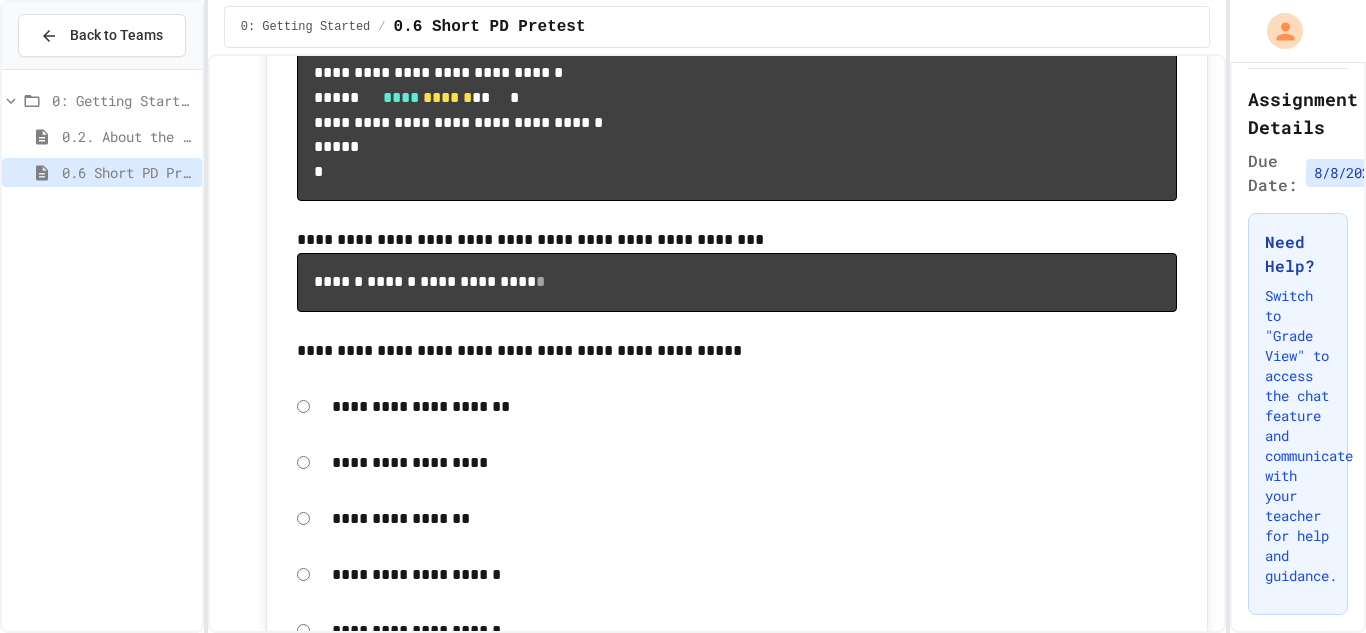 click on "**********" at bounding box center [737, 48] 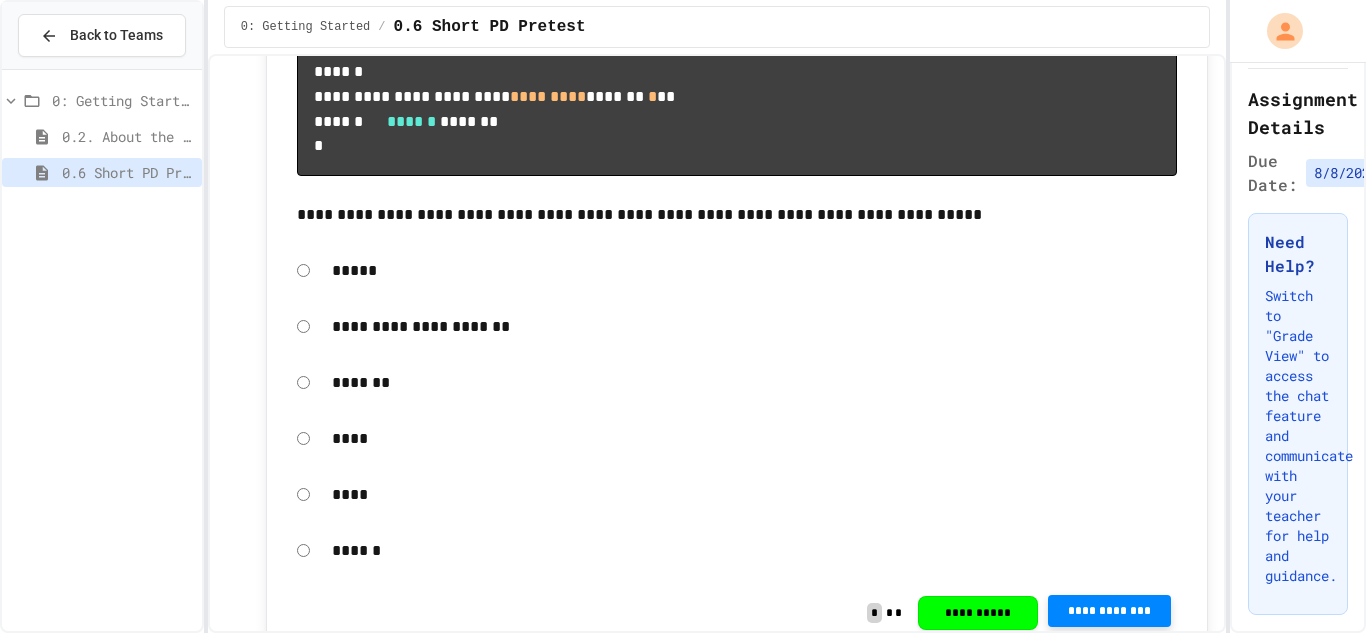 scroll, scrollTop: 7911, scrollLeft: 0, axis: vertical 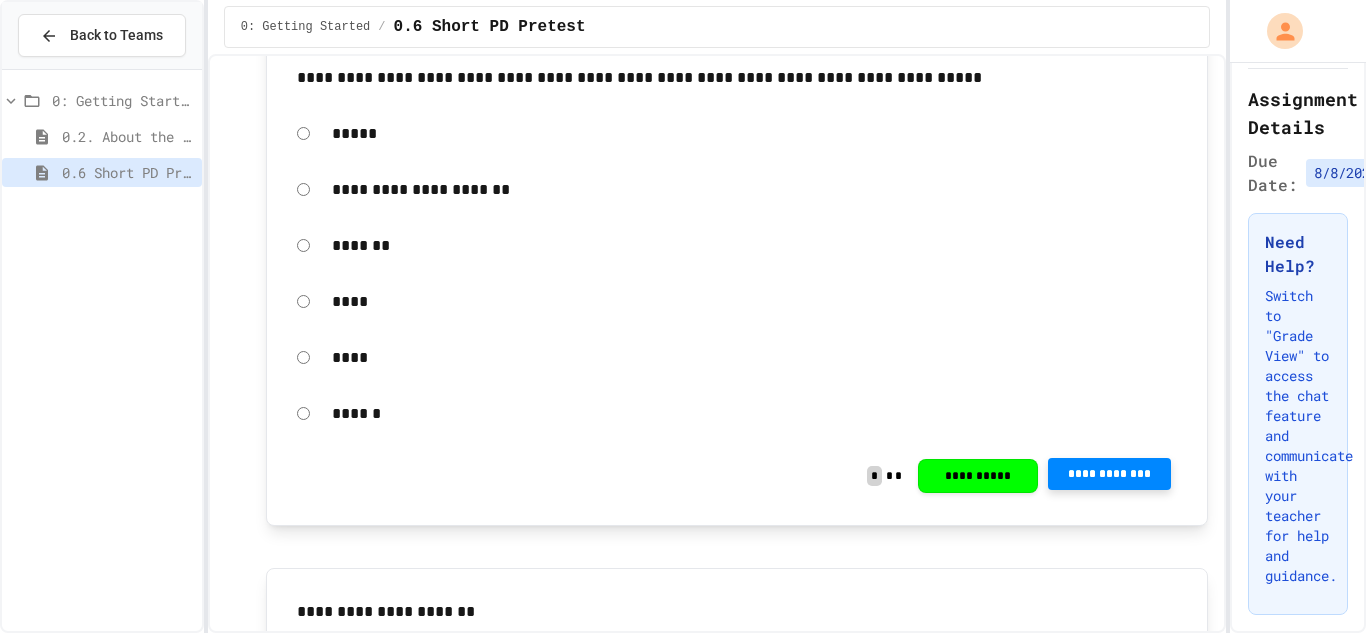 click on "**********" at bounding box center (755, -631) 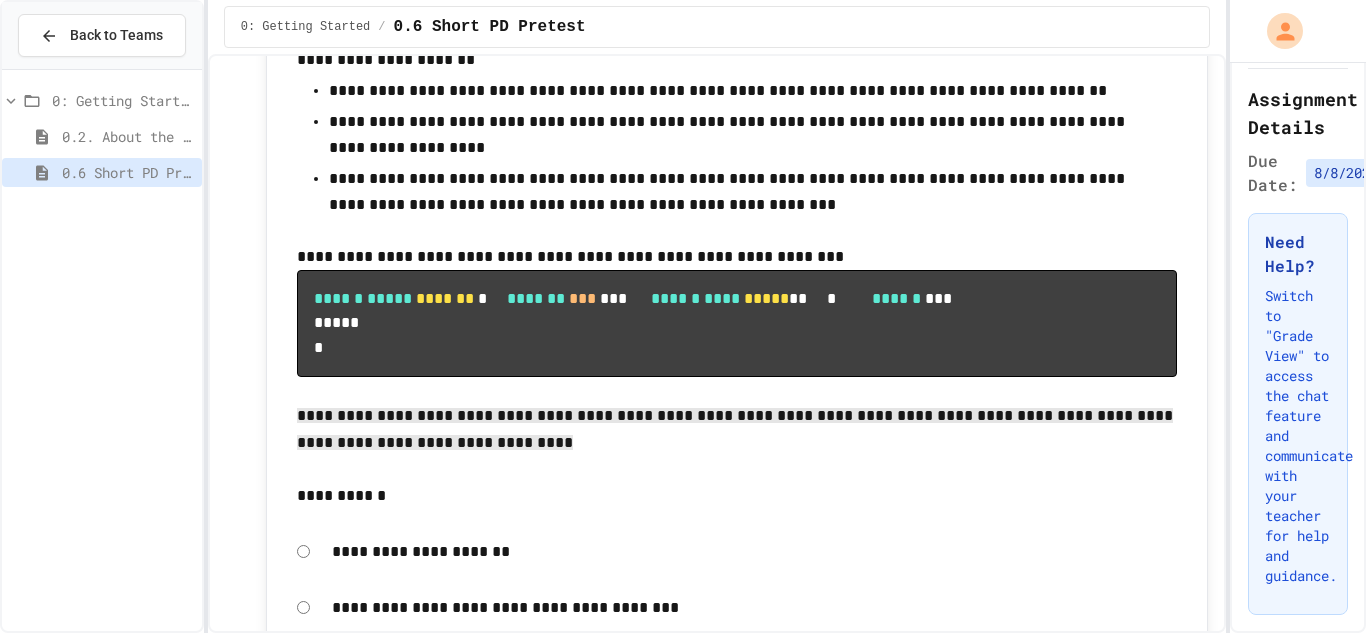 scroll, scrollTop: 10972, scrollLeft: 0, axis: vertical 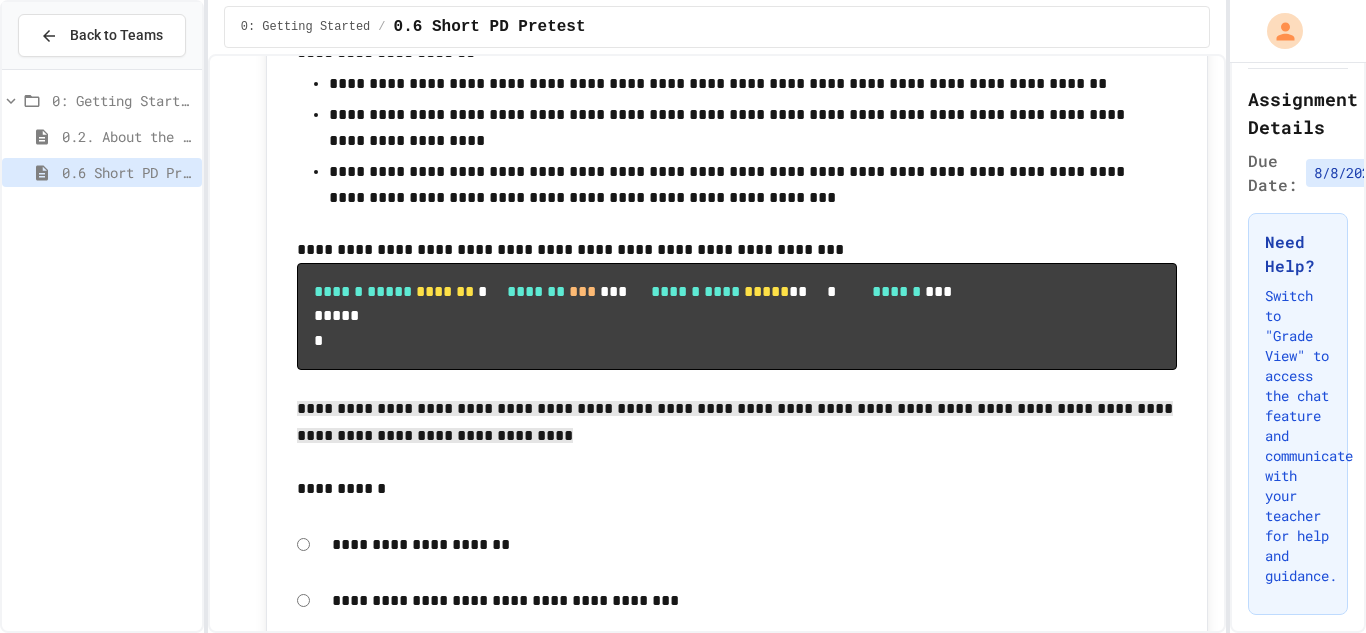 click on "**********" at bounding box center [755, -1014] 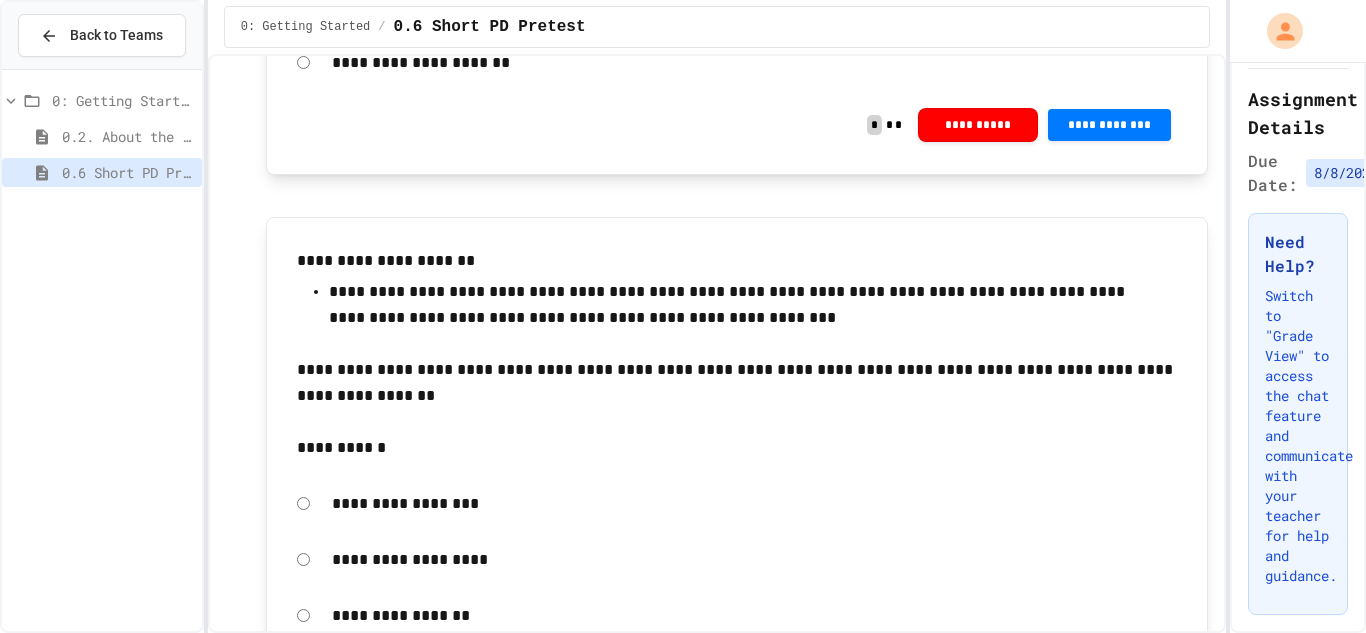 scroll, scrollTop: 9961, scrollLeft: 0, axis: vertical 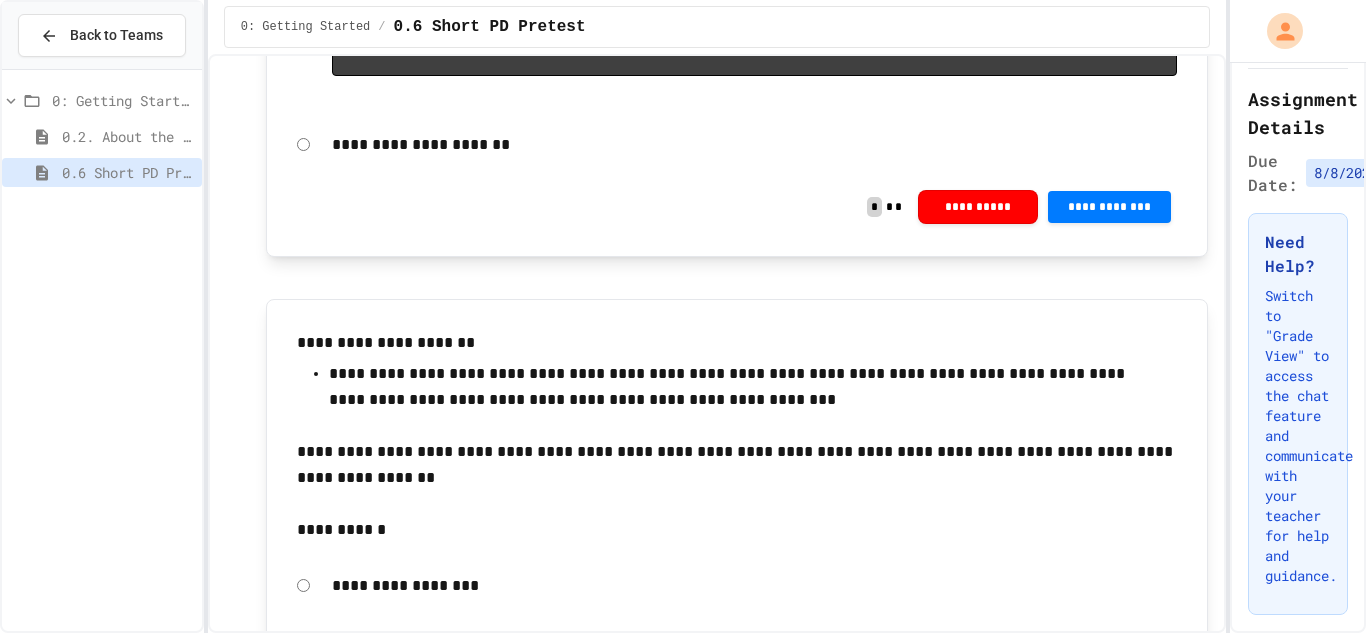 click on "**********" at bounding box center (755, -854) 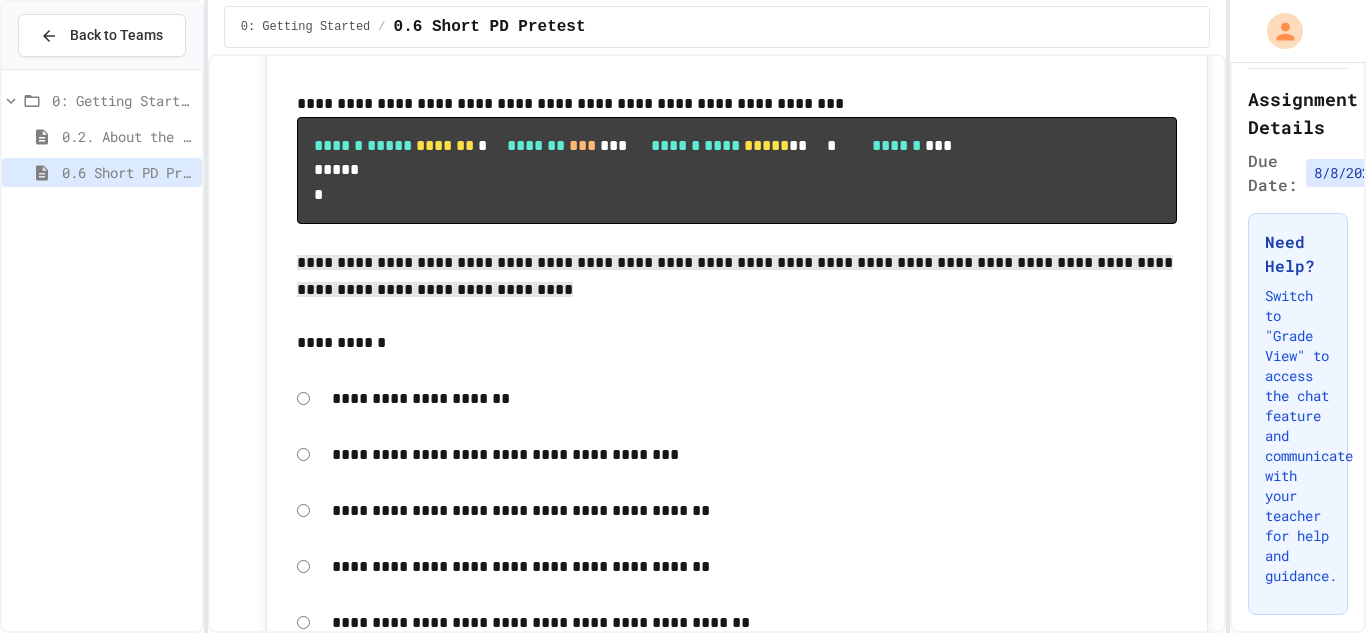 scroll, scrollTop: 11118, scrollLeft: 0, axis: vertical 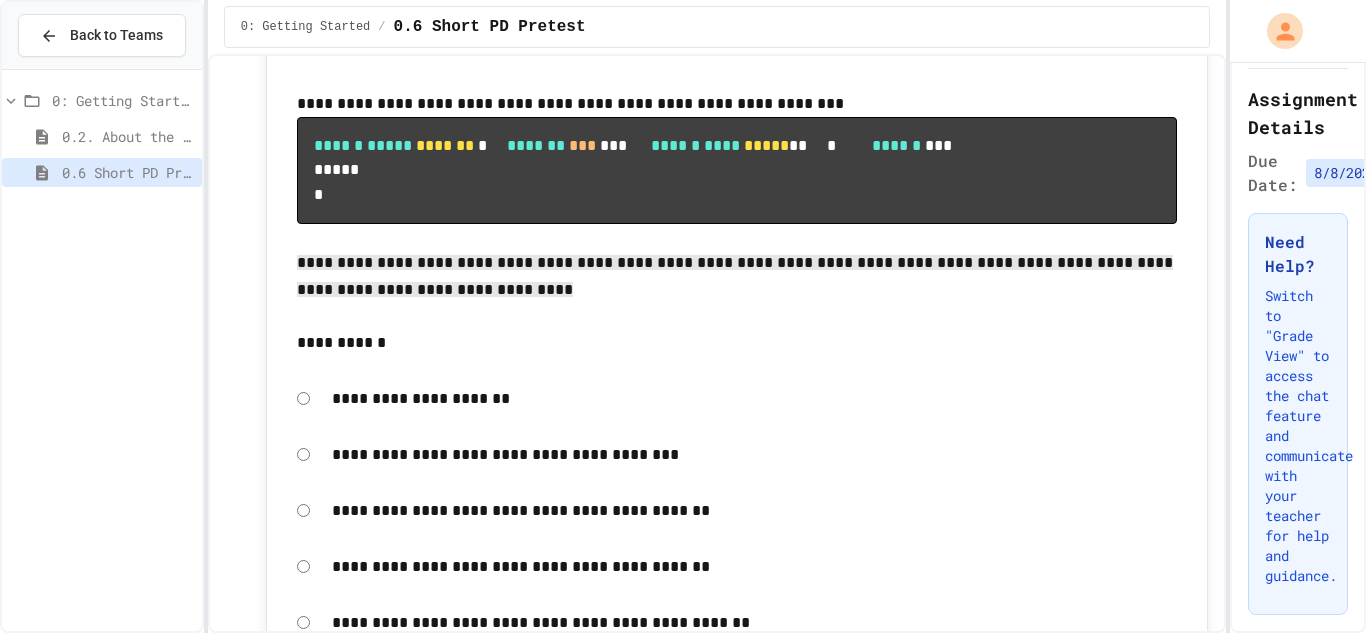 click on "**********" at bounding box center (1109, -952) 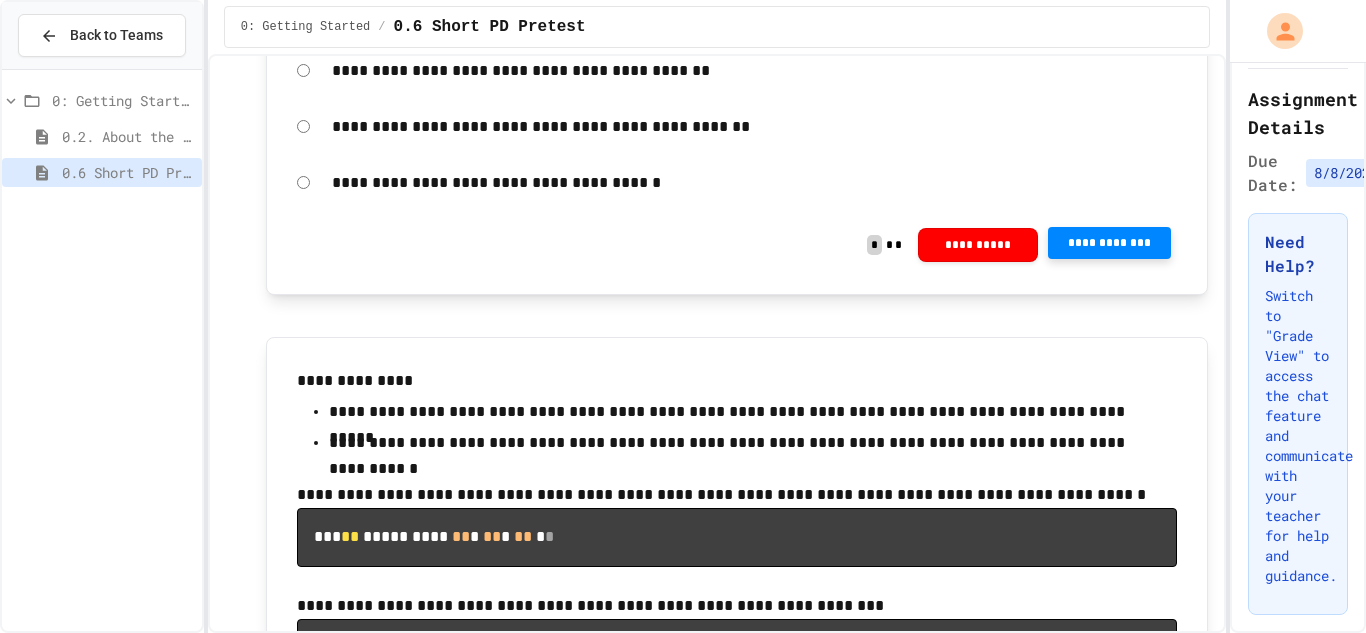 scroll, scrollTop: 11619, scrollLeft: 0, axis: vertical 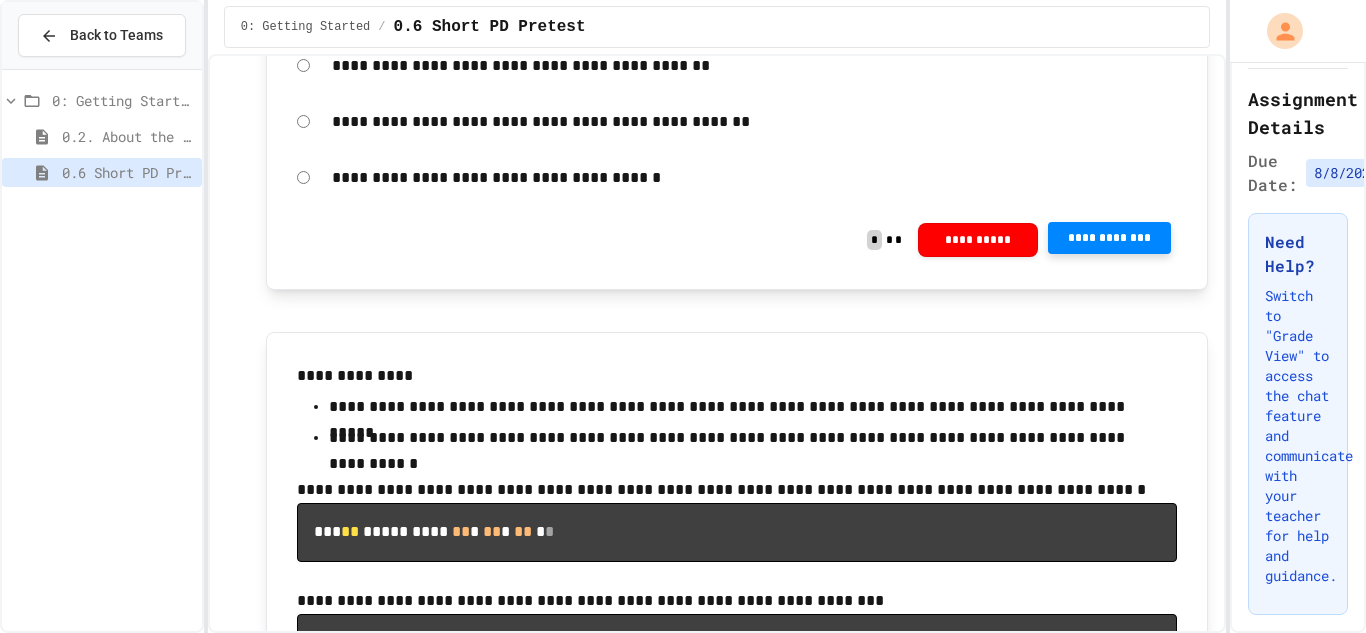 click on "**********" at bounding box center [737, -1271] 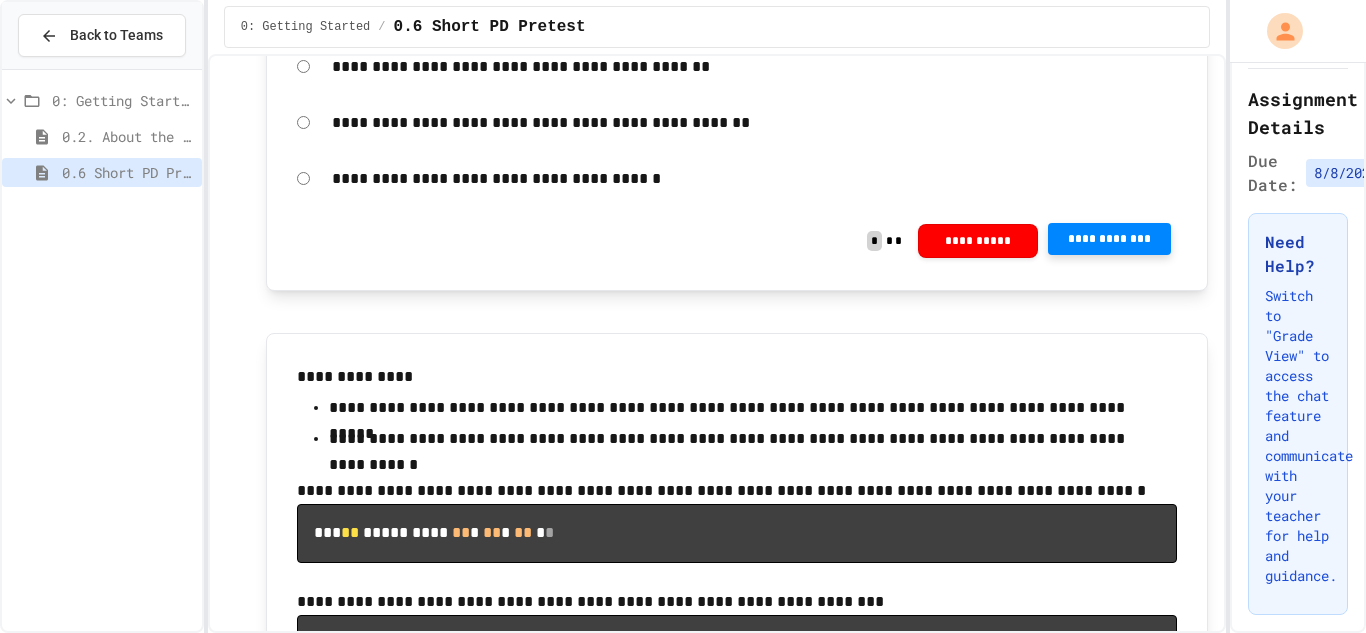 click on "**********" at bounding box center [737, -1271] 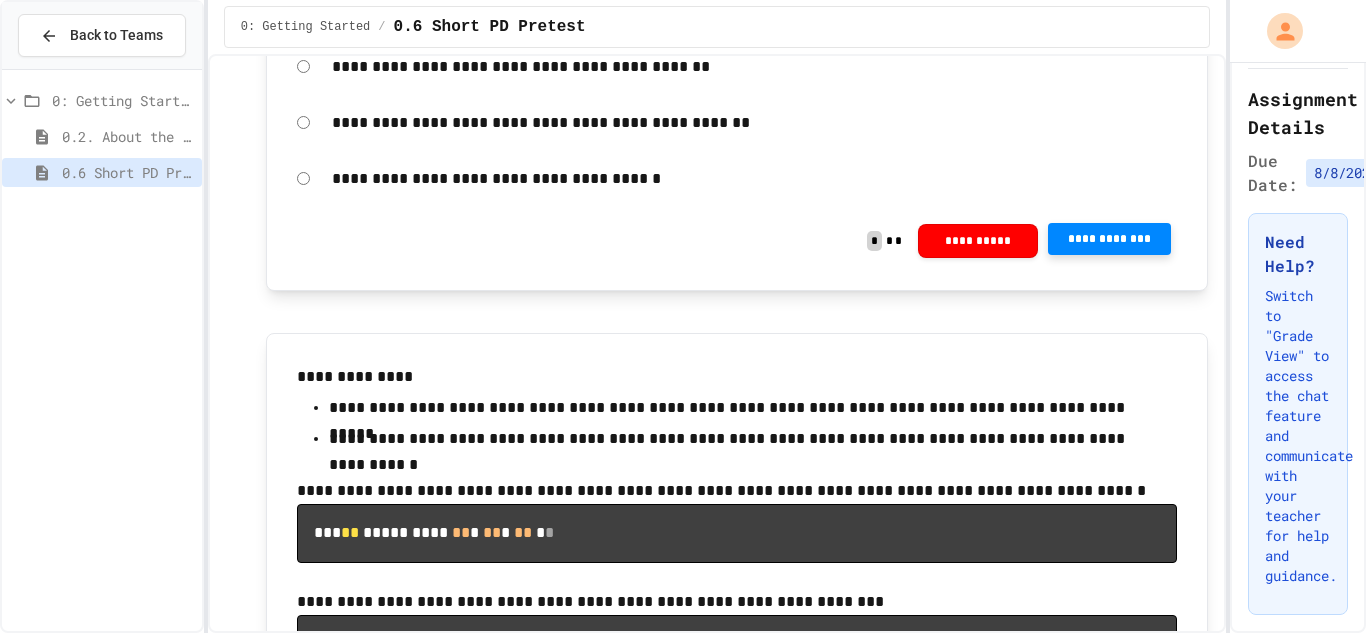 click on "**********" at bounding box center (755, -959) 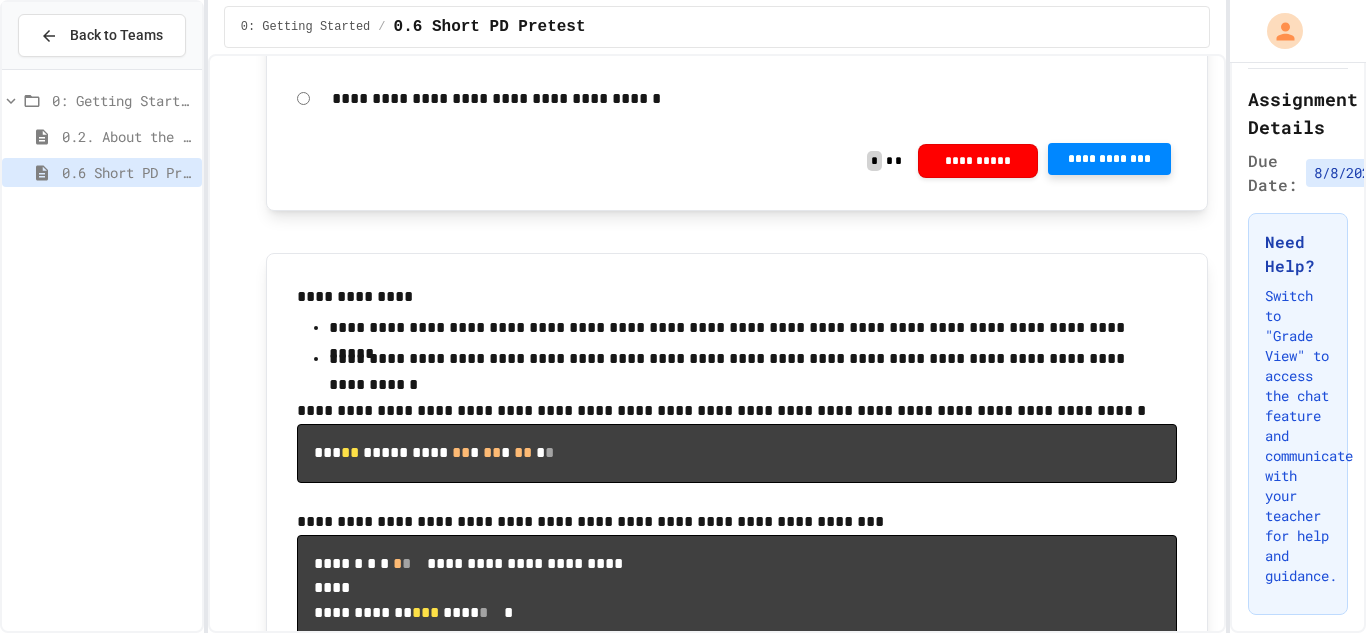 scroll, scrollTop: 11700, scrollLeft: 0, axis: vertical 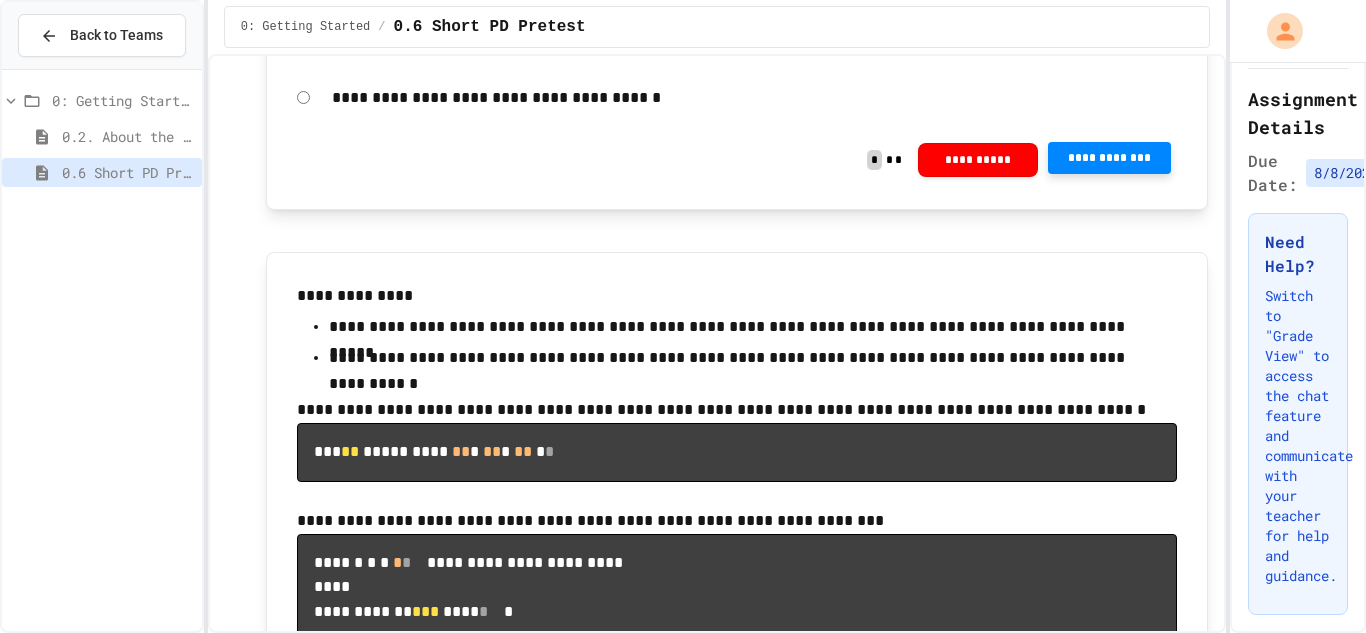 click on "**********" at bounding box center [755, -928] 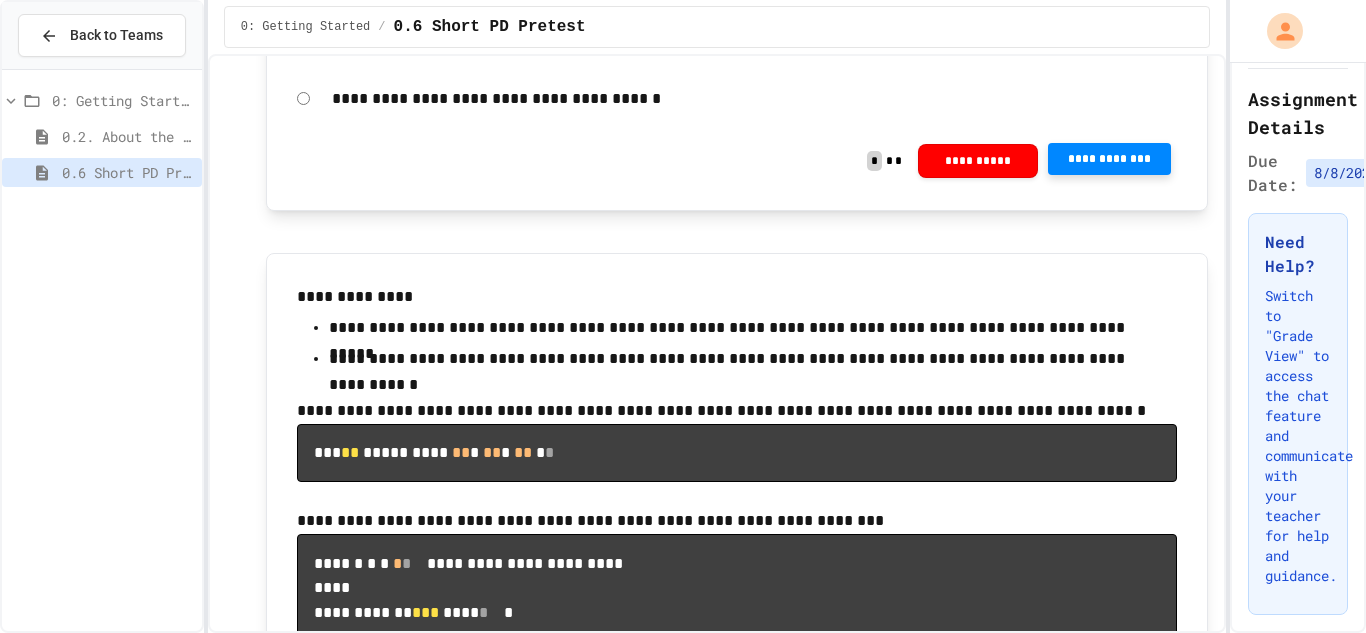 click on "**********" at bounding box center (755, -928) 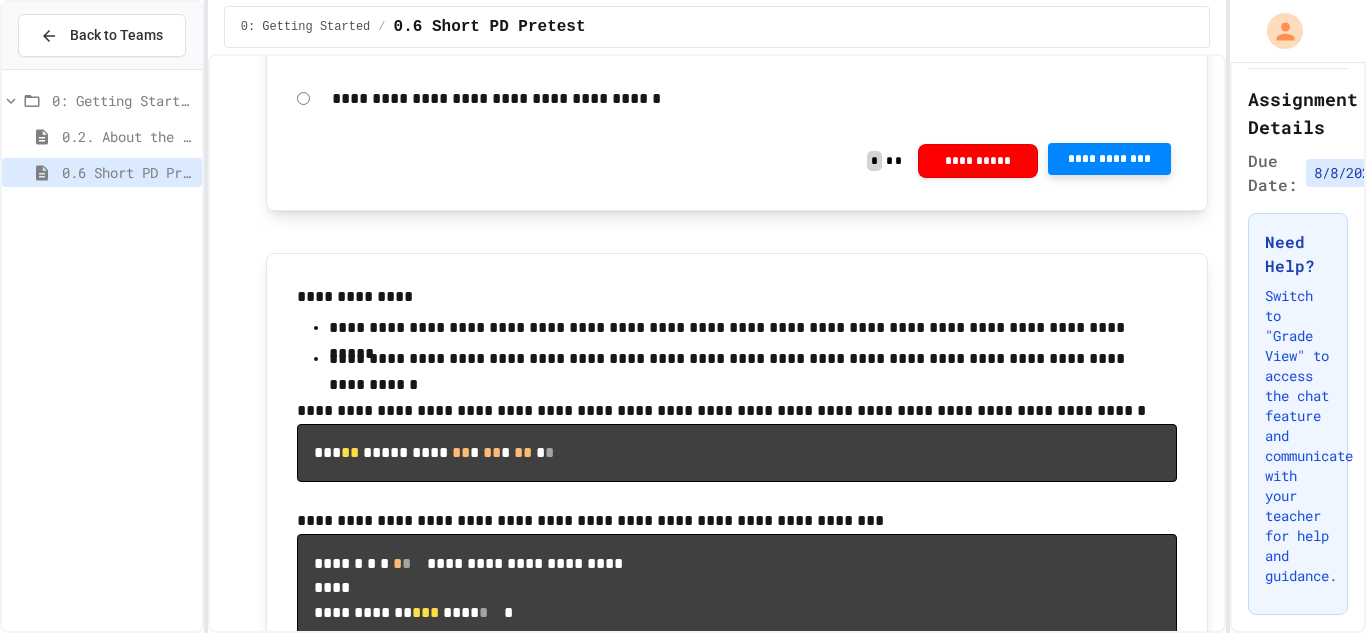 click 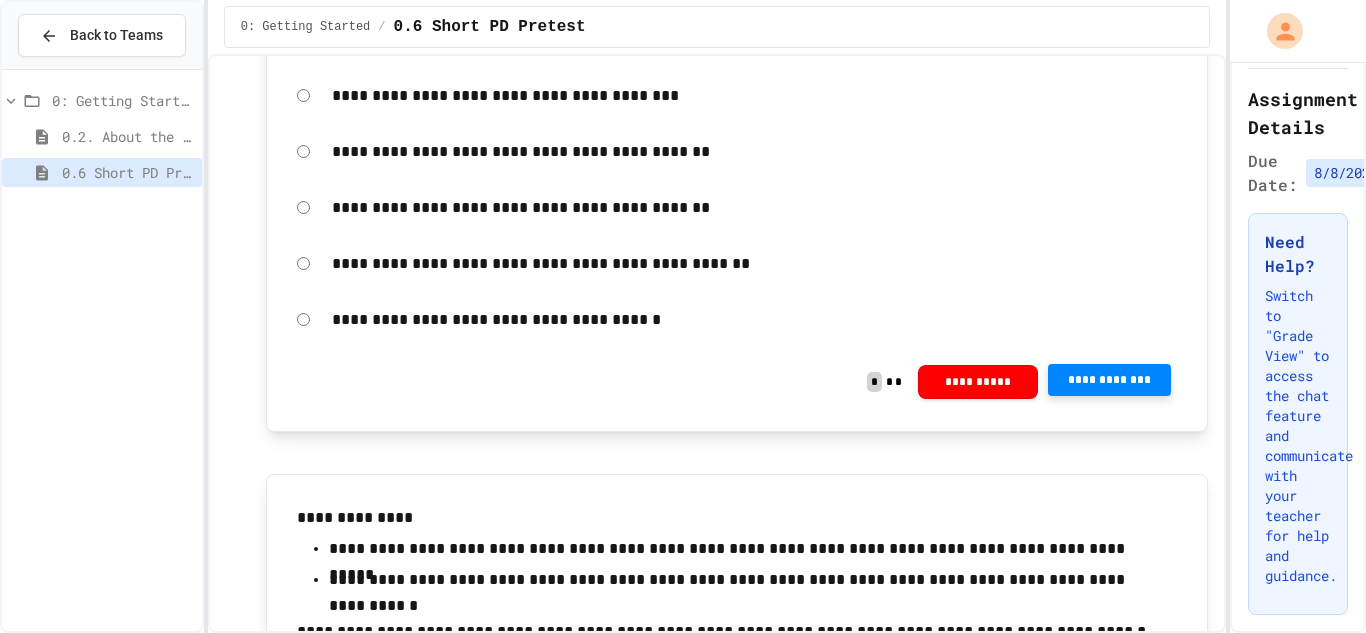 scroll, scrollTop: 11480, scrollLeft: 0, axis: vertical 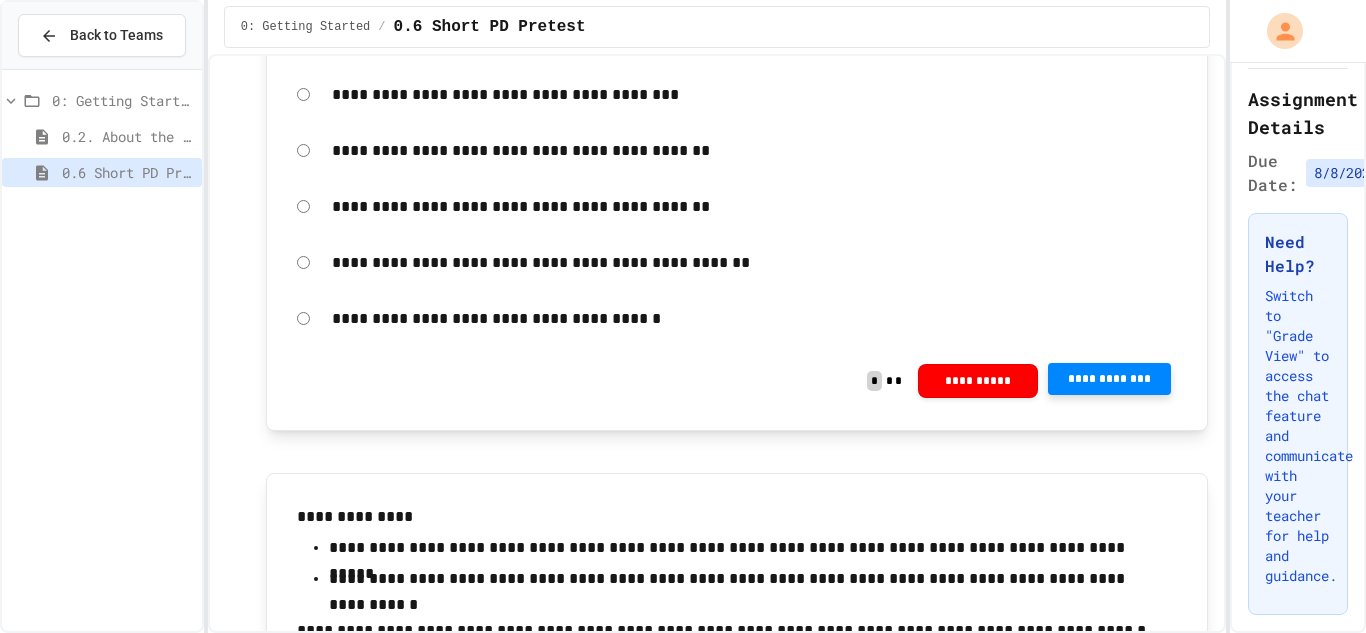 click on "**********" at bounding box center (737, -1053) 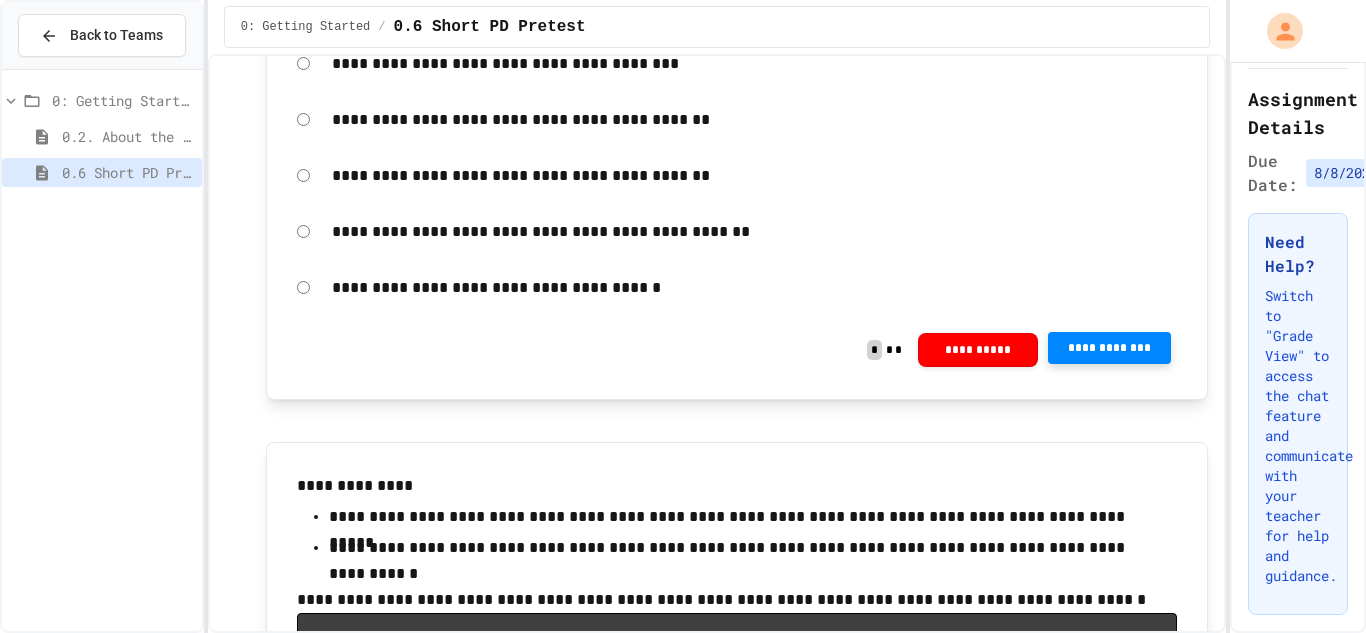 scroll, scrollTop: 11526, scrollLeft: 0, axis: vertical 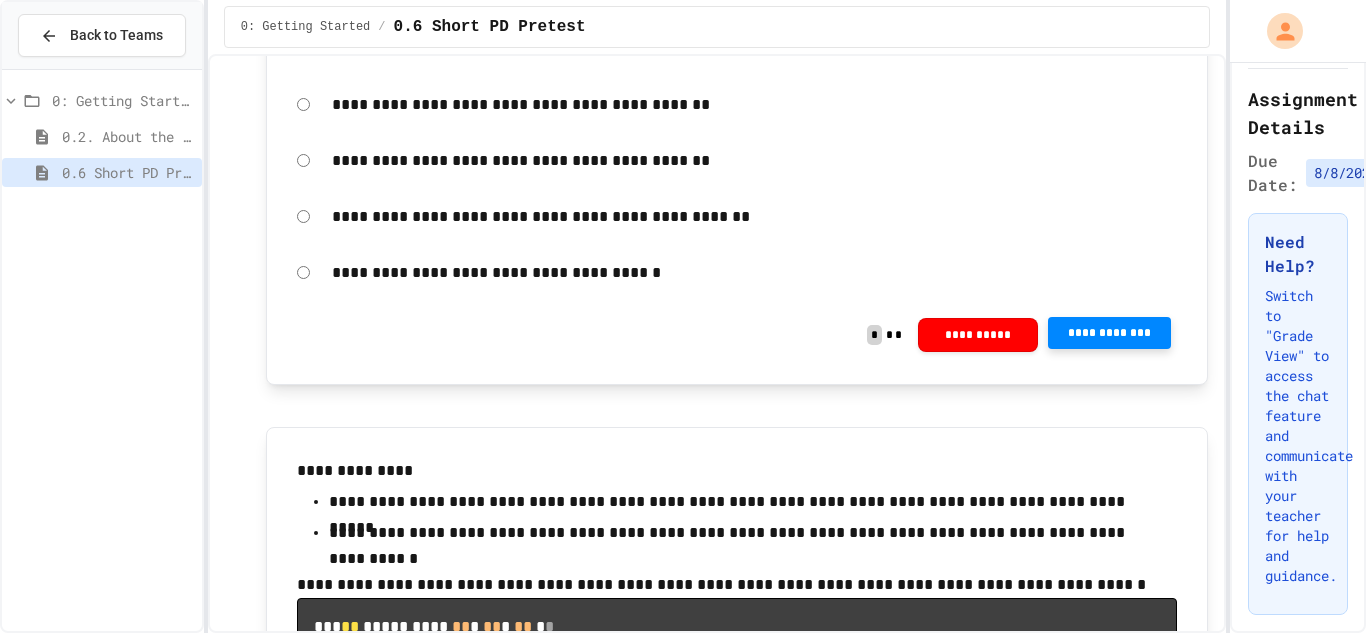 click at bounding box center (737, -1060) 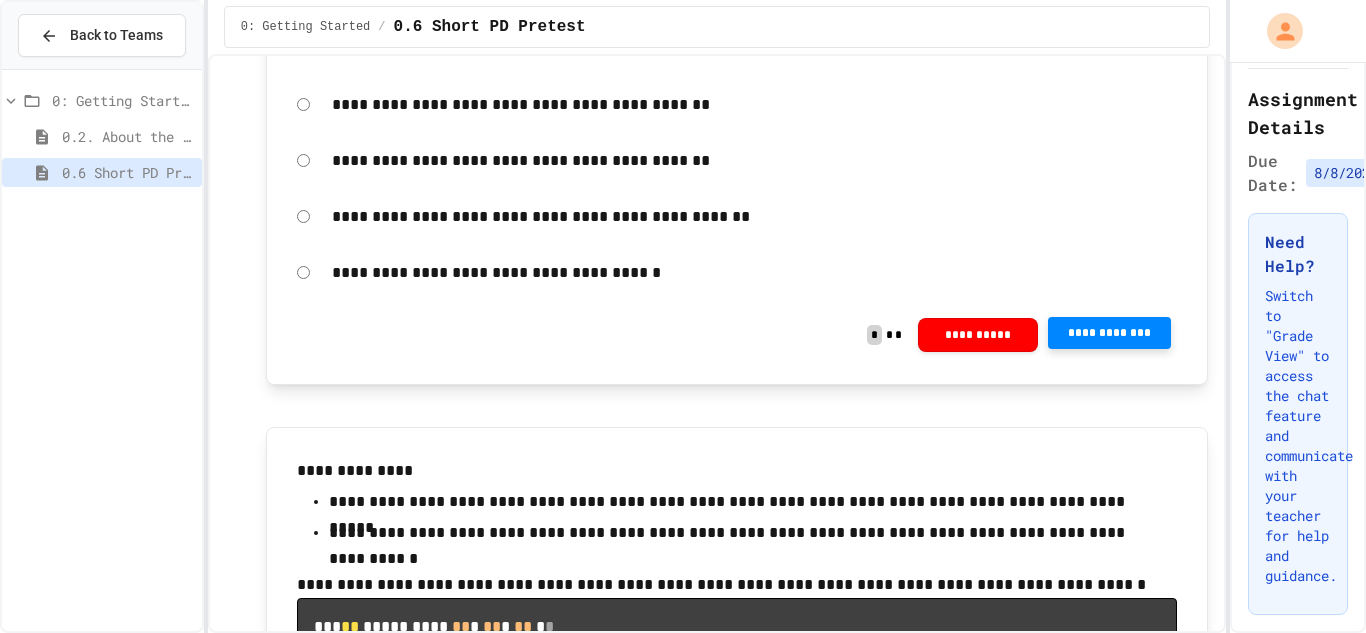 click at bounding box center (737, -1138) 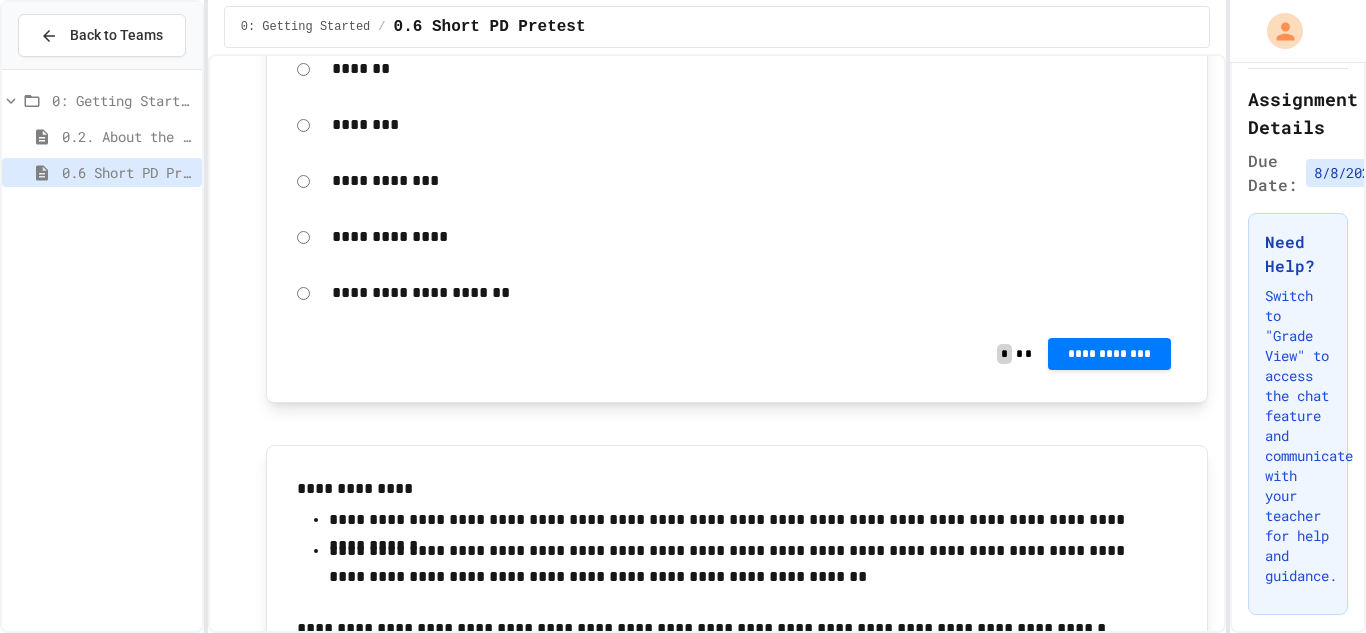 scroll, scrollTop: 12528, scrollLeft: 0, axis: vertical 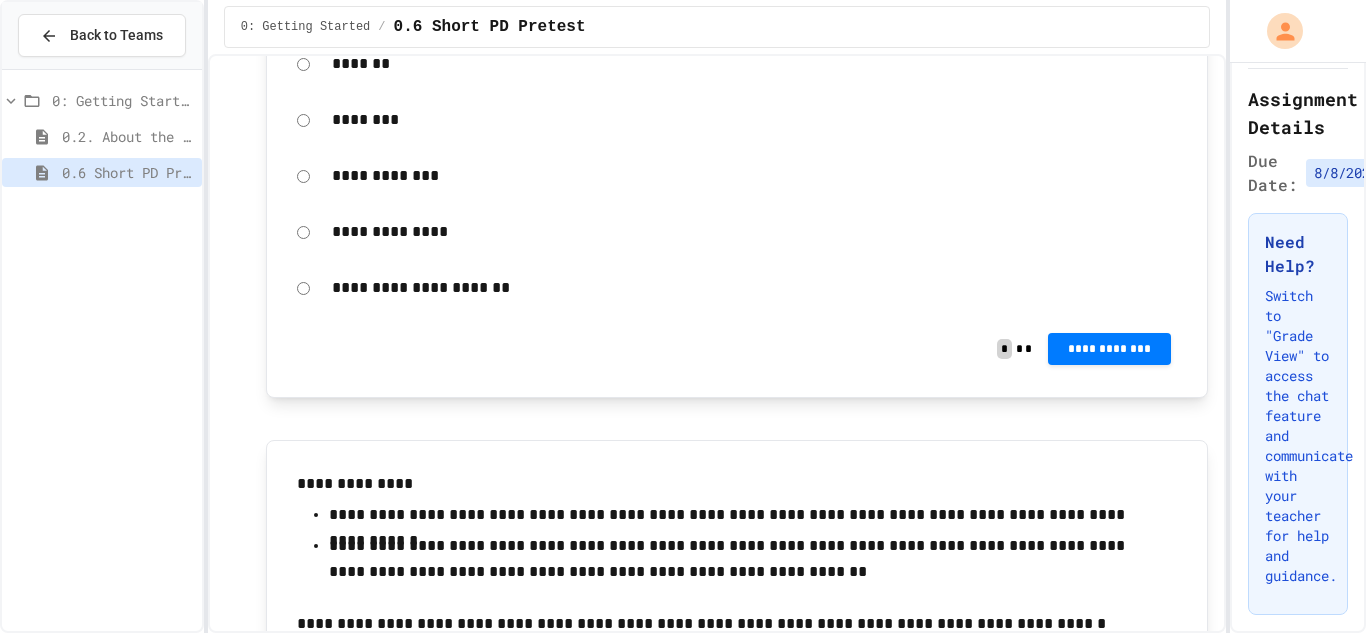 click on "******   *****   ******* * *******   *** *** ******   ****   ***** ** * ****** ***
*****
*" at bounding box center [737, -1238] 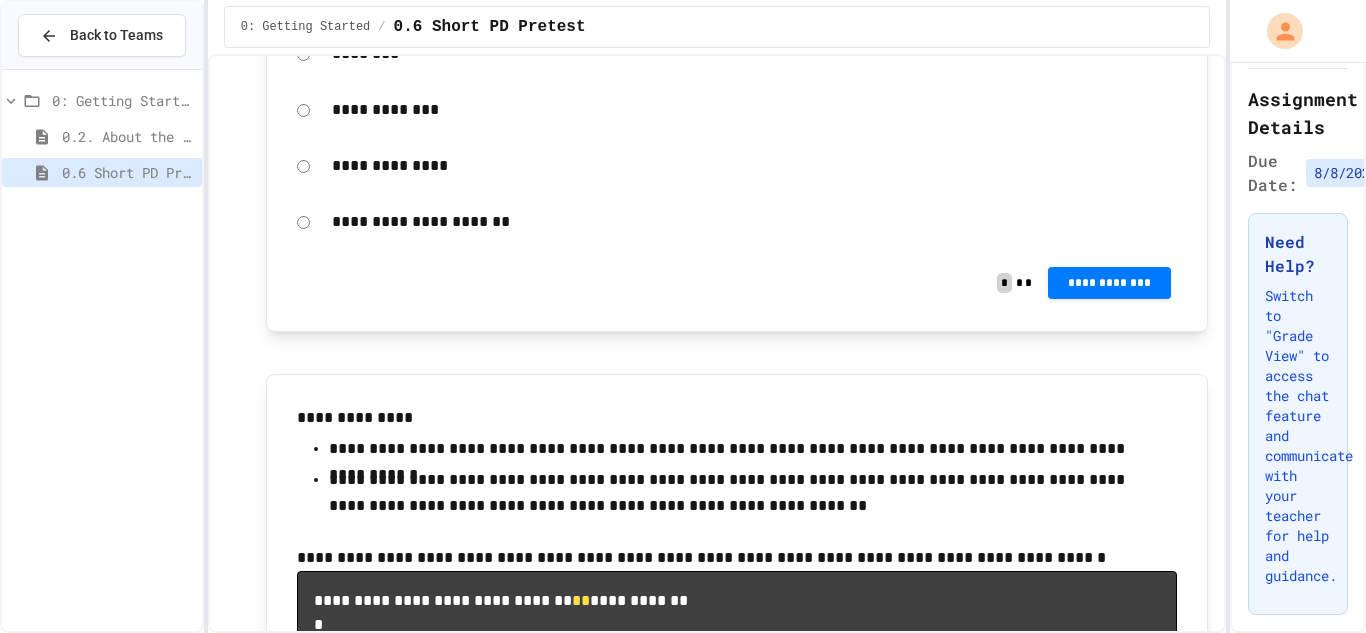 scroll, scrollTop: 12593, scrollLeft: 0, axis: vertical 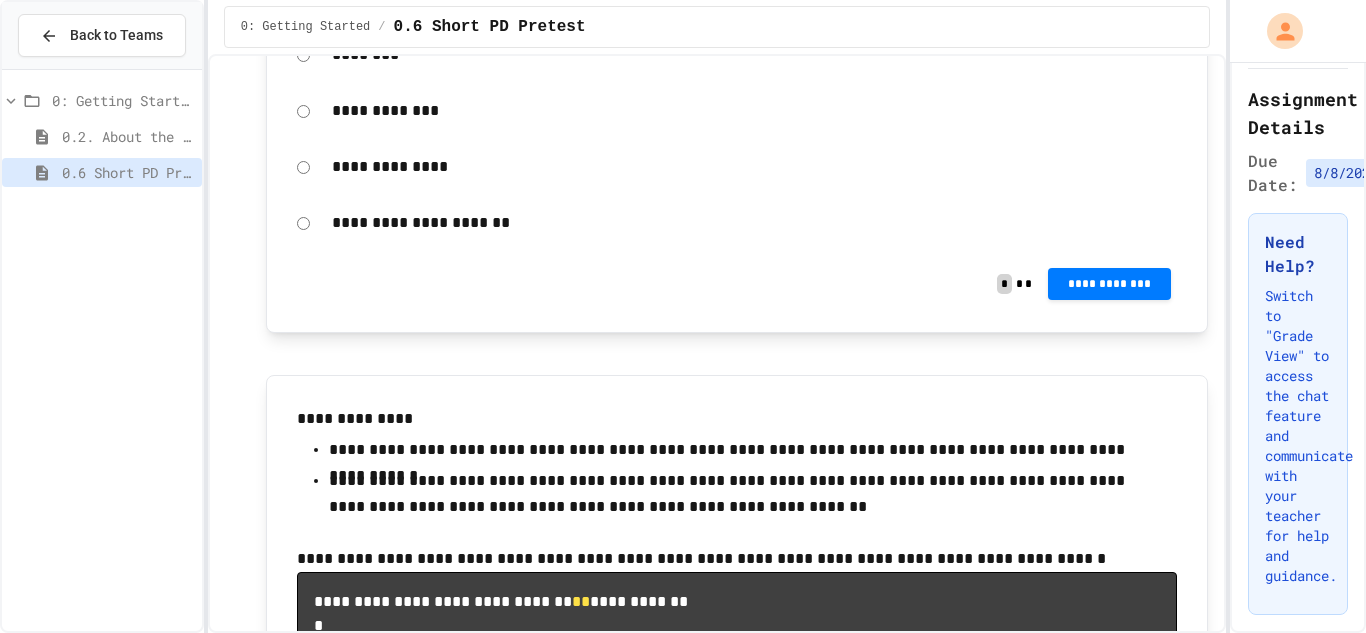 click on "**********" at bounding box center (755, -1018) 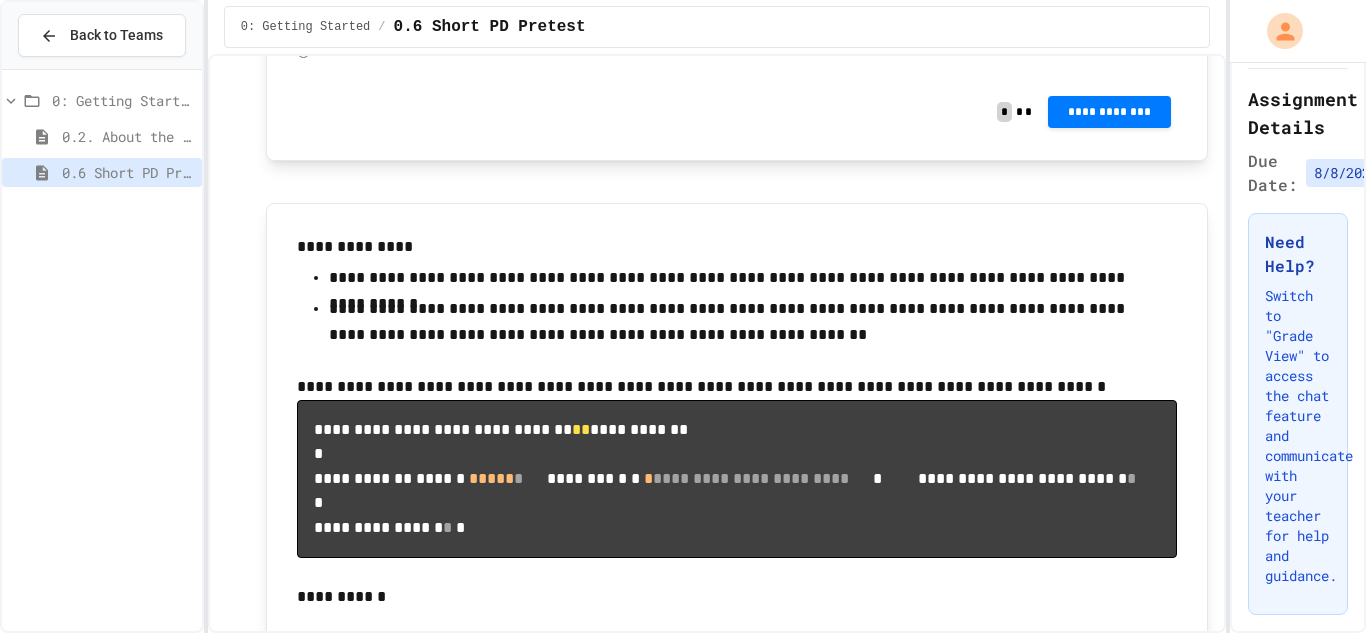 scroll, scrollTop: 12769, scrollLeft: 0, axis: vertical 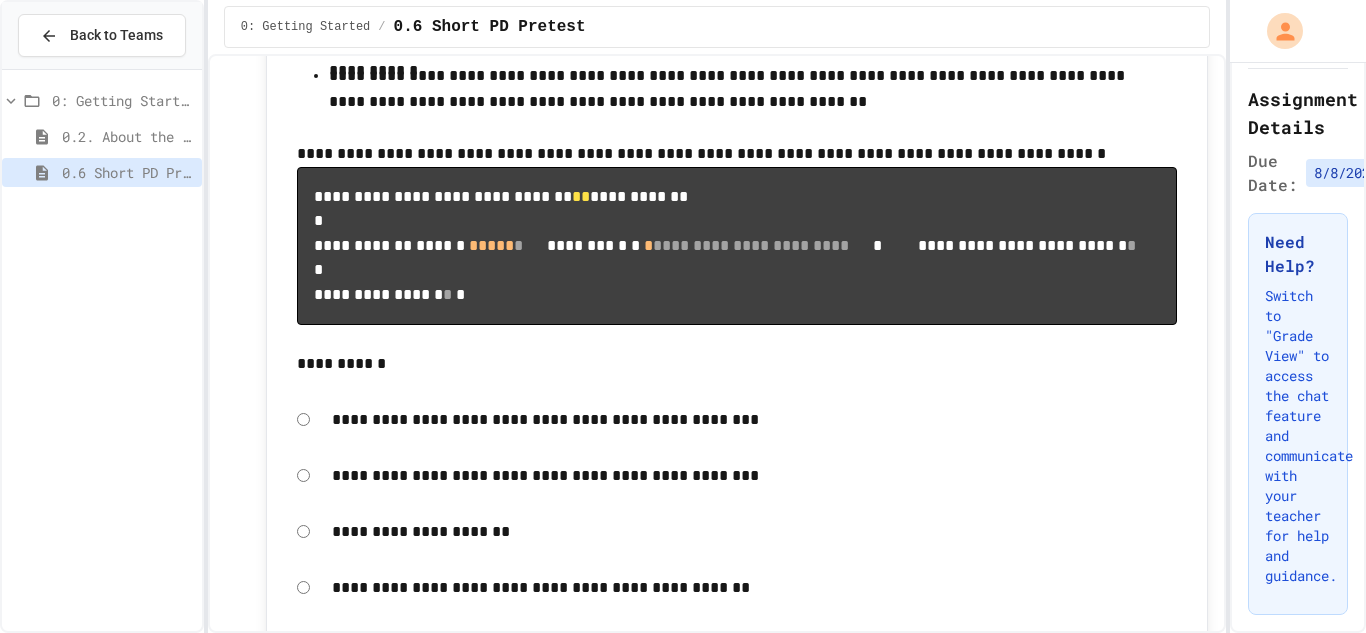click on "**********" at bounding box center [737, -1137] 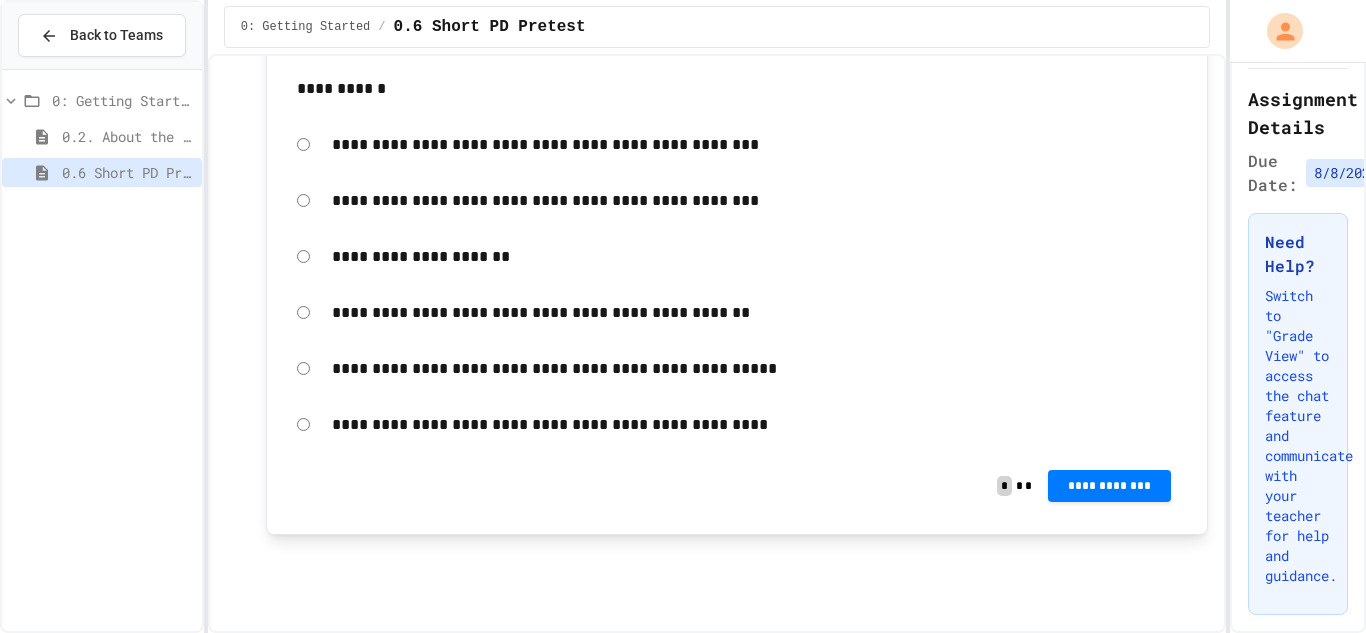 scroll, scrollTop: 13487, scrollLeft: 0, axis: vertical 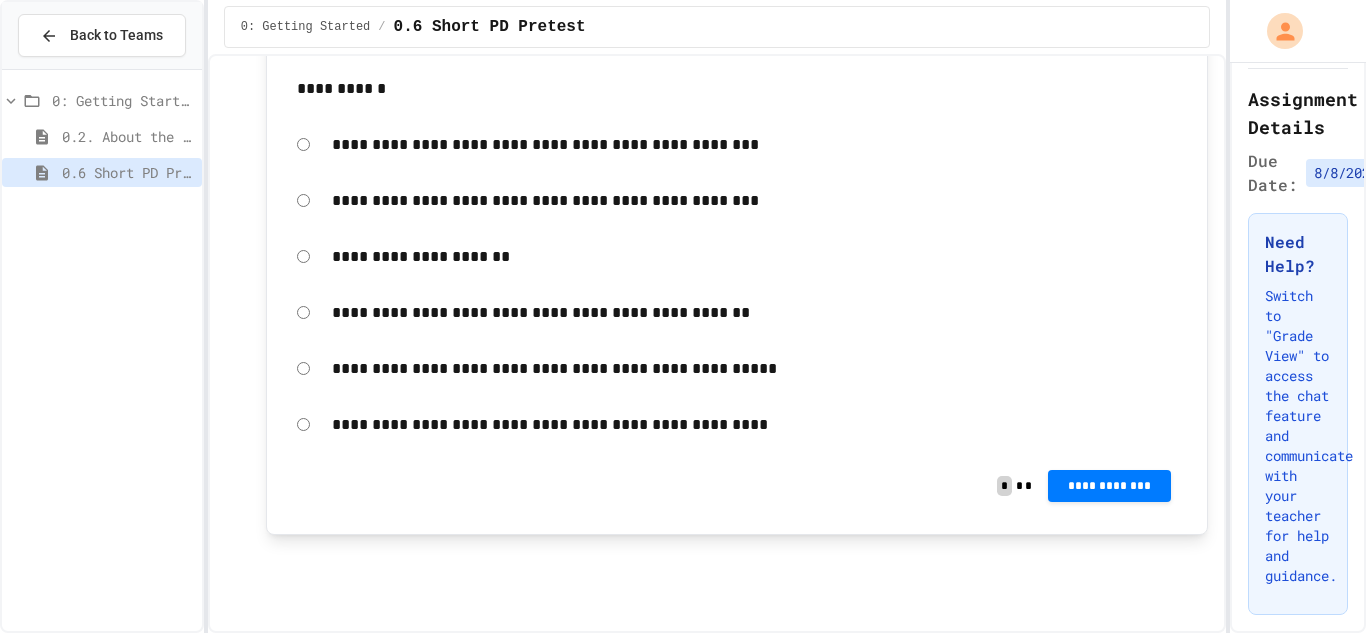click on "*** **   ***** **** ** * ** * ** * *" at bounding box center [737, -1120] 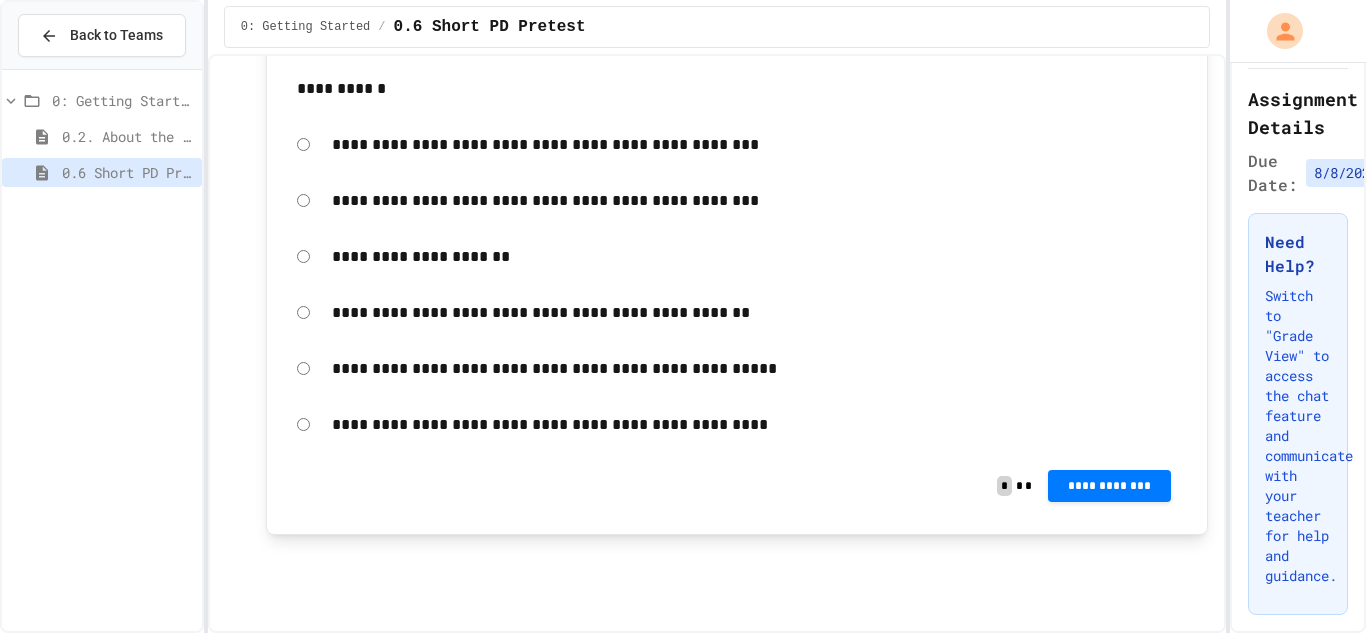 scroll, scrollTop: 13812, scrollLeft: 0, axis: vertical 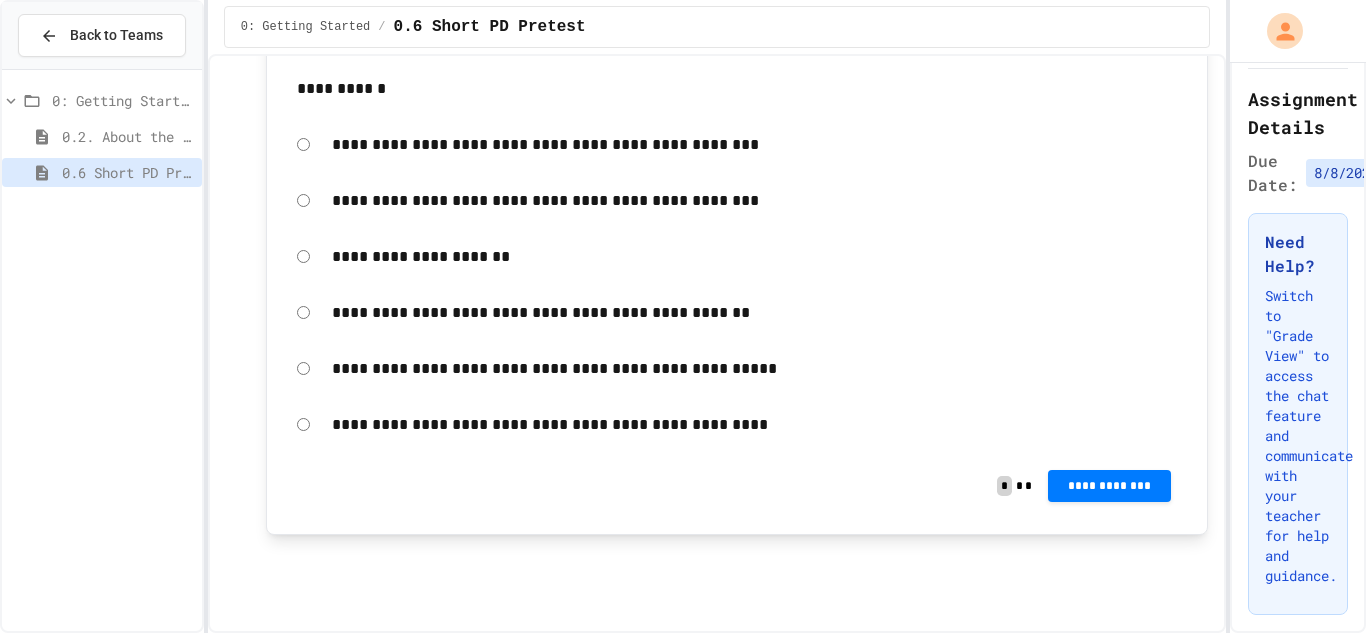click on "**********" at bounding box center (1109, -398) 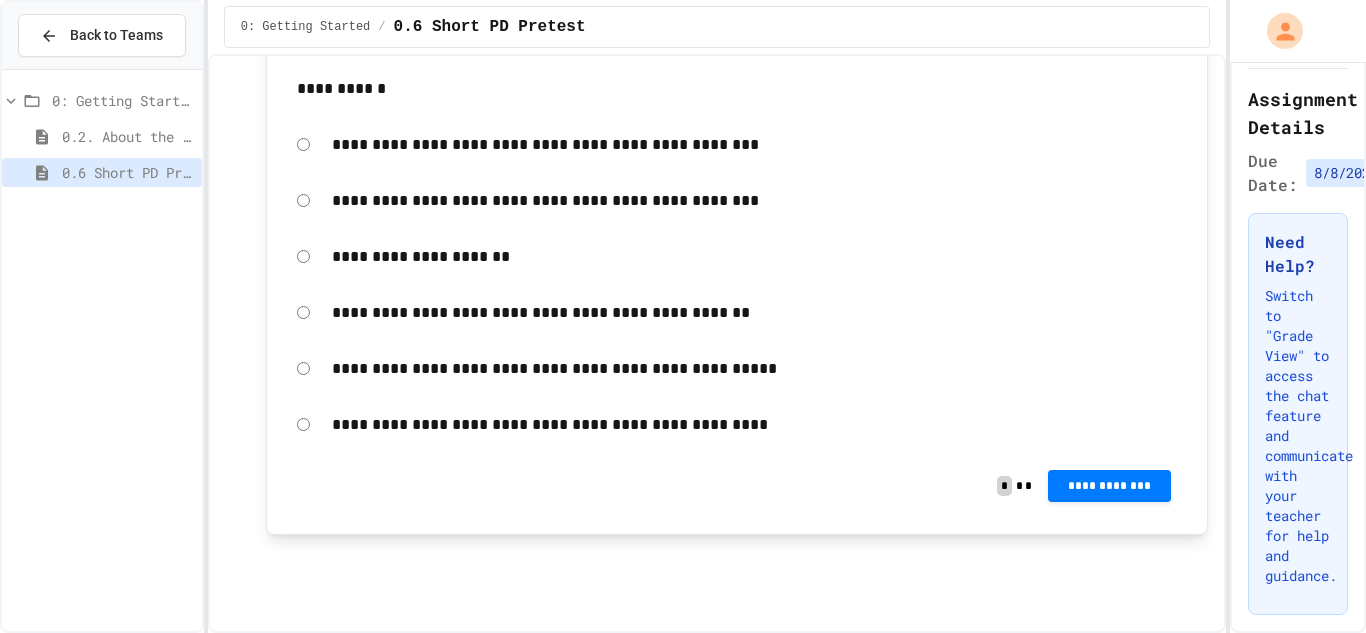 scroll, scrollTop: 14564, scrollLeft: 0, axis: vertical 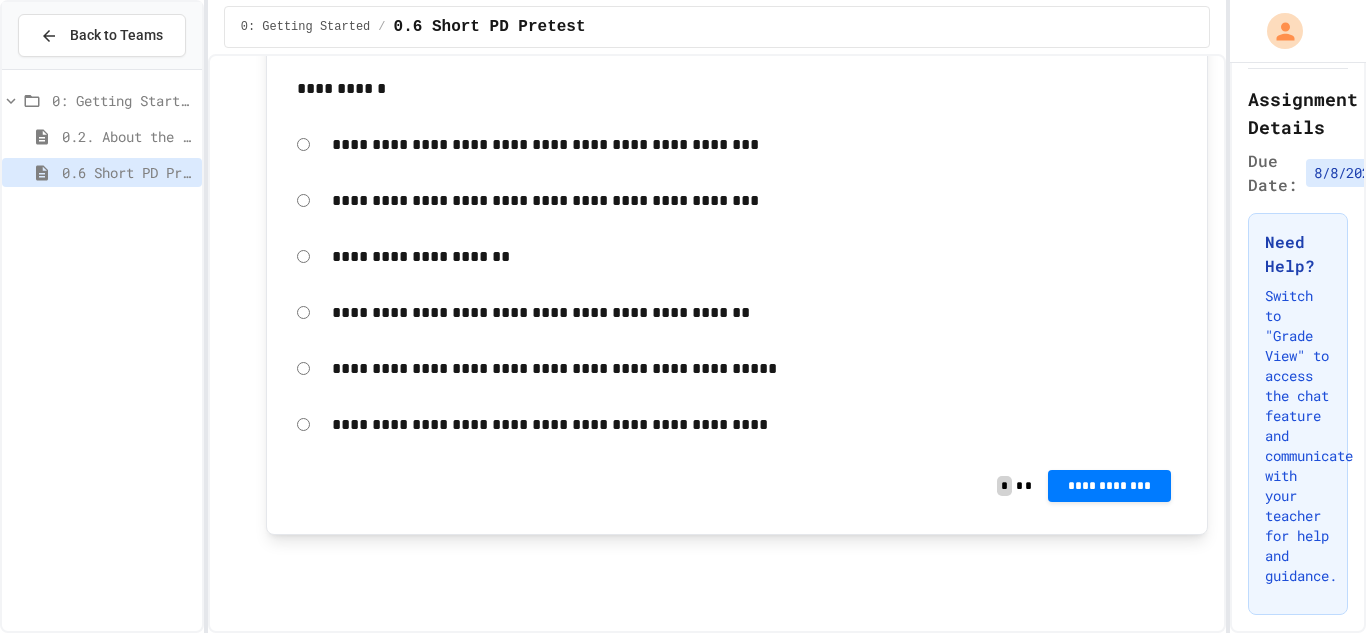 click on "**********" at bounding box center [737, -186] 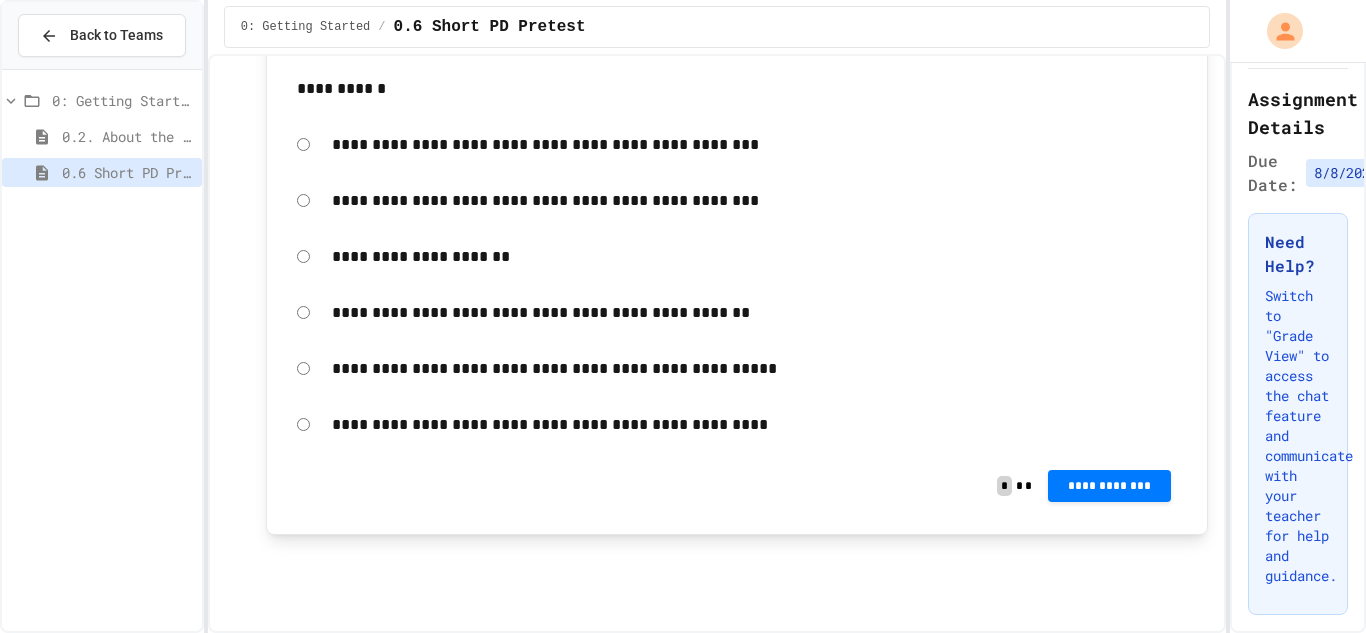 scroll, scrollTop: 14970, scrollLeft: 0, axis: vertical 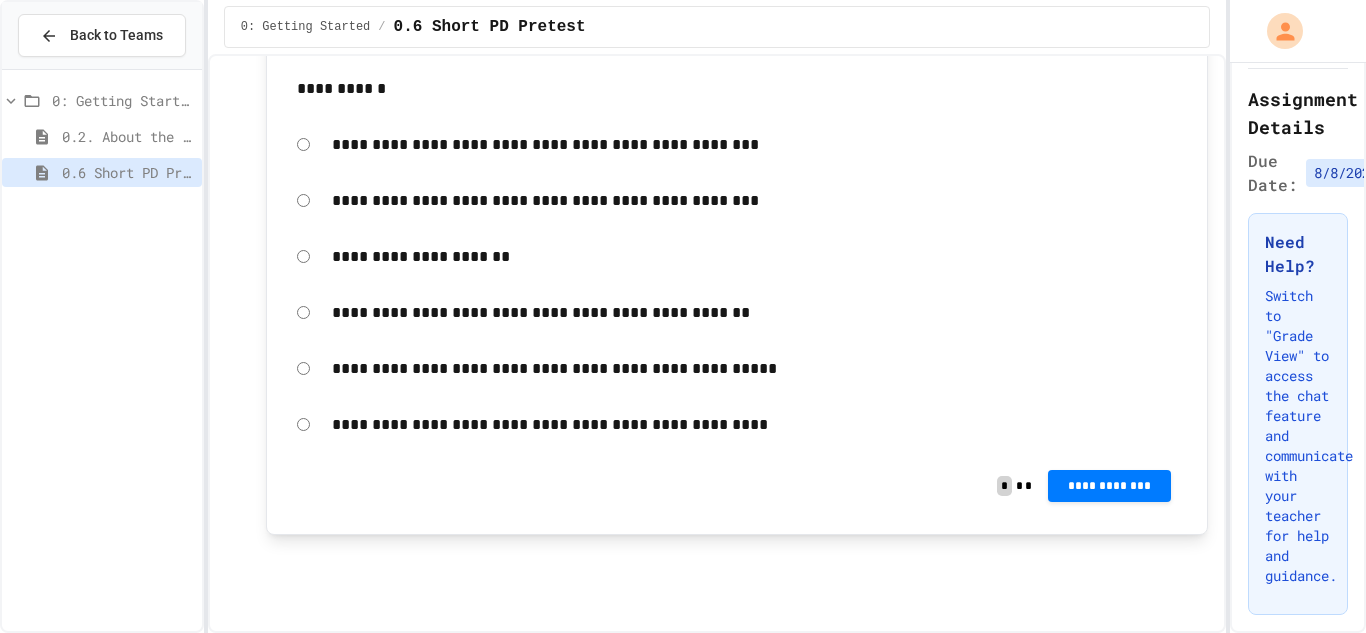 click on "**********" at bounding box center (755, 425) 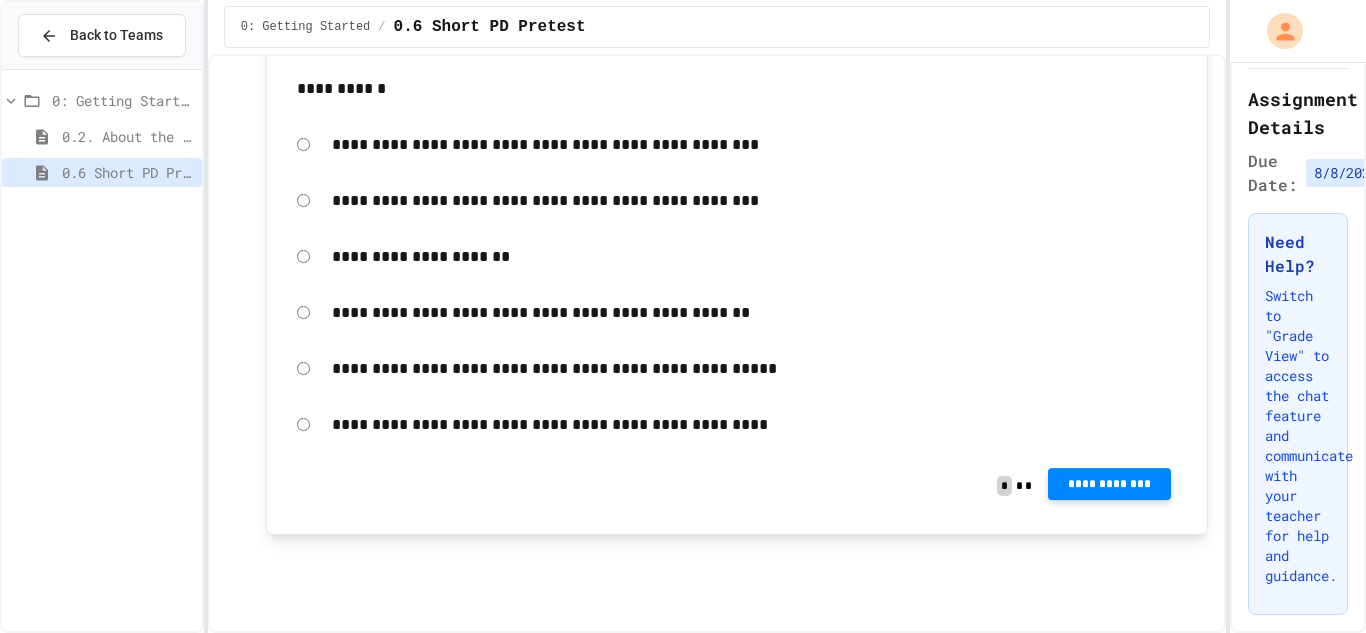 click on "**********" at bounding box center (1109, 484) 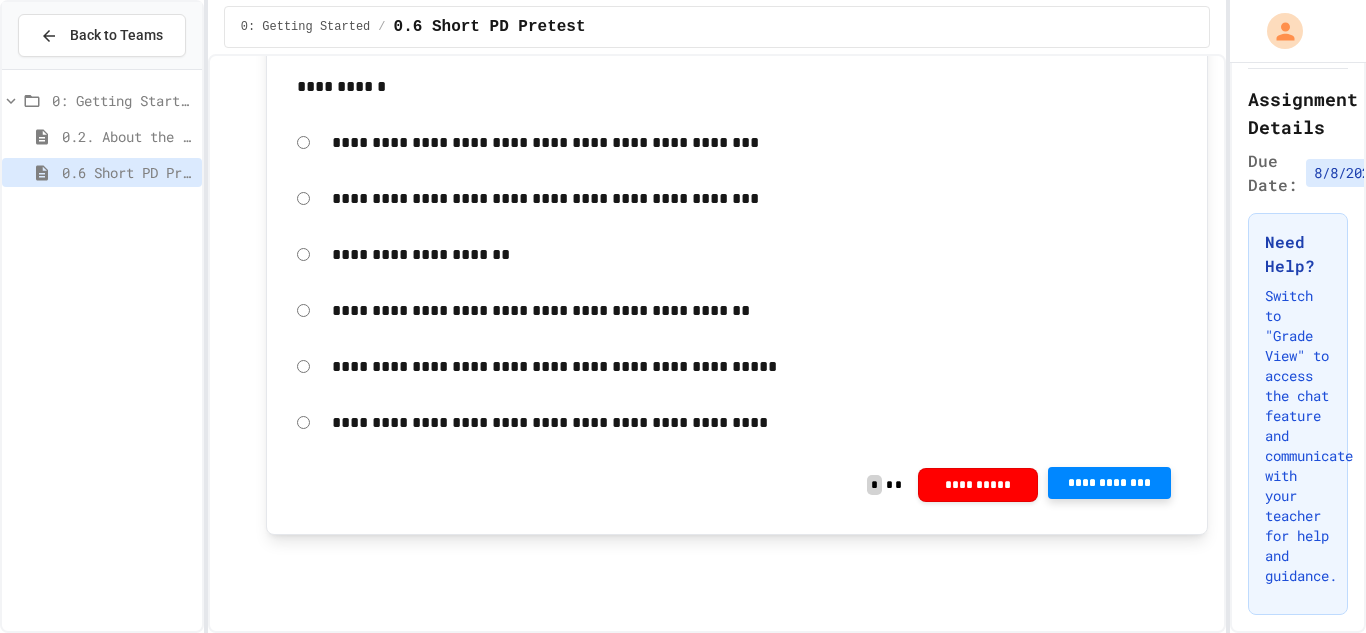 click 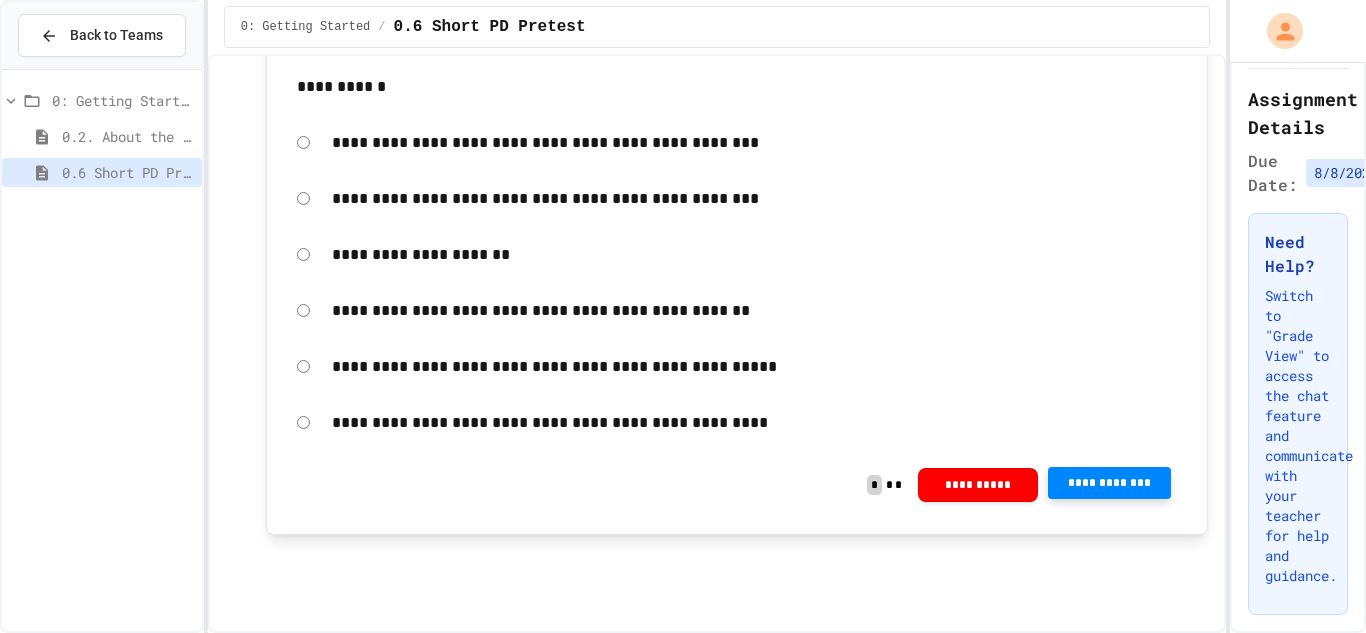 scroll, scrollTop: 14699, scrollLeft: 0, axis: vertical 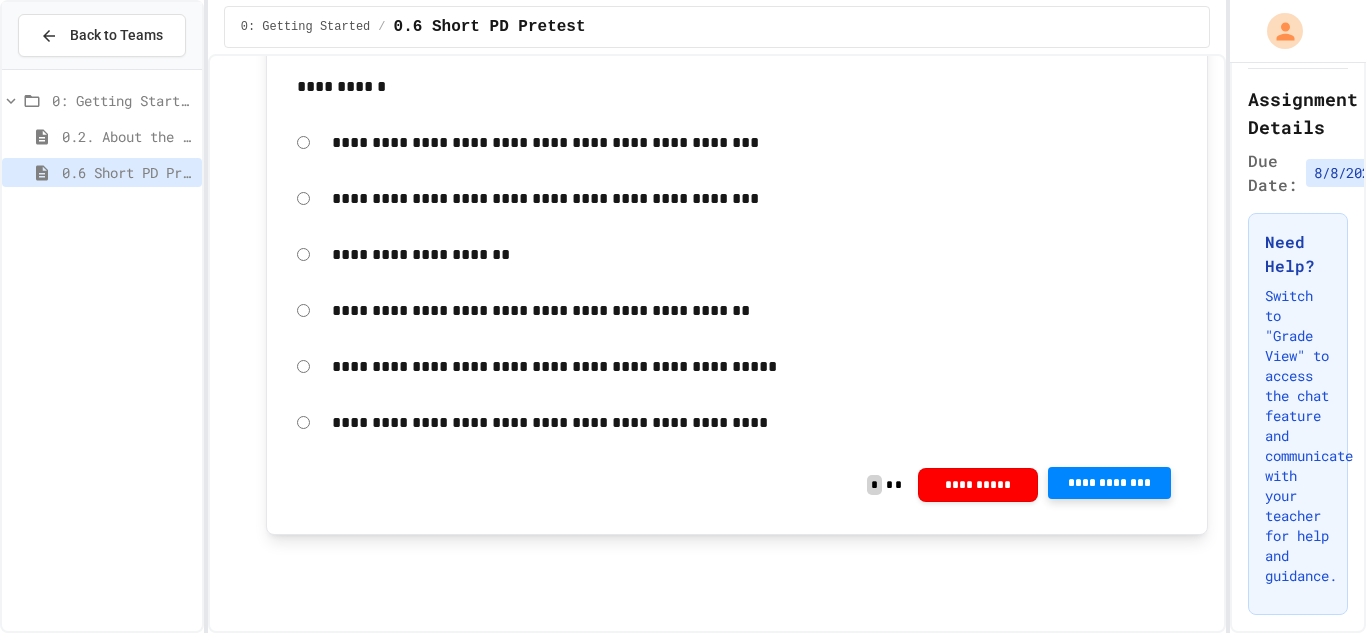 click on "**********" at bounding box center (751, -32) 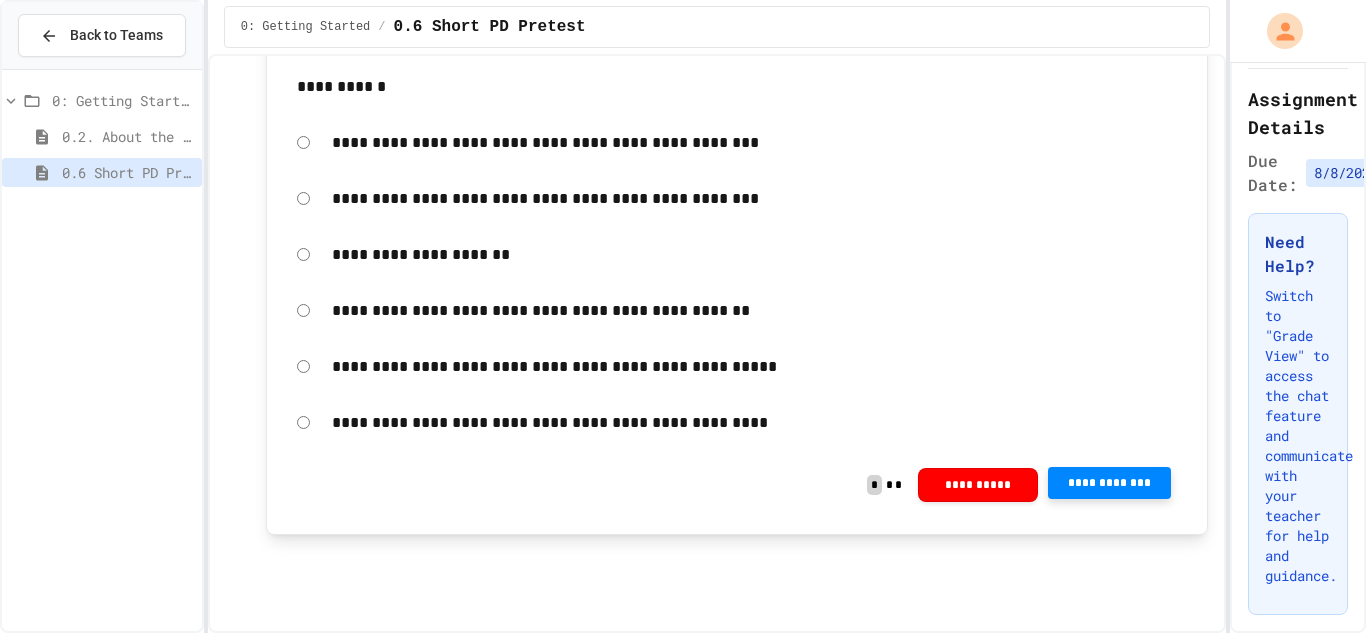 scroll, scrollTop: 14770, scrollLeft: 0, axis: vertical 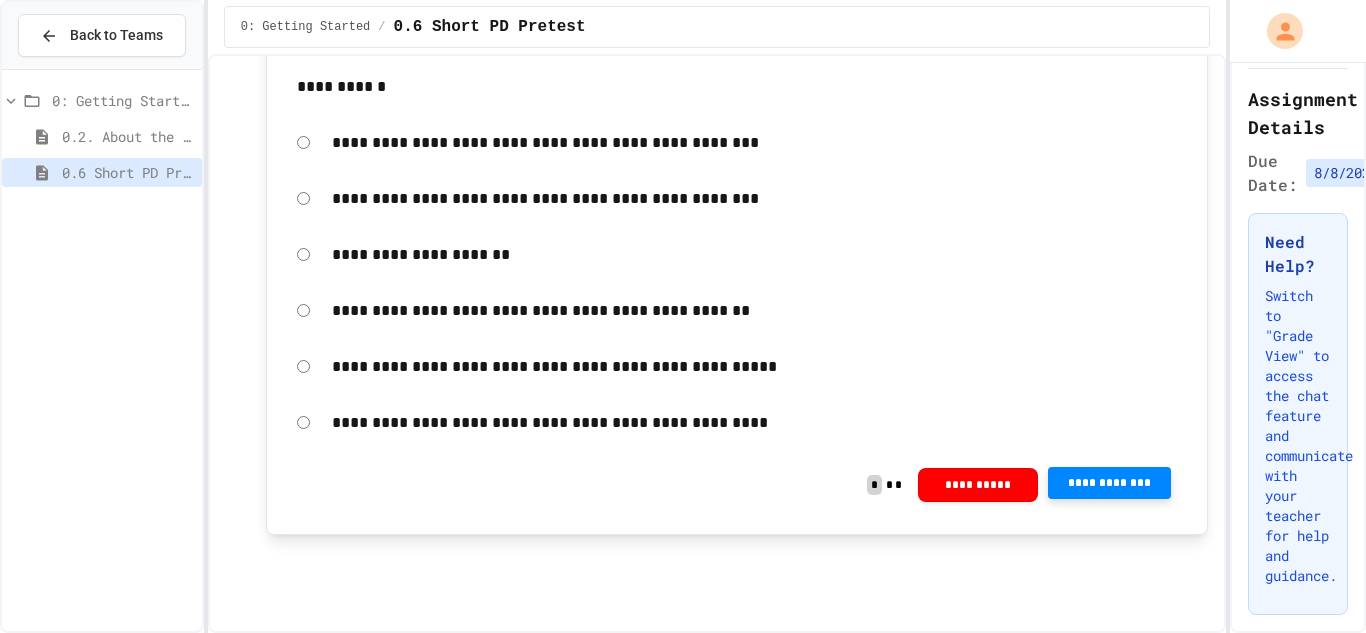 click on "**********" at bounding box center (1109, 483) 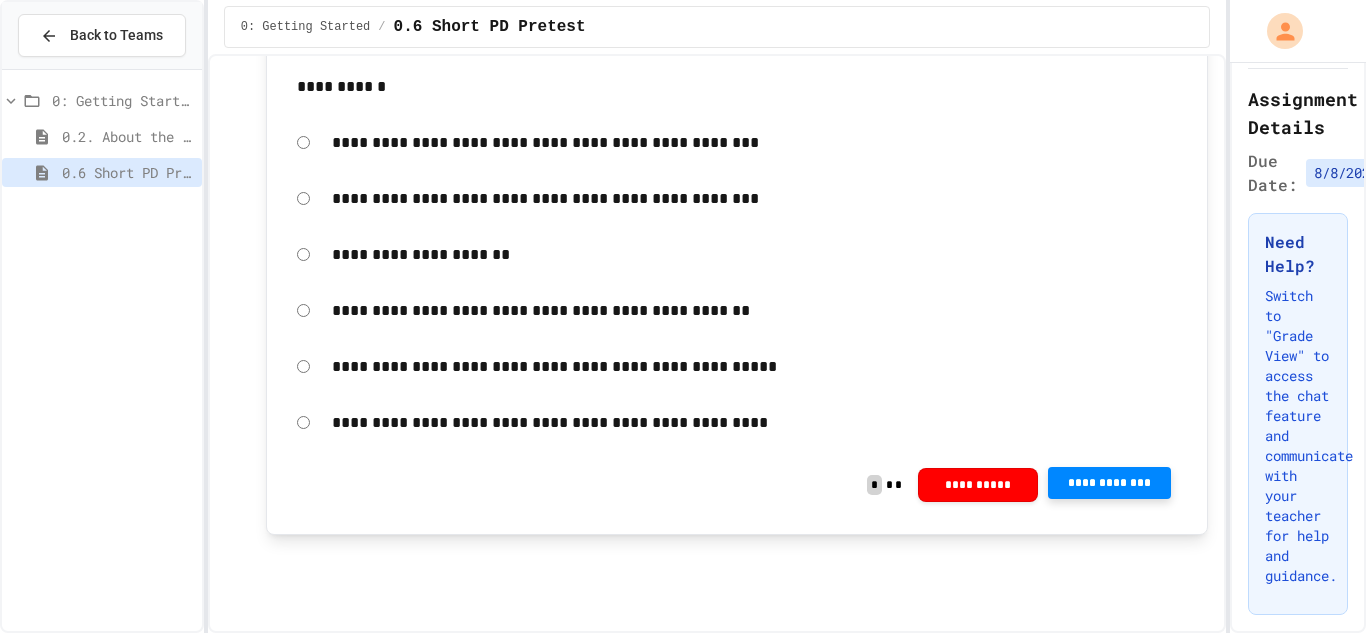 click at bounding box center (1261, 668) 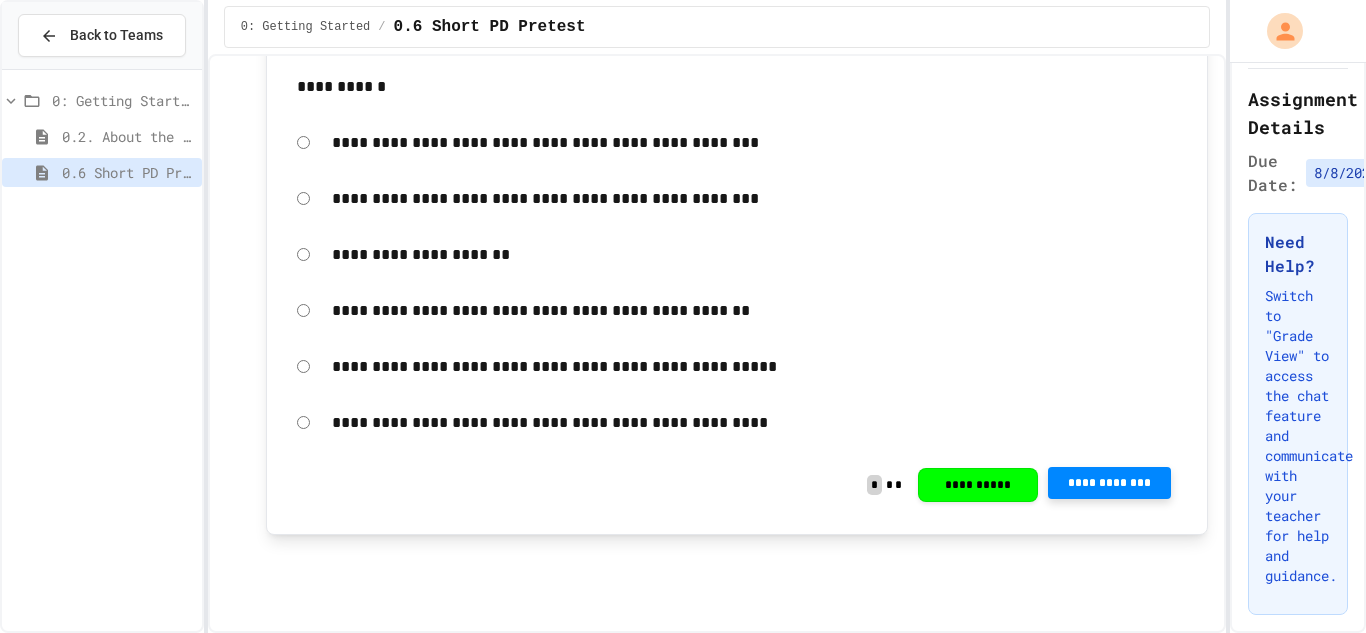 click 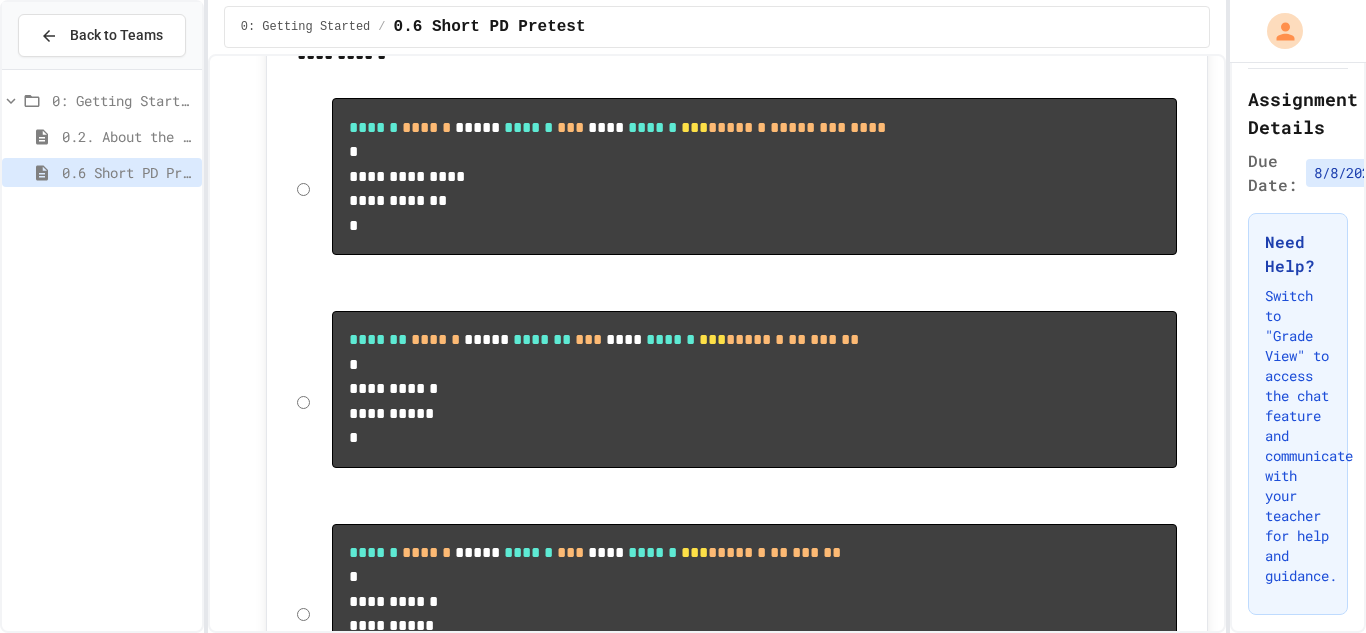 scroll, scrollTop: 8930, scrollLeft: 0, axis: vertical 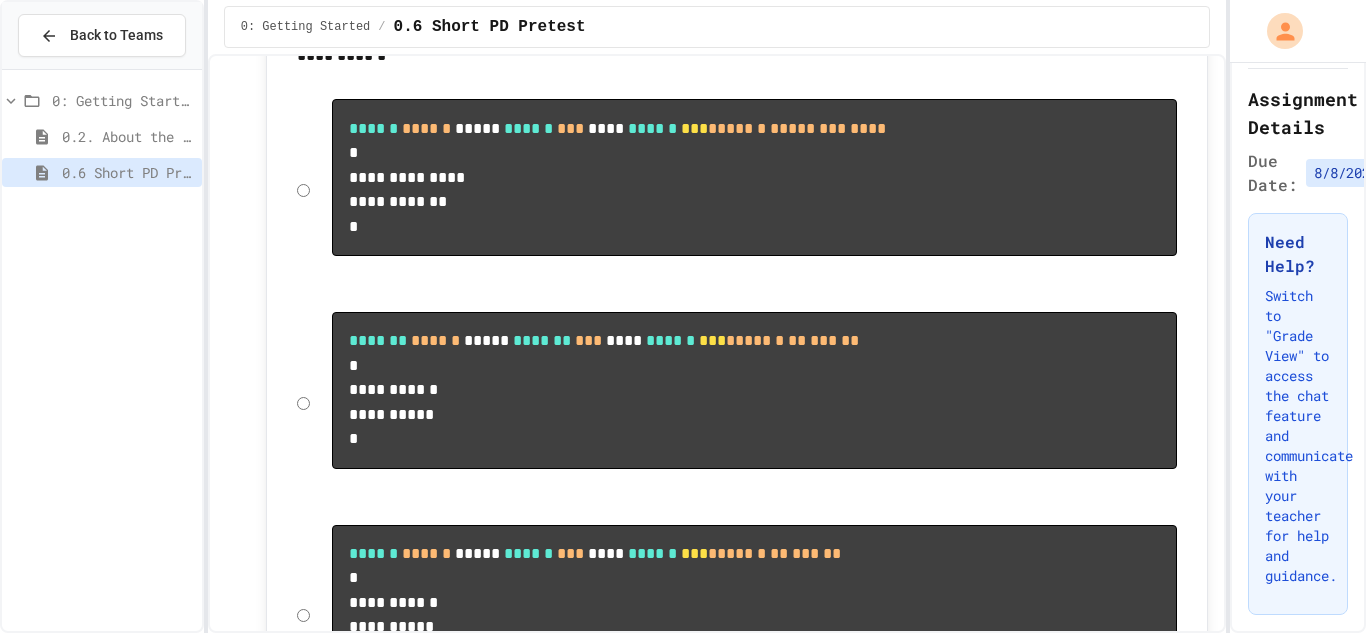 click on "**********" at bounding box center [737, -936] 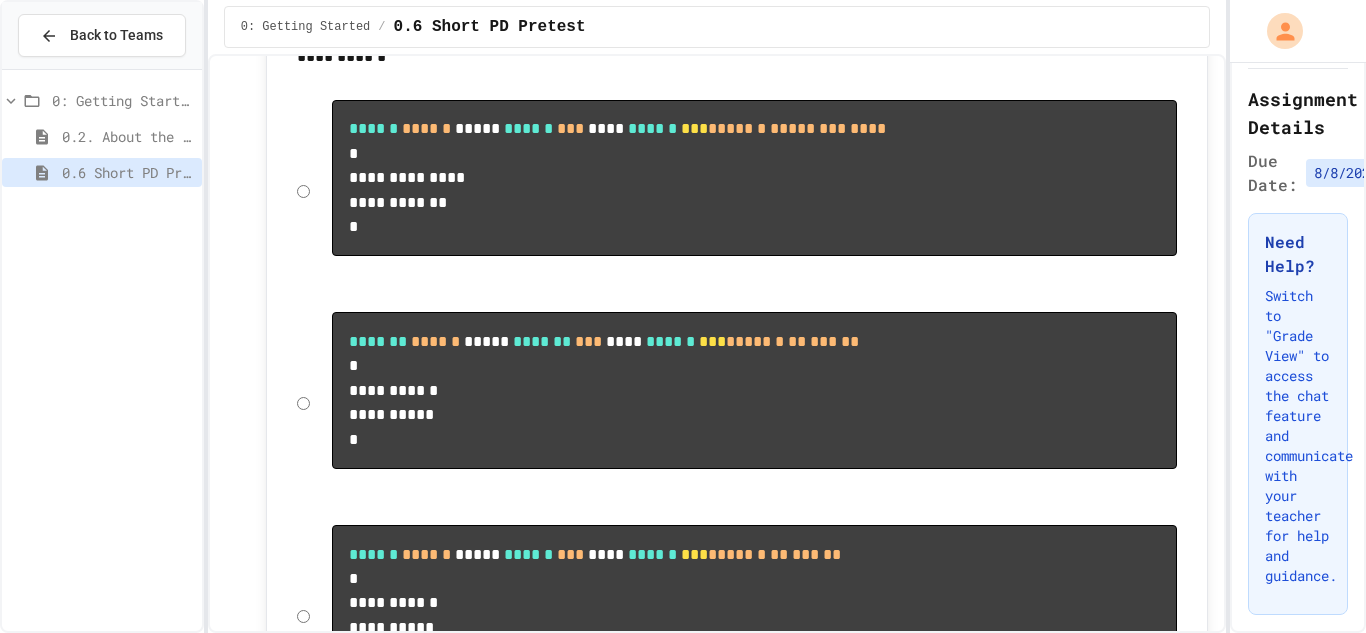 click on "**********" at bounding box center [737, -936] 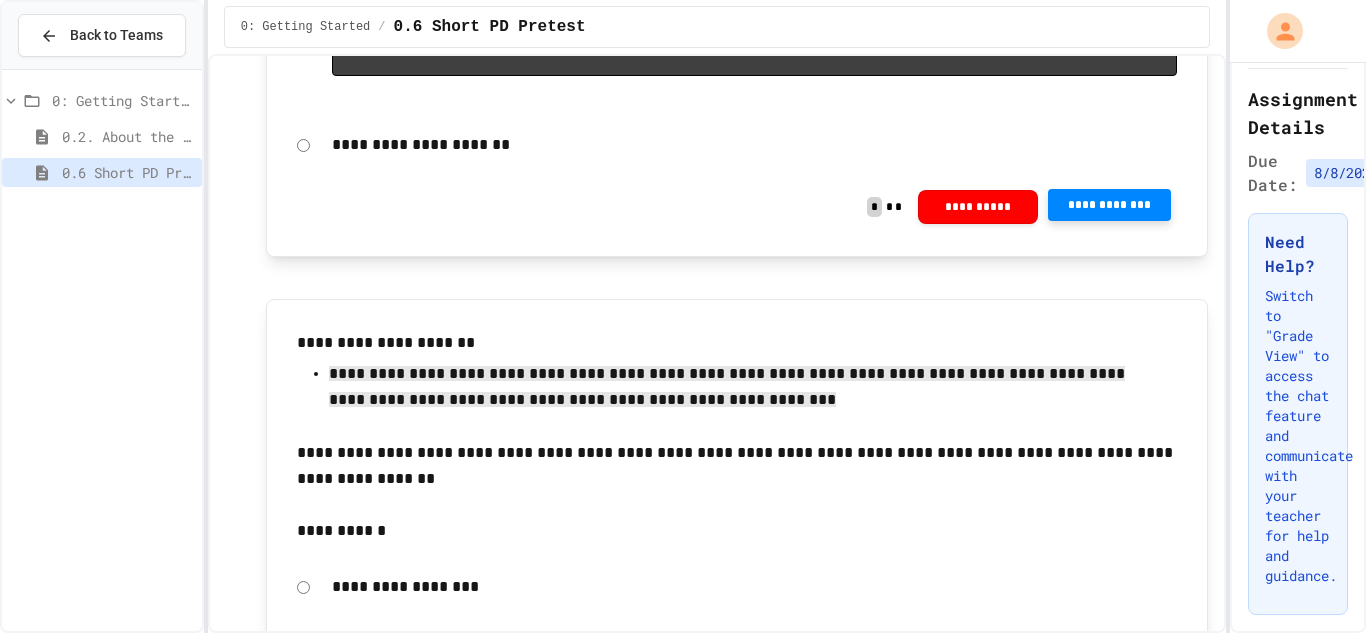 scroll, scrollTop: 9977, scrollLeft: 0, axis: vertical 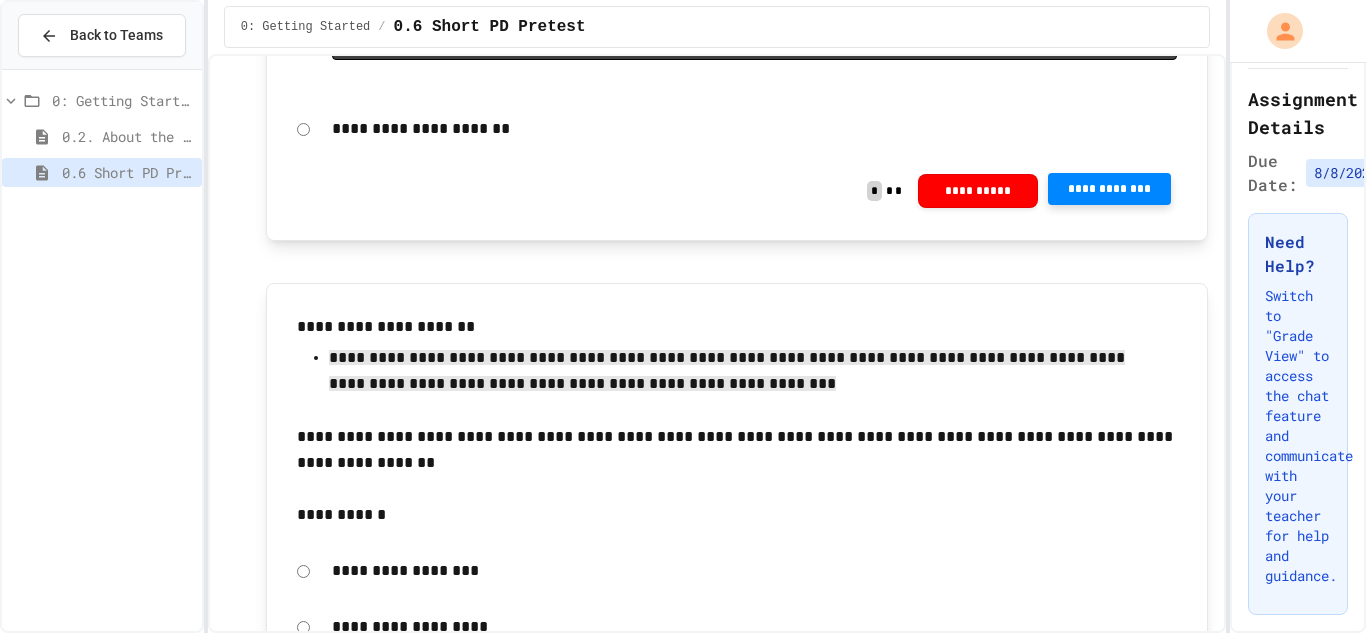 click on "**********" at bounding box center (755, -657) 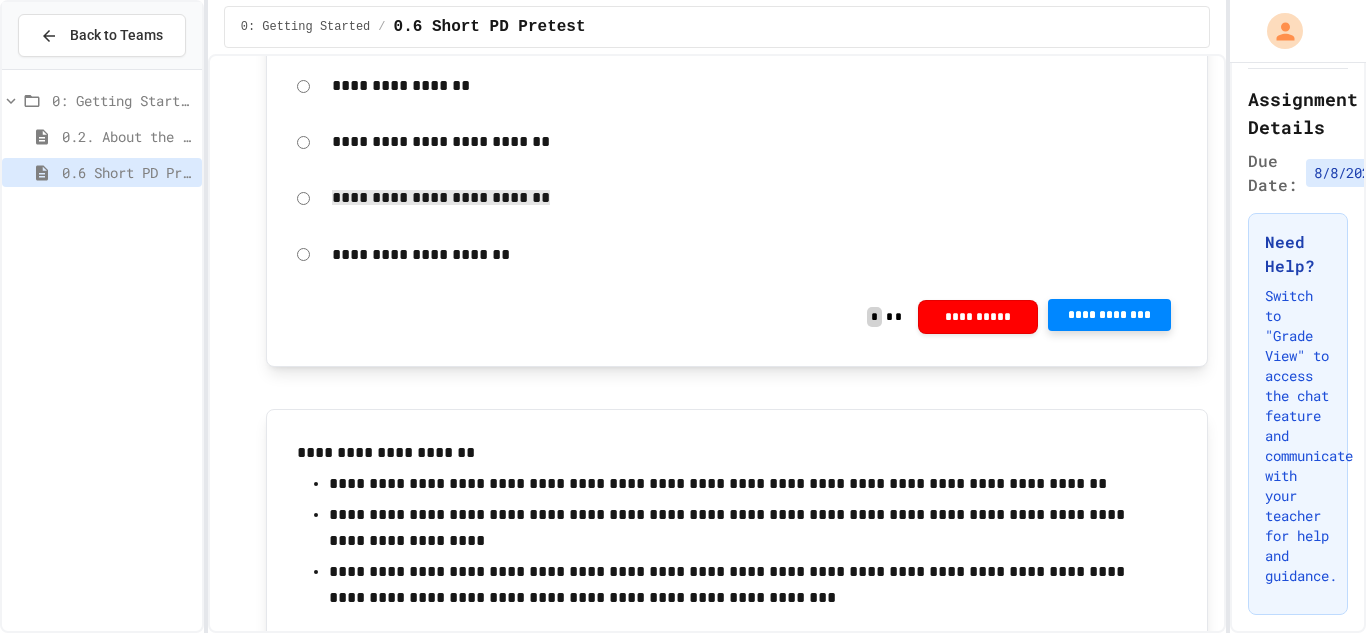 scroll, scrollTop: 10580, scrollLeft: 0, axis: vertical 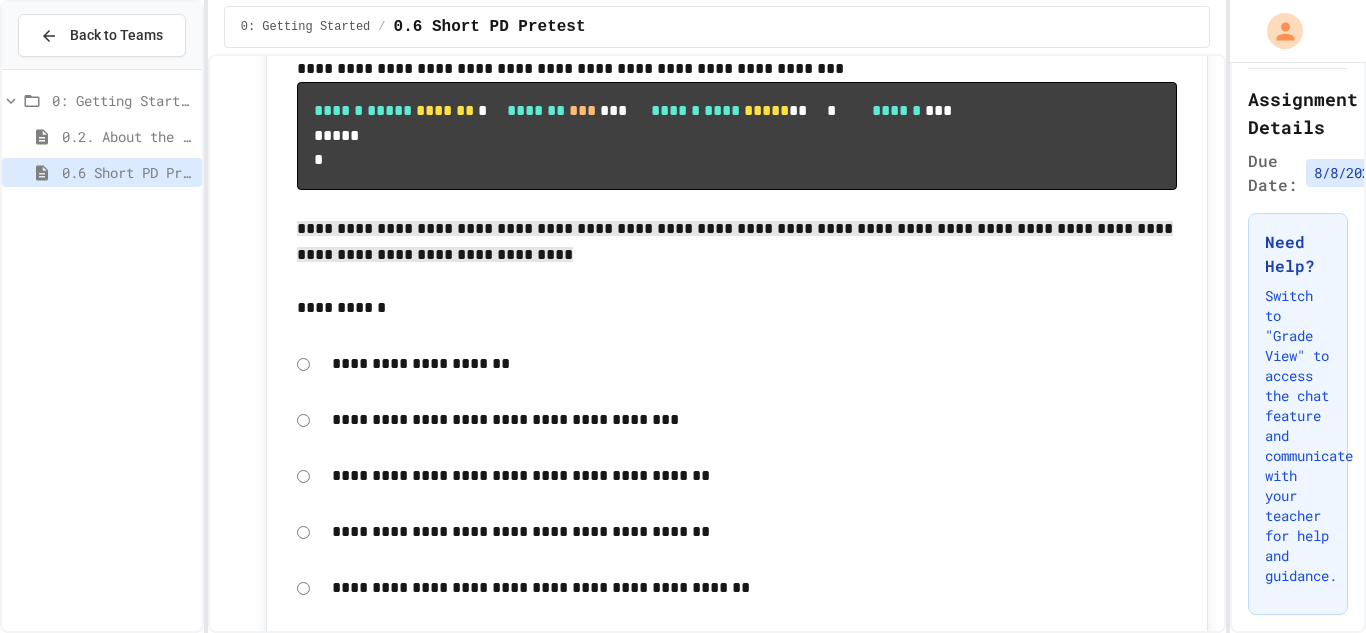 click on "**********" at bounding box center (1109, -989) 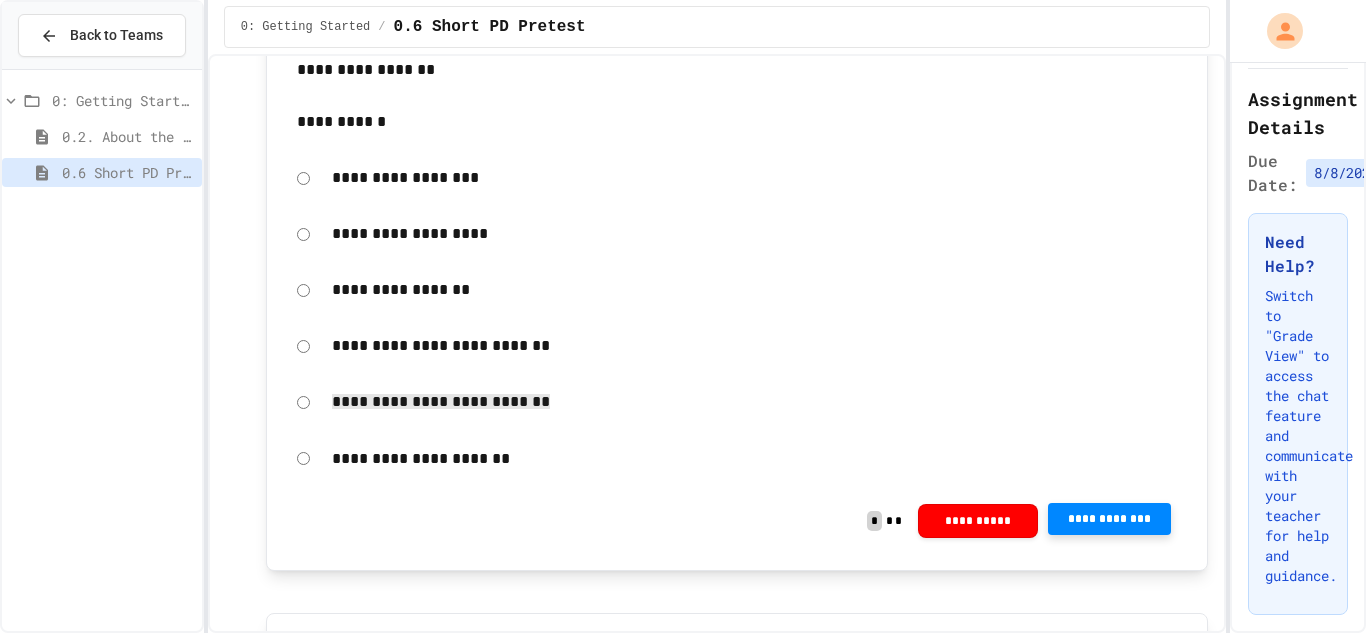 scroll, scrollTop: 10366, scrollLeft: 0, axis: vertical 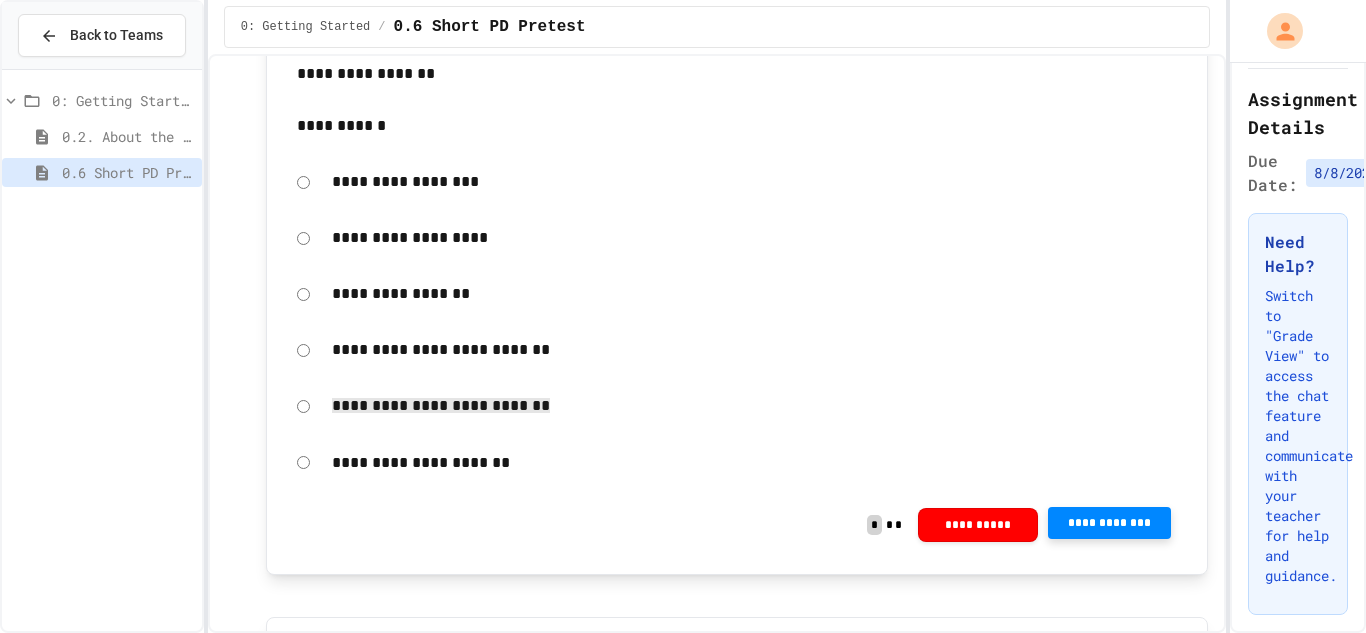 click on "**********" at bounding box center (755, -1046) 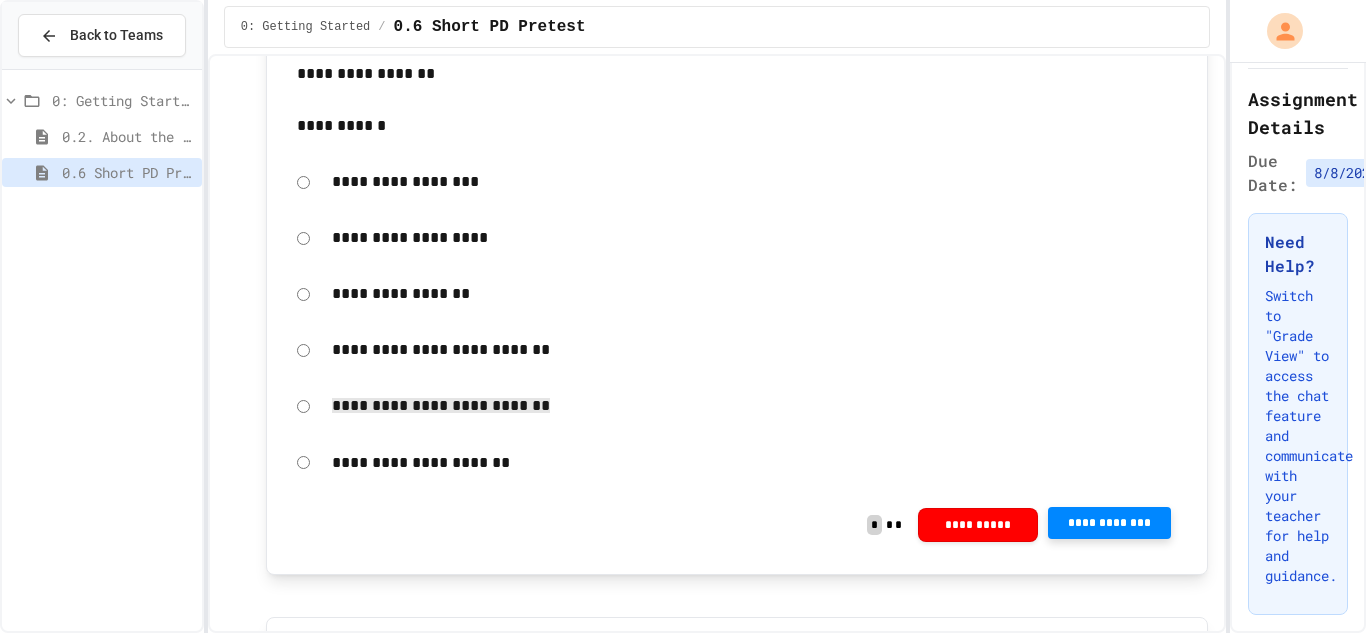 click on "**********" at bounding box center (755, -1046) 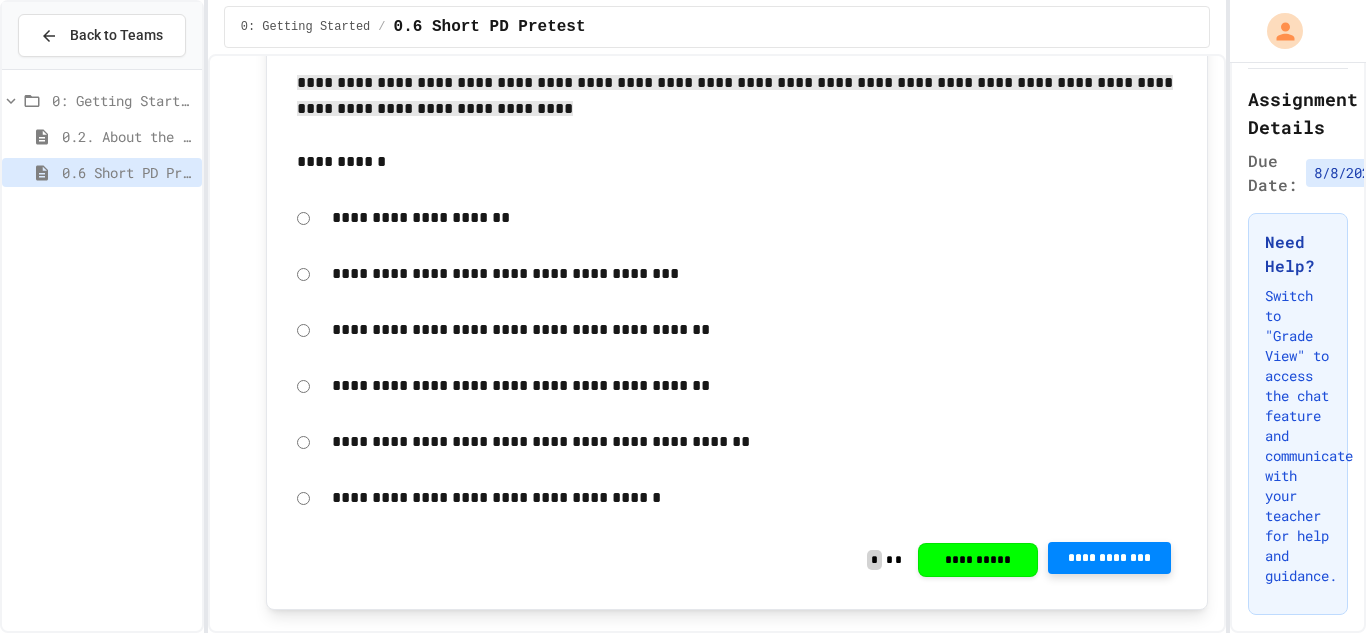 scroll, scrollTop: 11277, scrollLeft: 0, axis: vertical 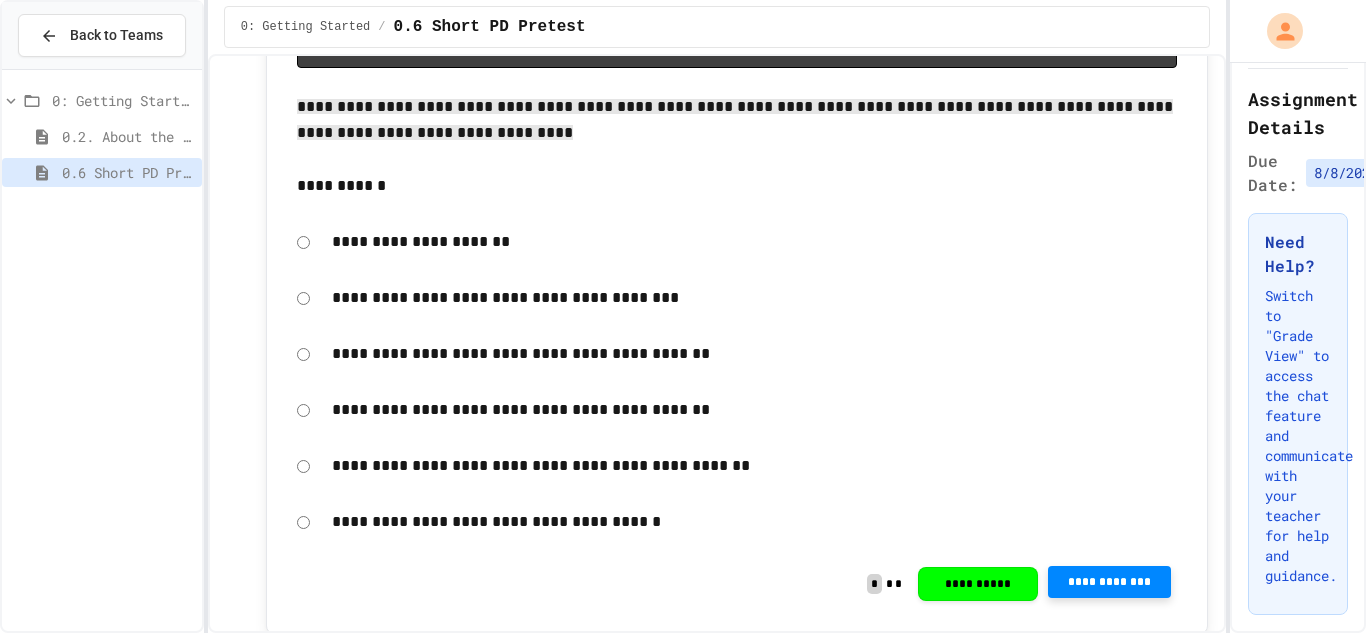 click on "**********" at bounding box center (1109, -1111) 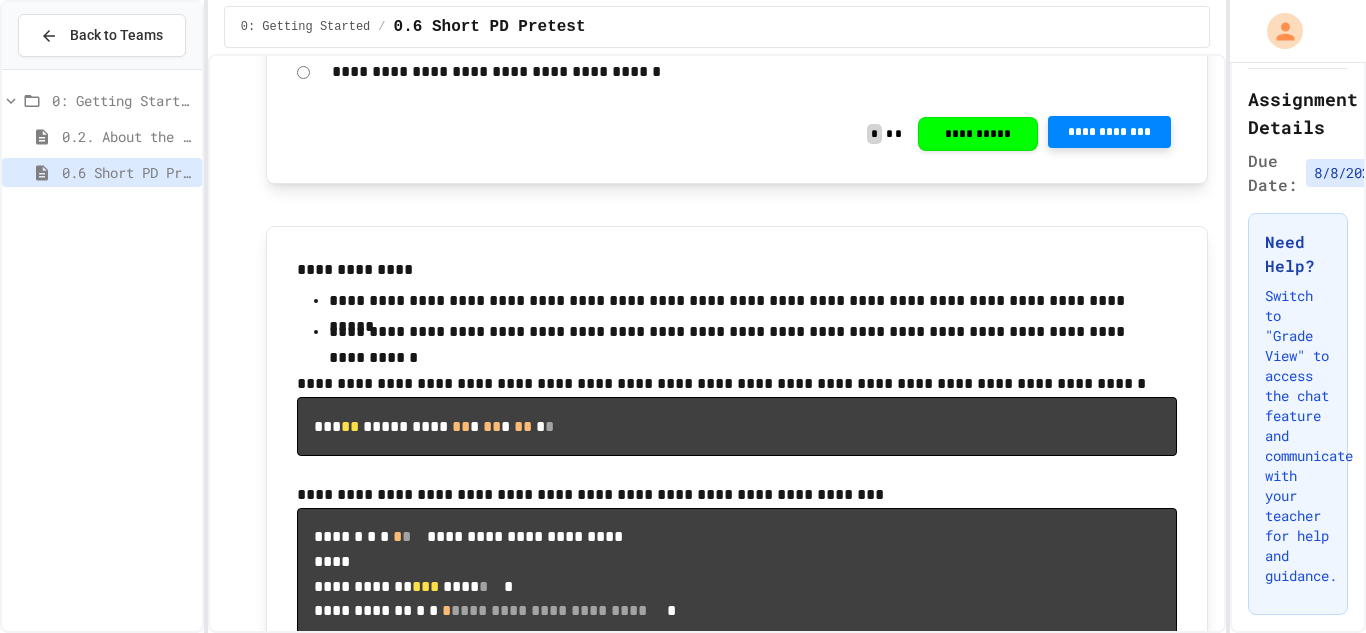 scroll, scrollTop: 11725, scrollLeft: 0, axis: vertical 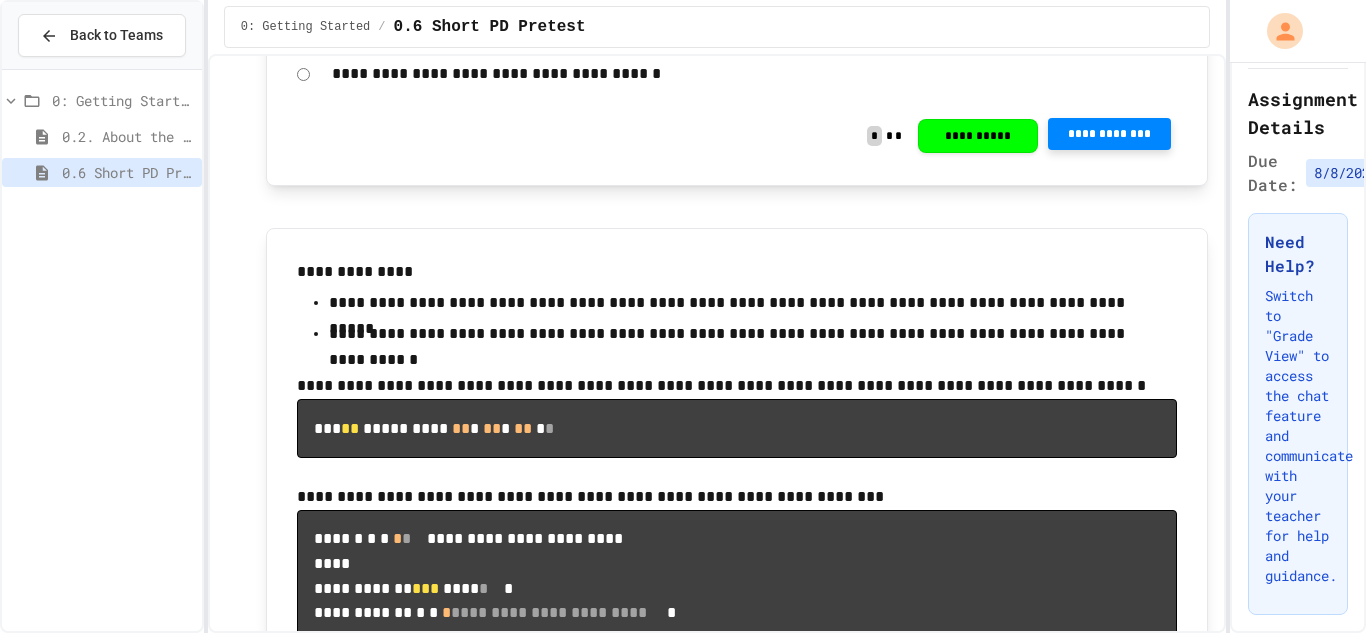 click on "**********" at bounding box center [737, -1233] 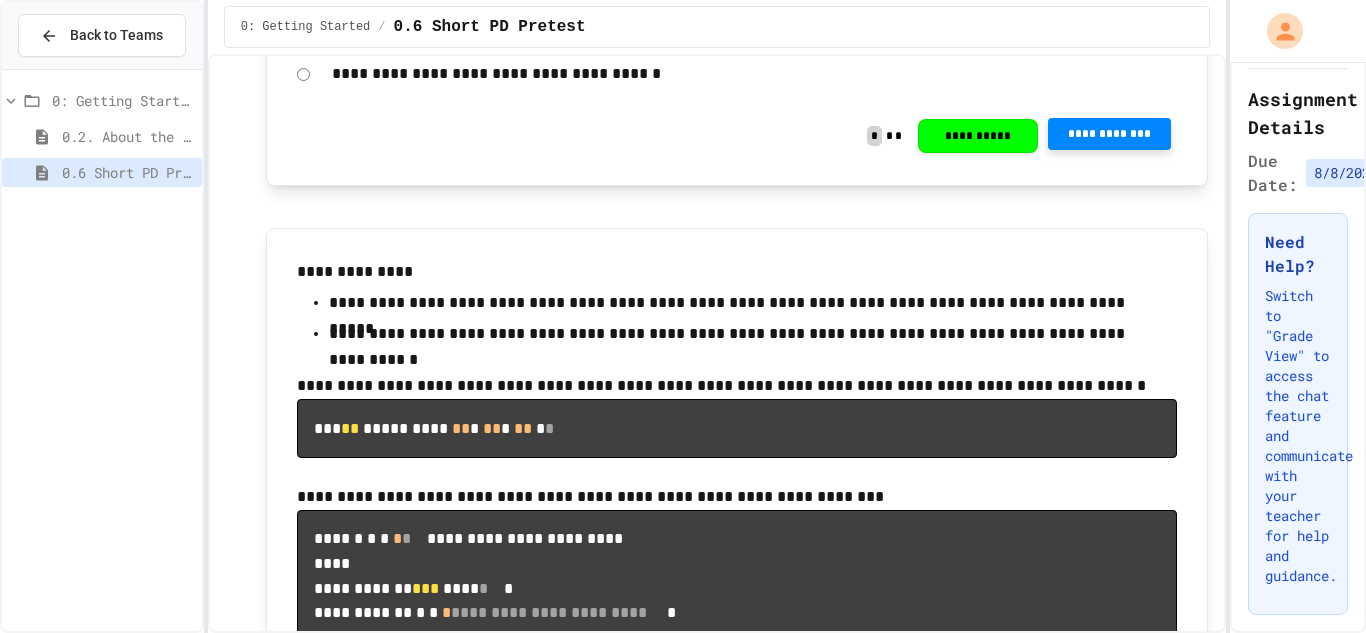click on "**********" at bounding box center (755, -1009) 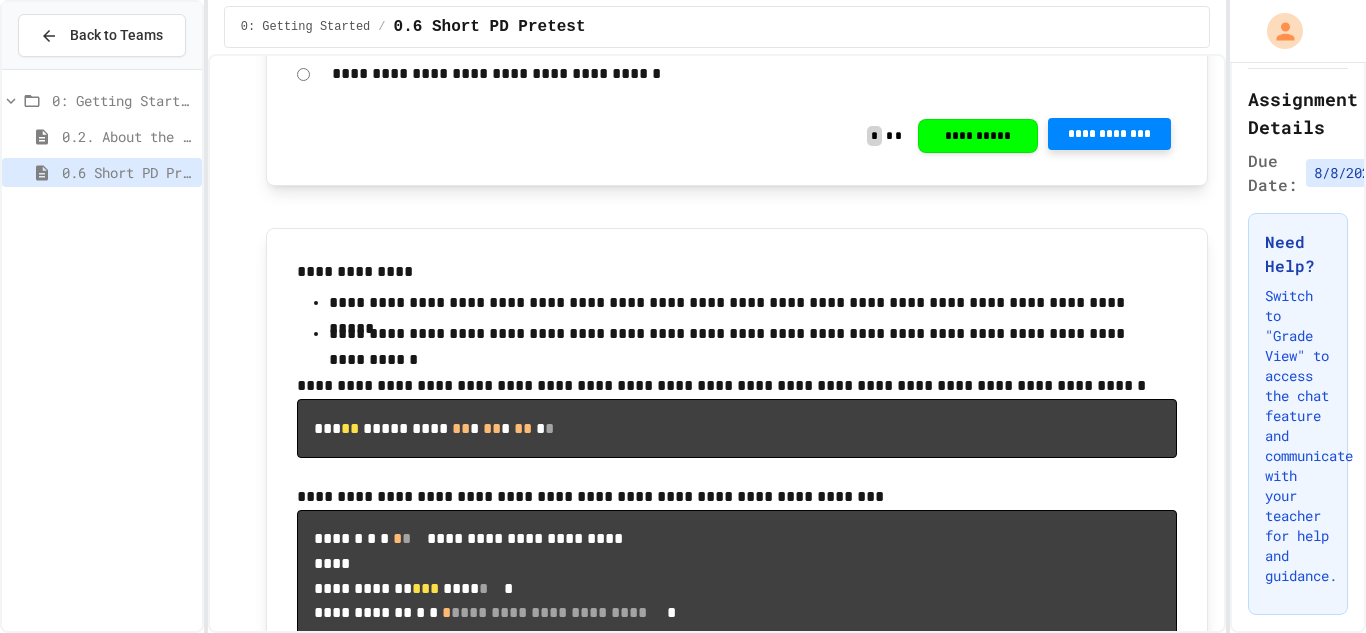 click on "**********" at bounding box center [1109, -836] 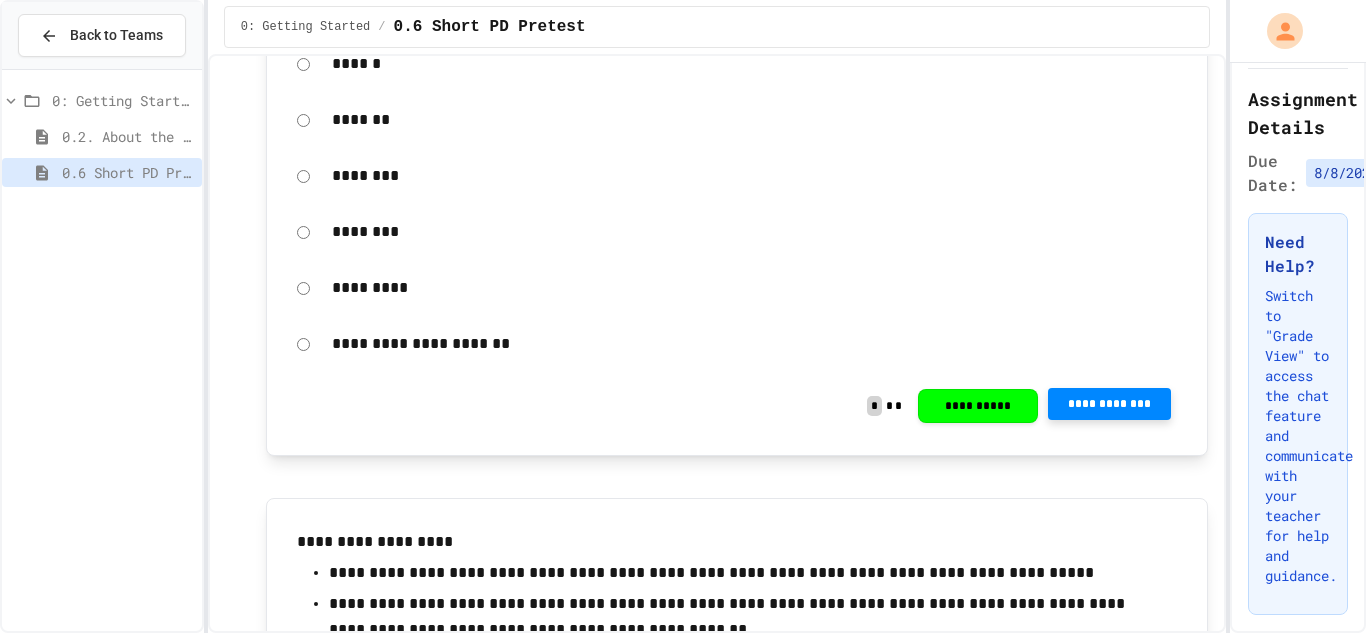scroll, scrollTop: 0, scrollLeft: 0, axis: both 